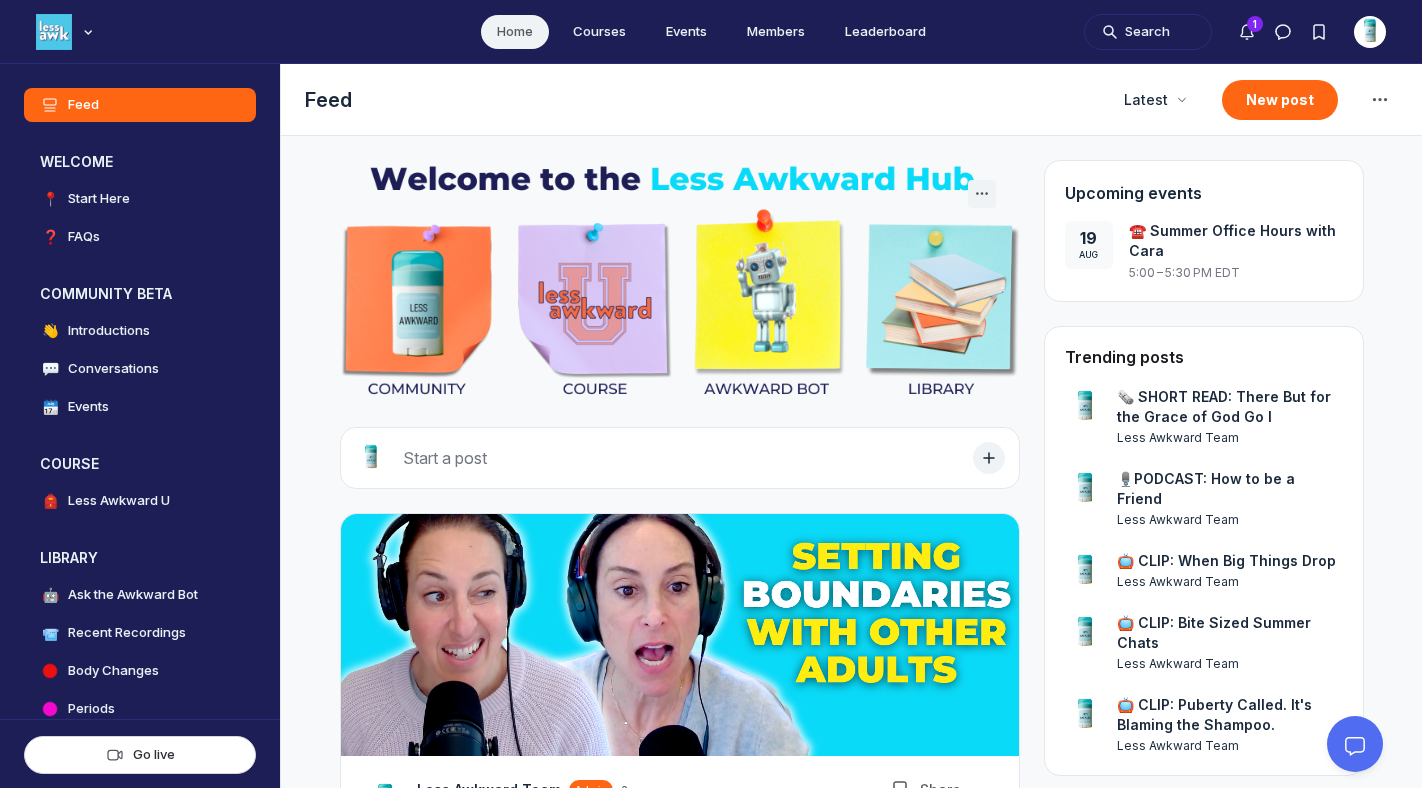 scroll, scrollTop: 0, scrollLeft: 0, axis: both 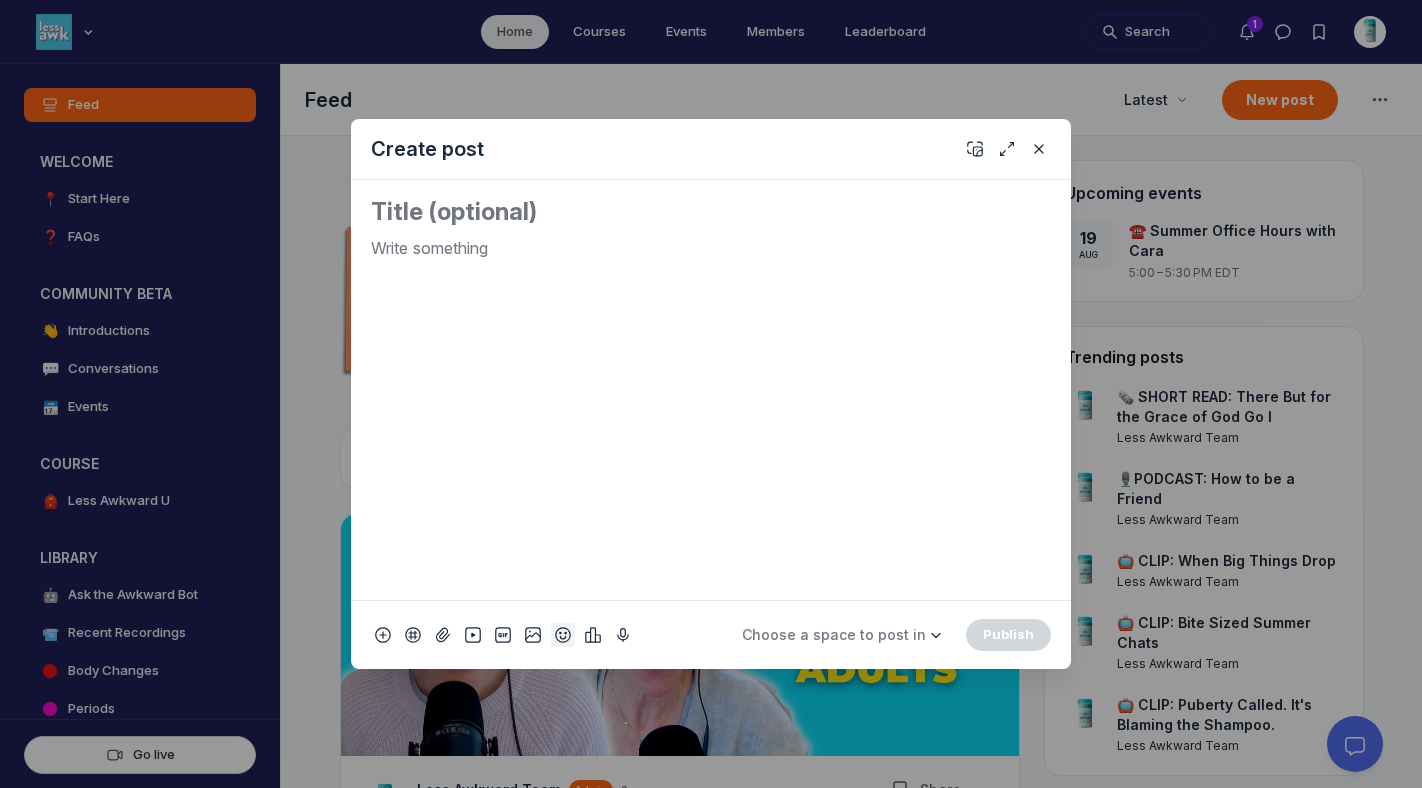 click 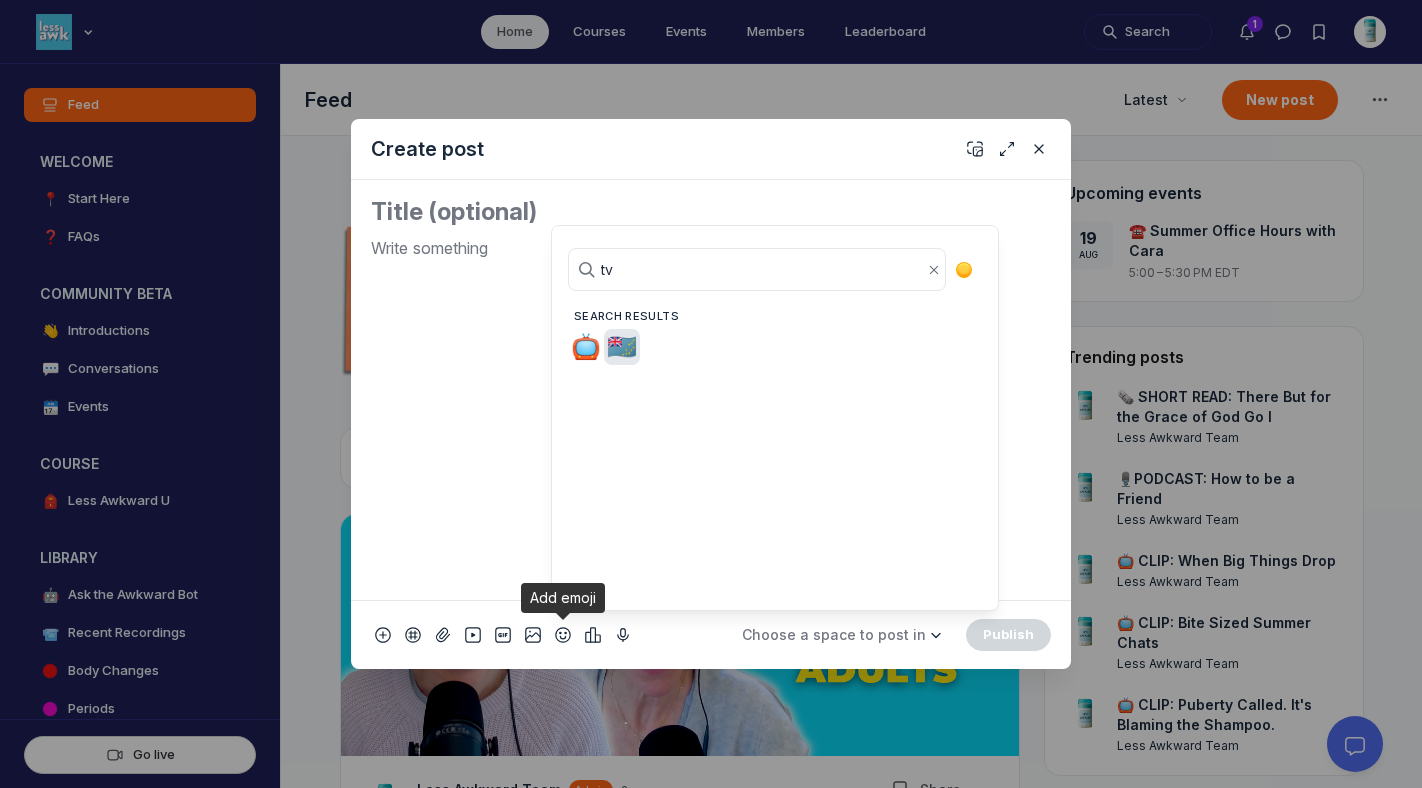 type on "tv" 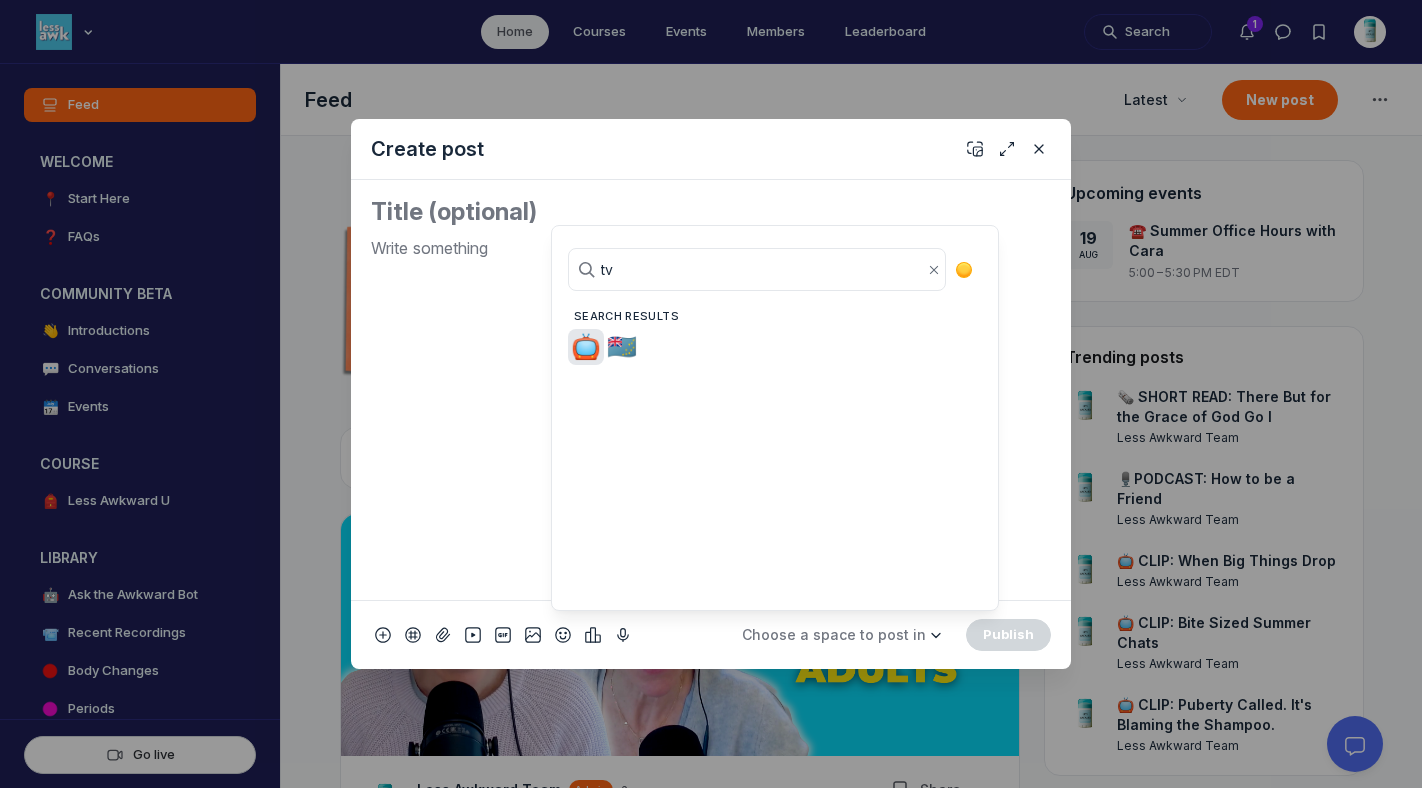 click on "📺" at bounding box center (586, 347) 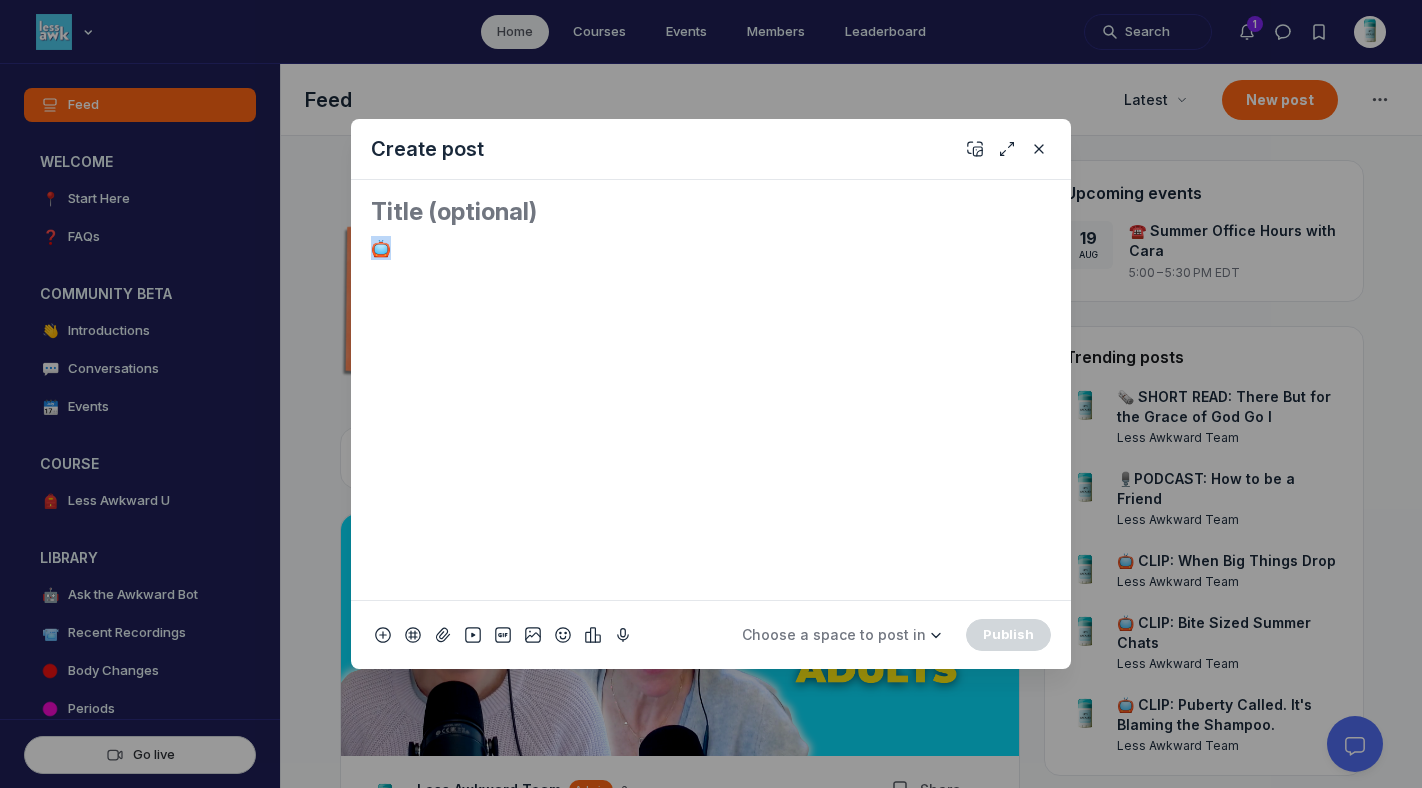 drag, startPoint x: 415, startPoint y: 248, endPoint x: 323, endPoint y: 244, distance: 92.086914 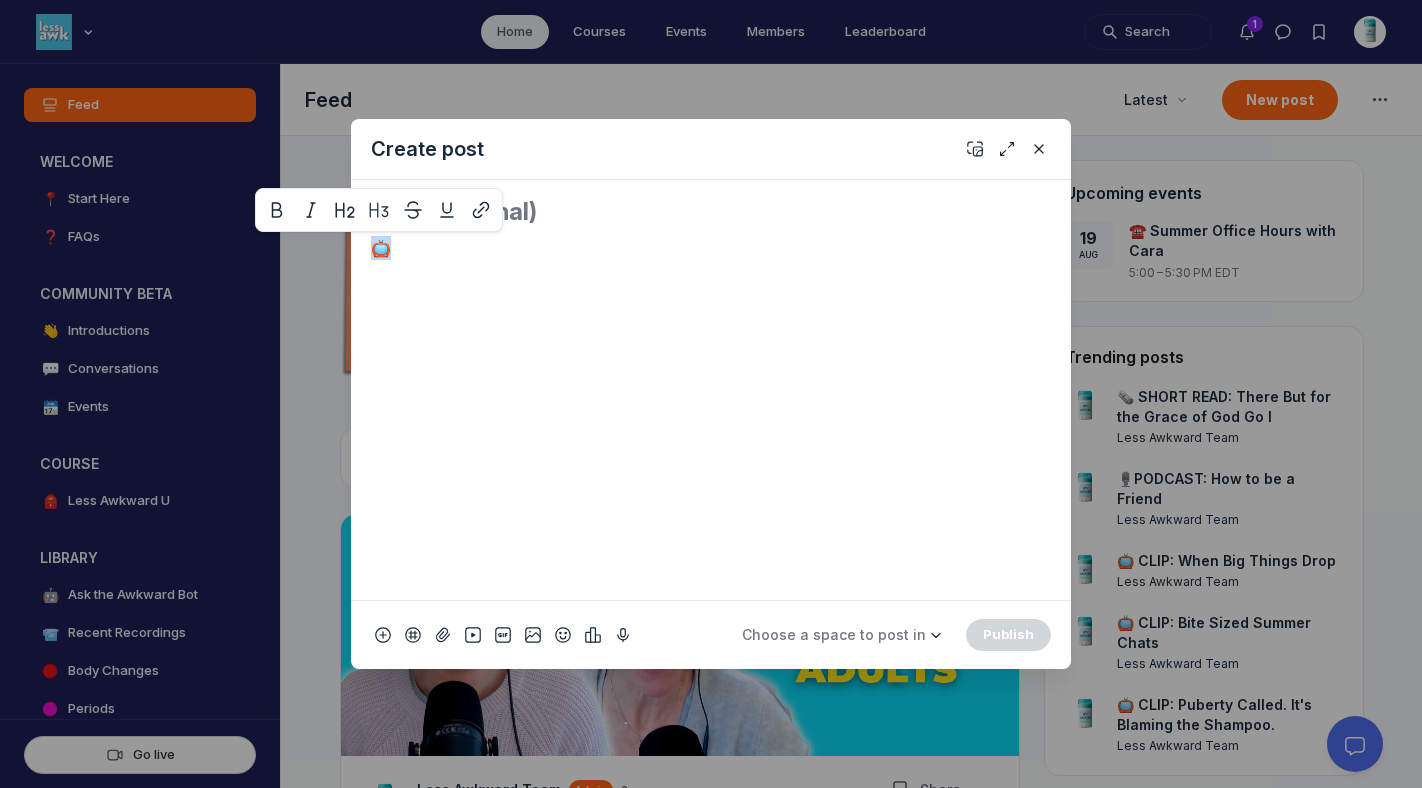 copy on "📺" 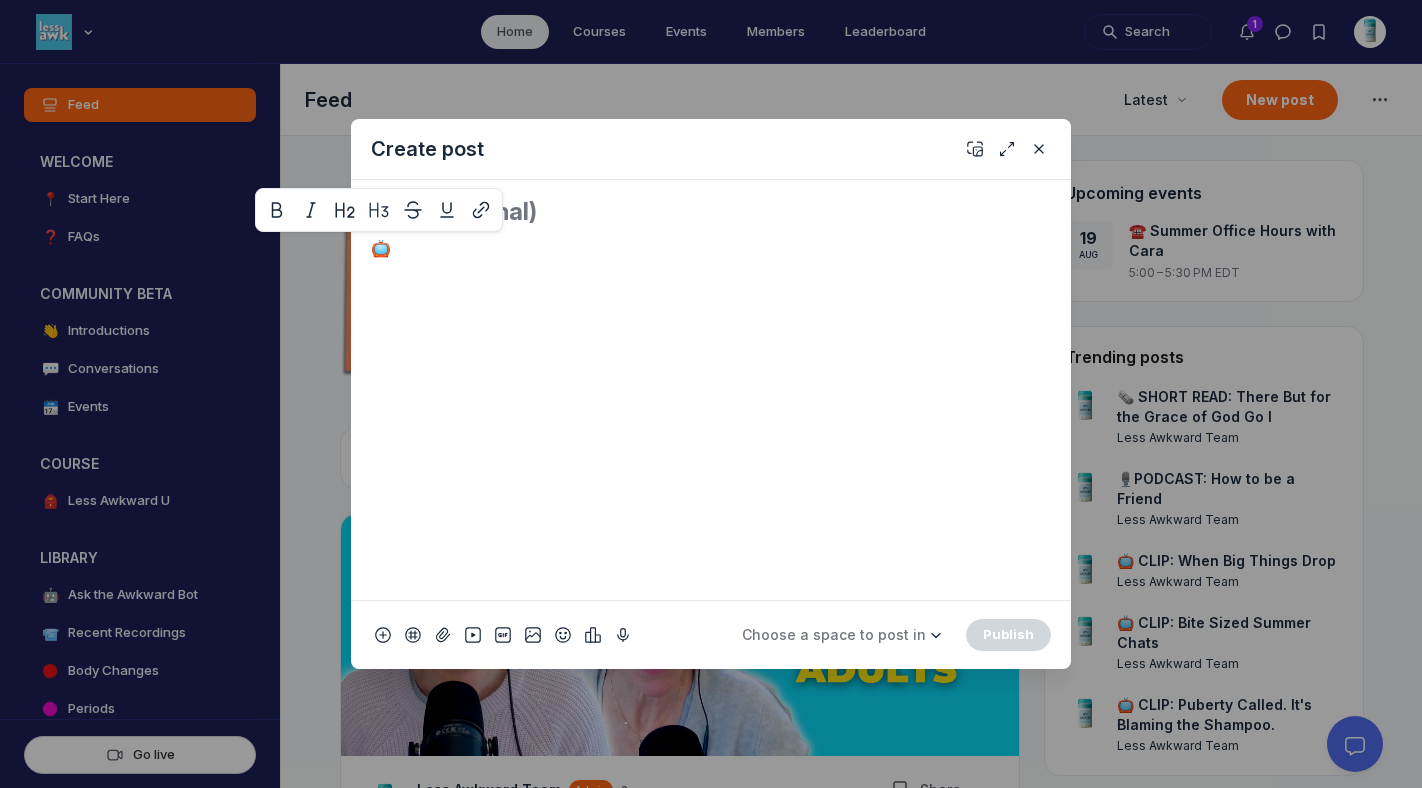 click at bounding box center [711, 212] 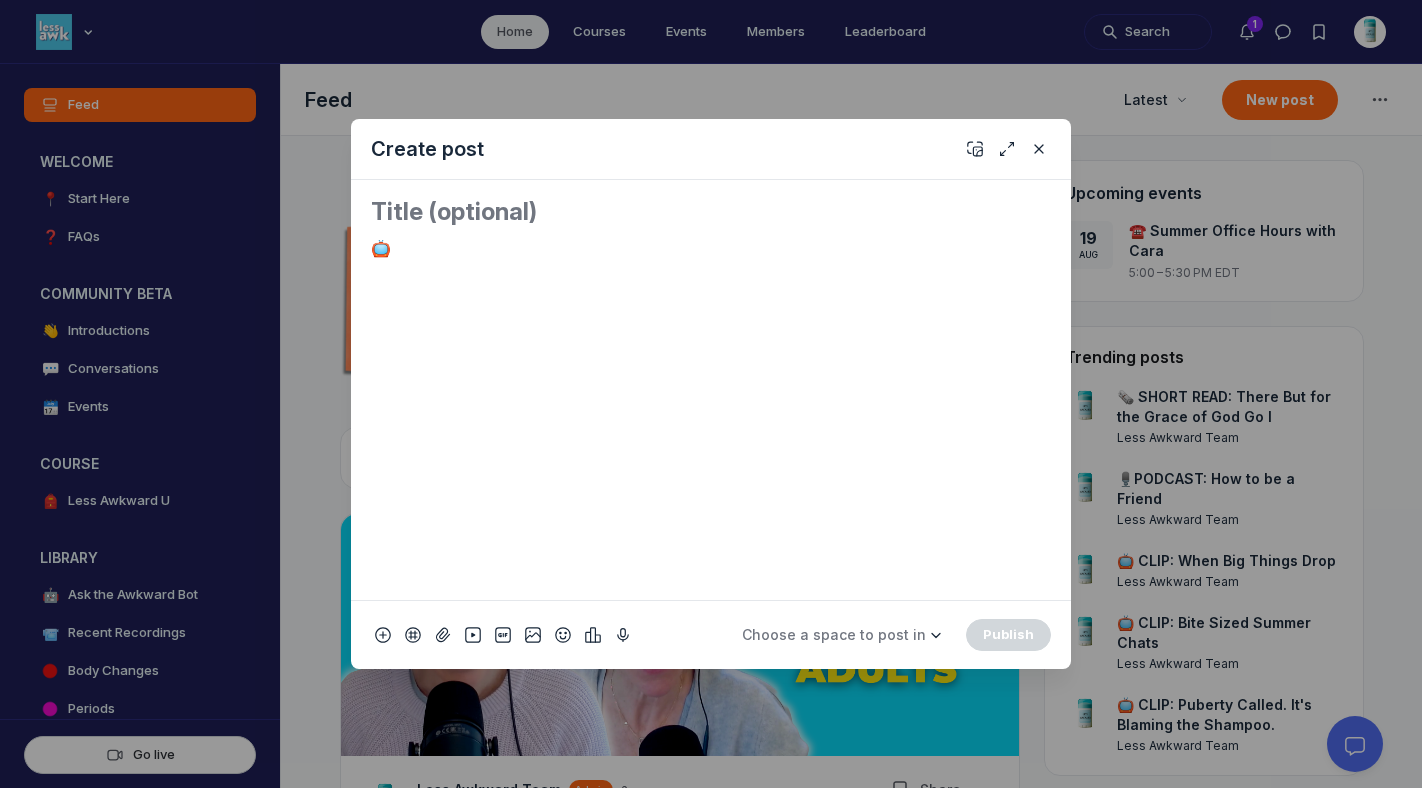 paste on "📺" 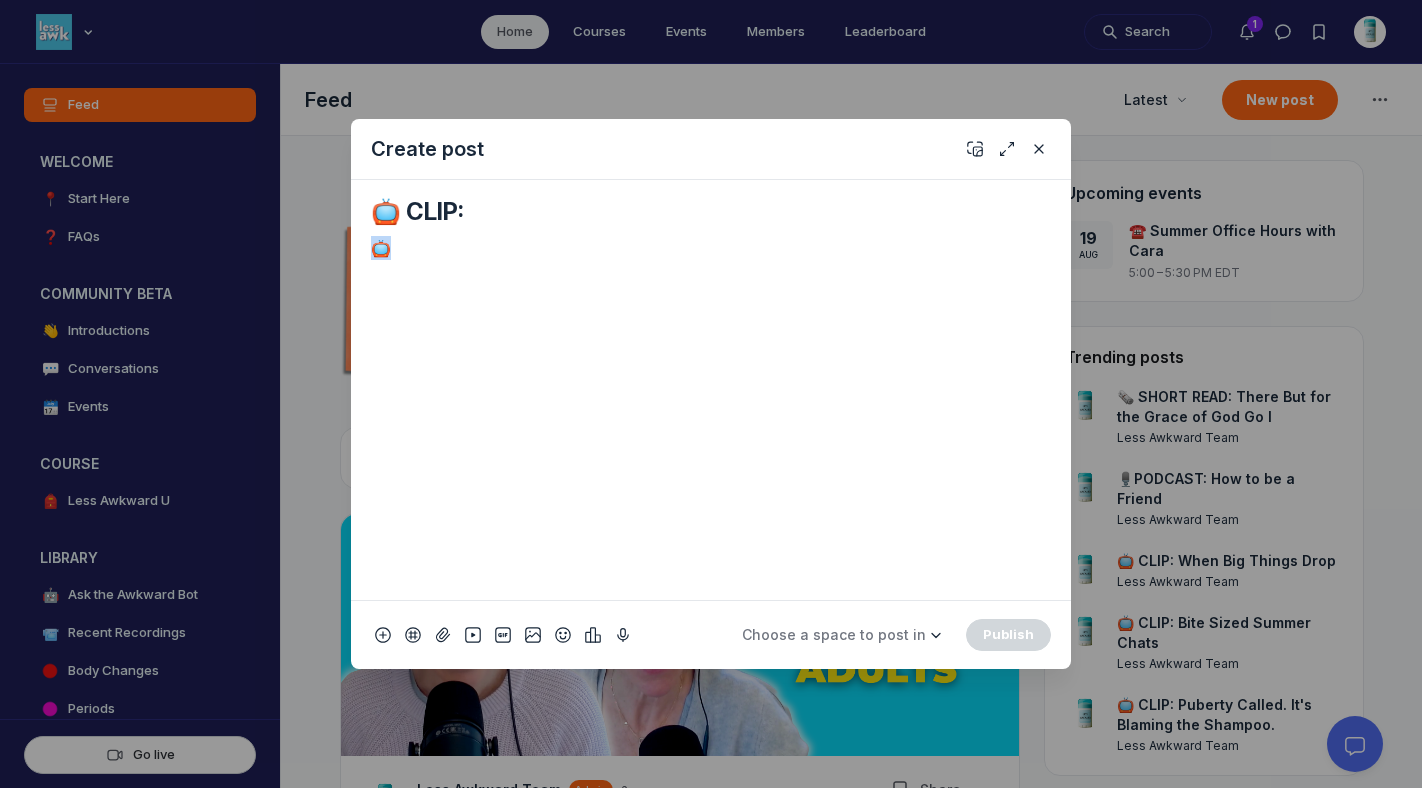 drag, startPoint x: 429, startPoint y: 244, endPoint x: 336, endPoint y: 230, distance: 94.04786 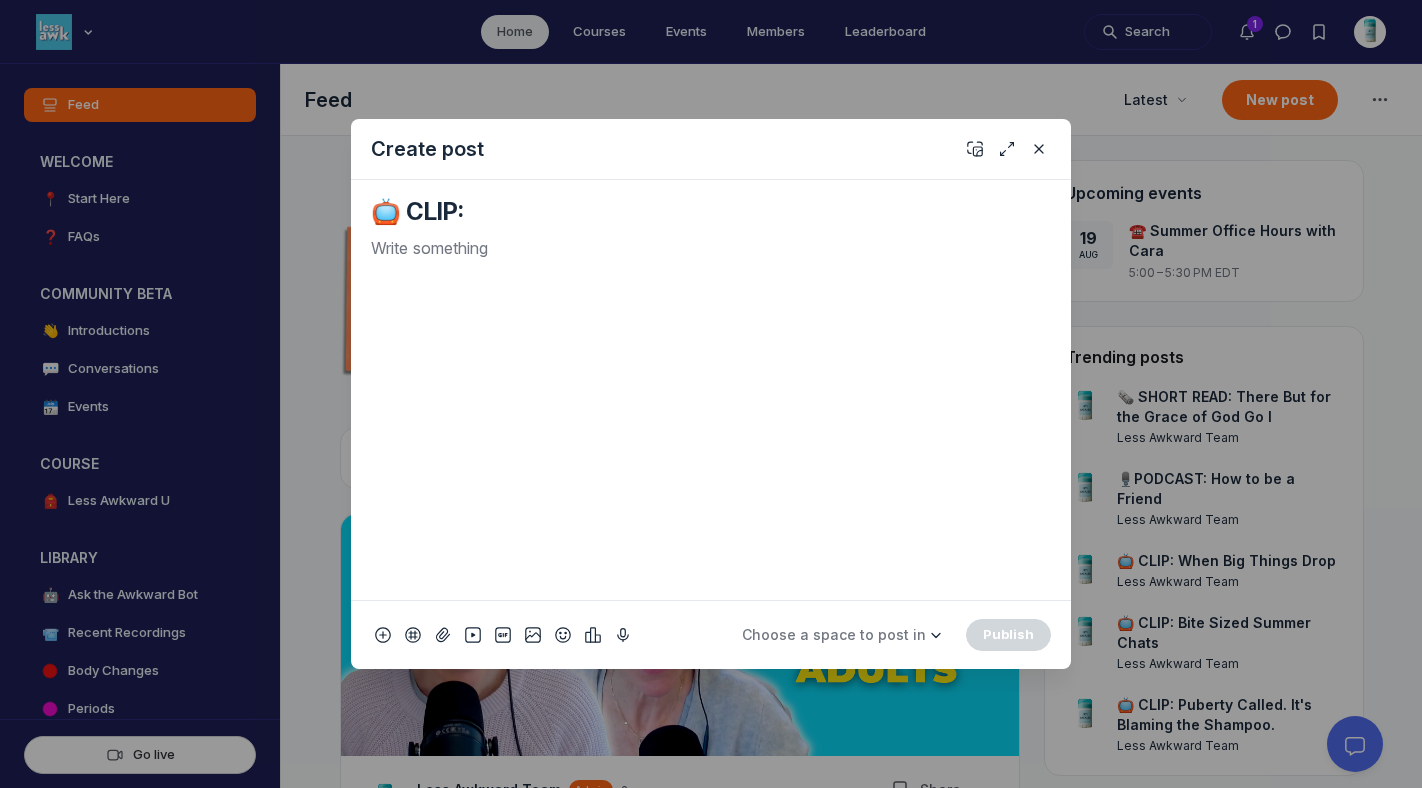 click on "📺 CLIP:" at bounding box center (711, 390) 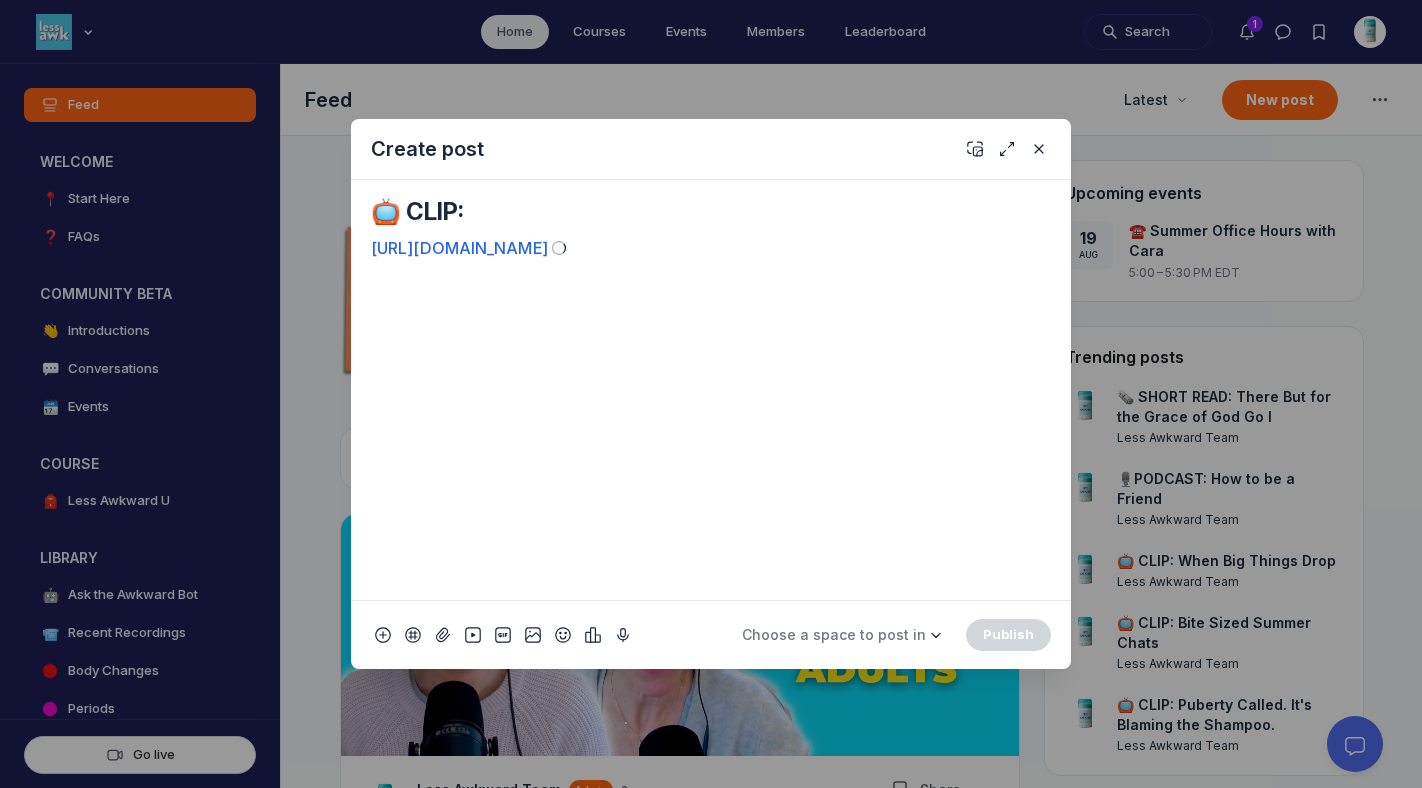 scroll, scrollTop: 61, scrollLeft: 0, axis: vertical 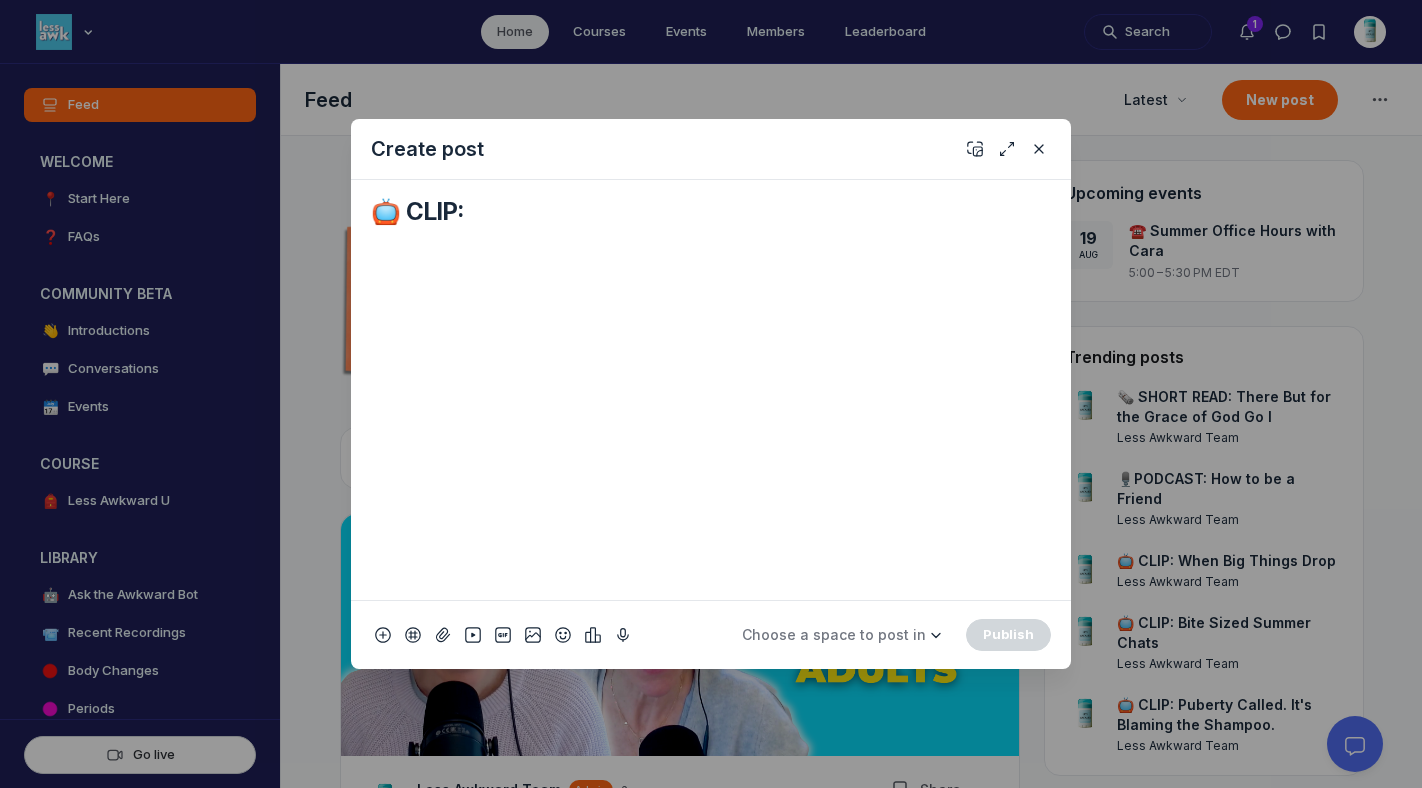 click on "📺 CLIP:" at bounding box center (711, 212) 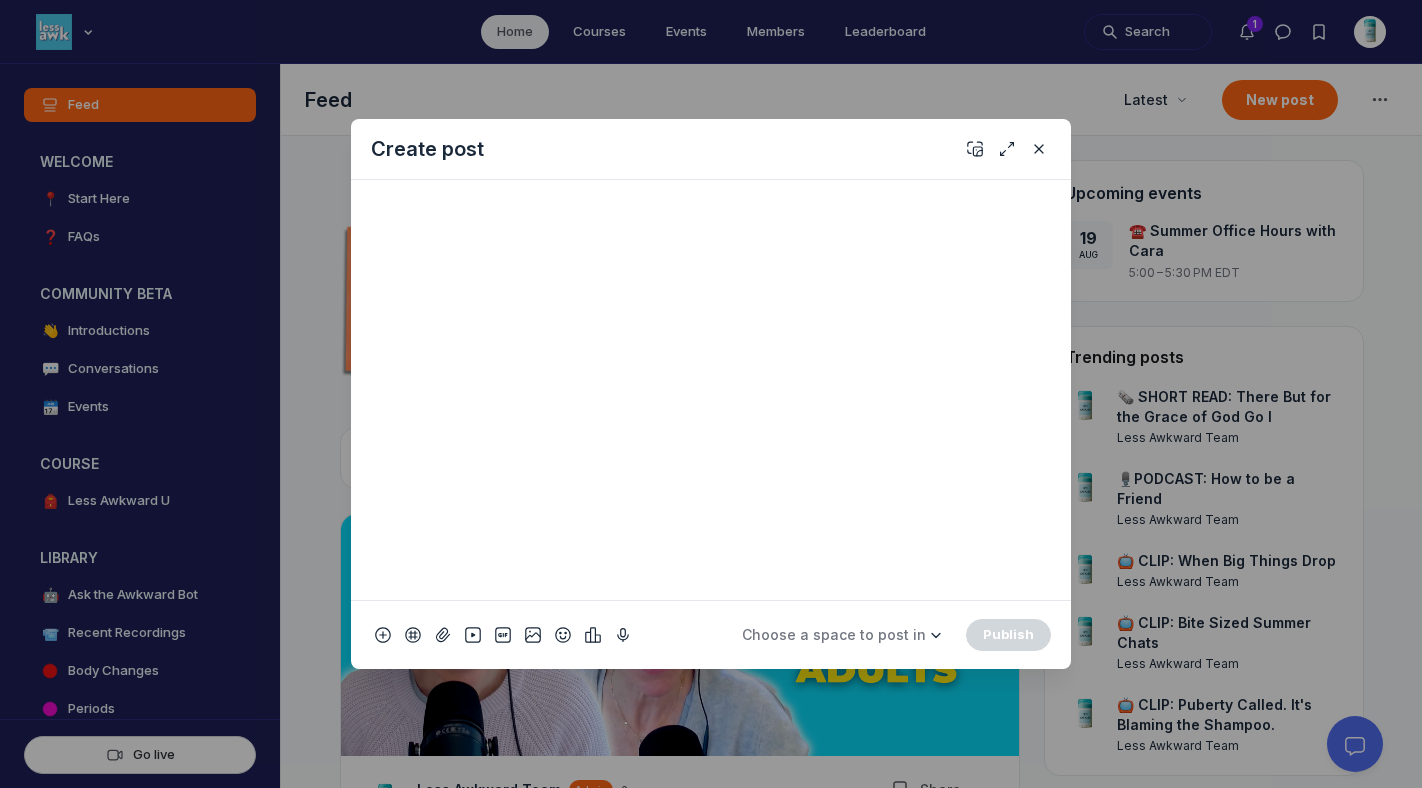 scroll, scrollTop: 0, scrollLeft: 0, axis: both 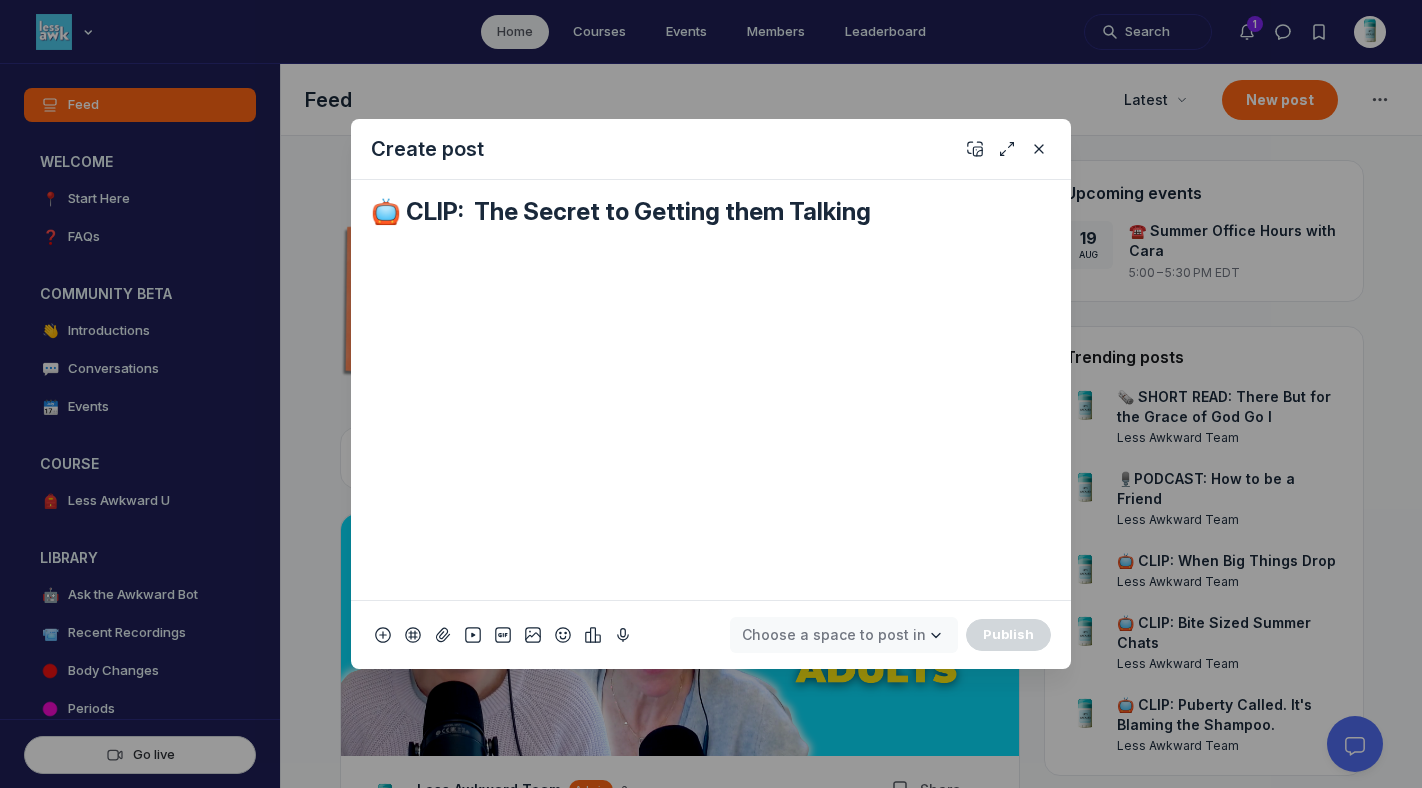 type on "📺 CLIP:  The Secret to Getting them Talking" 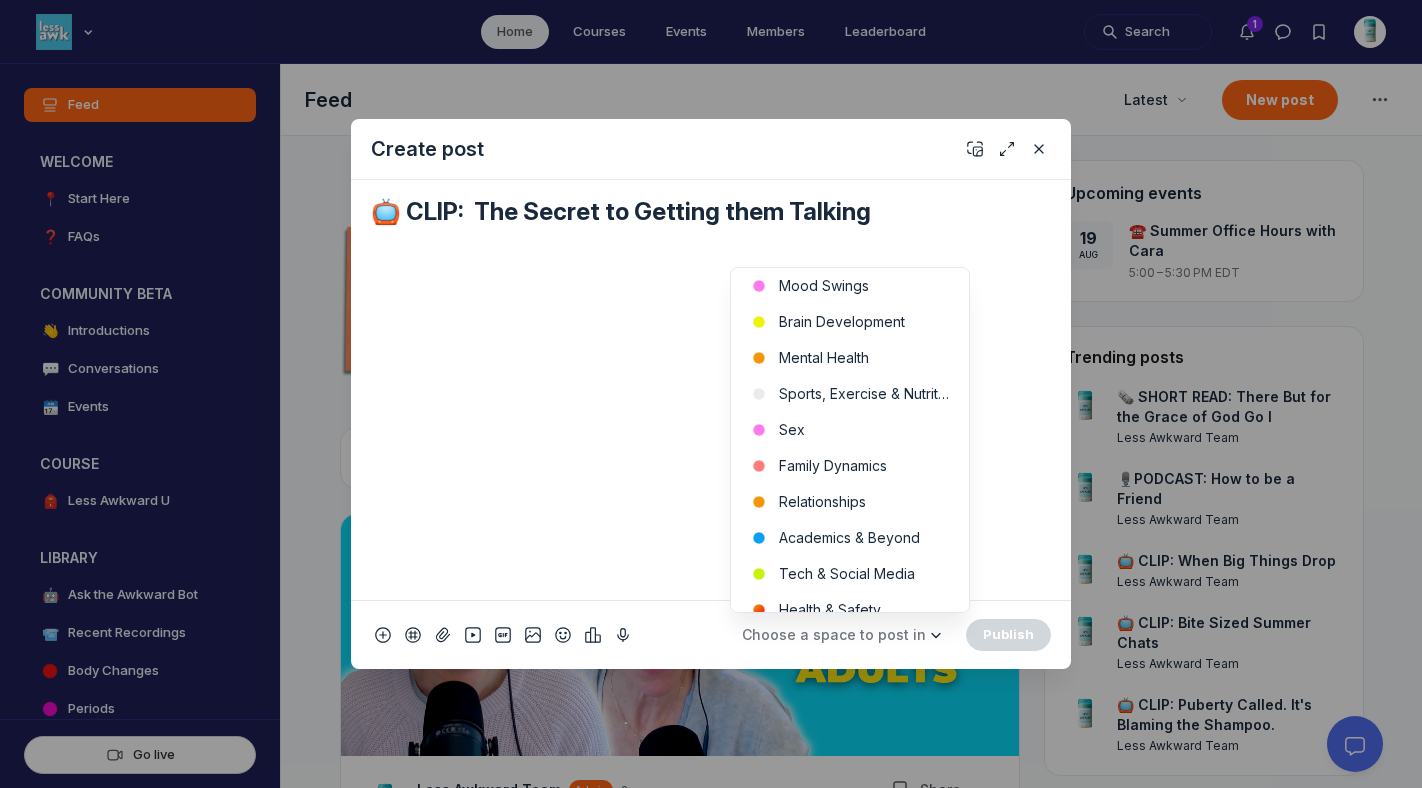 scroll, scrollTop: 595, scrollLeft: 0, axis: vertical 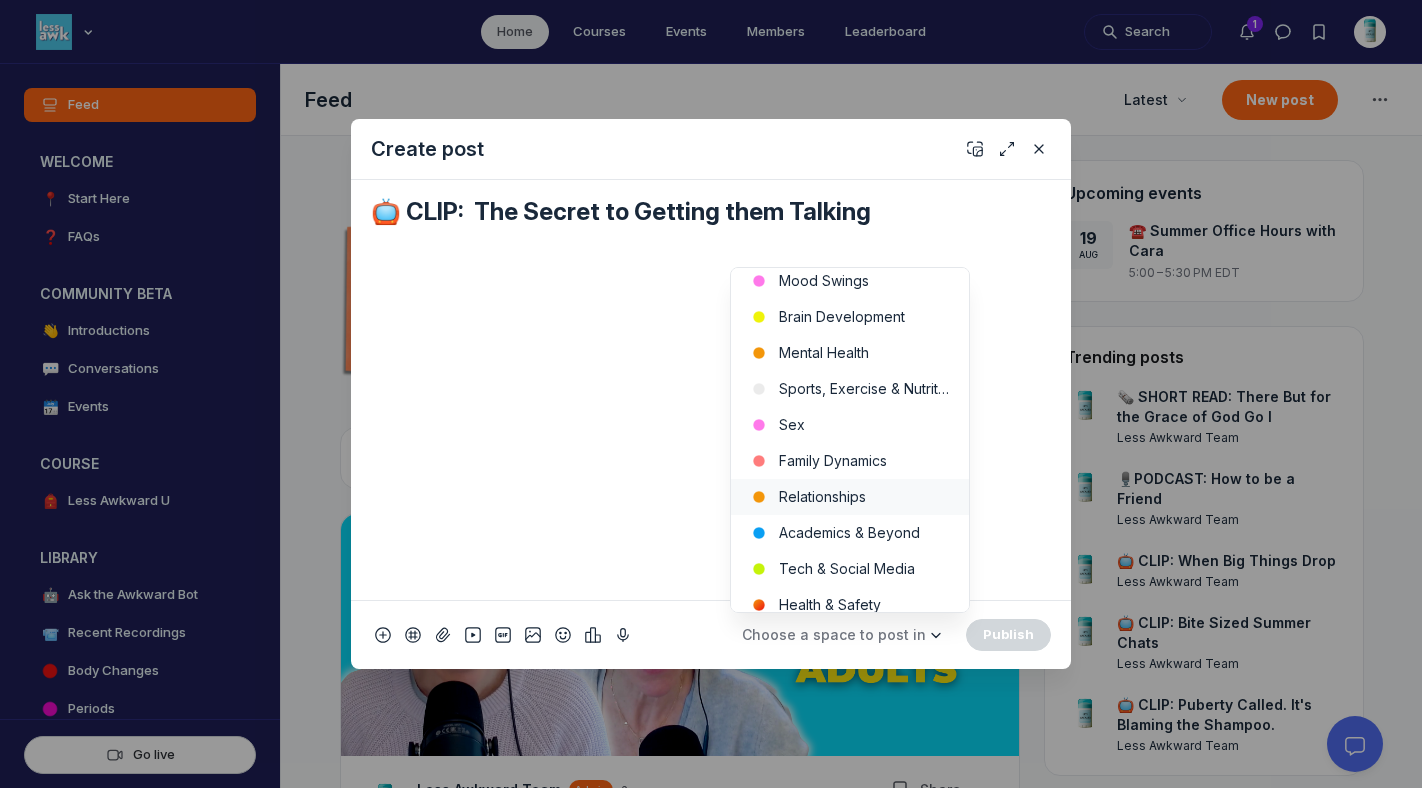 click on "Relationships" at bounding box center [850, 497] 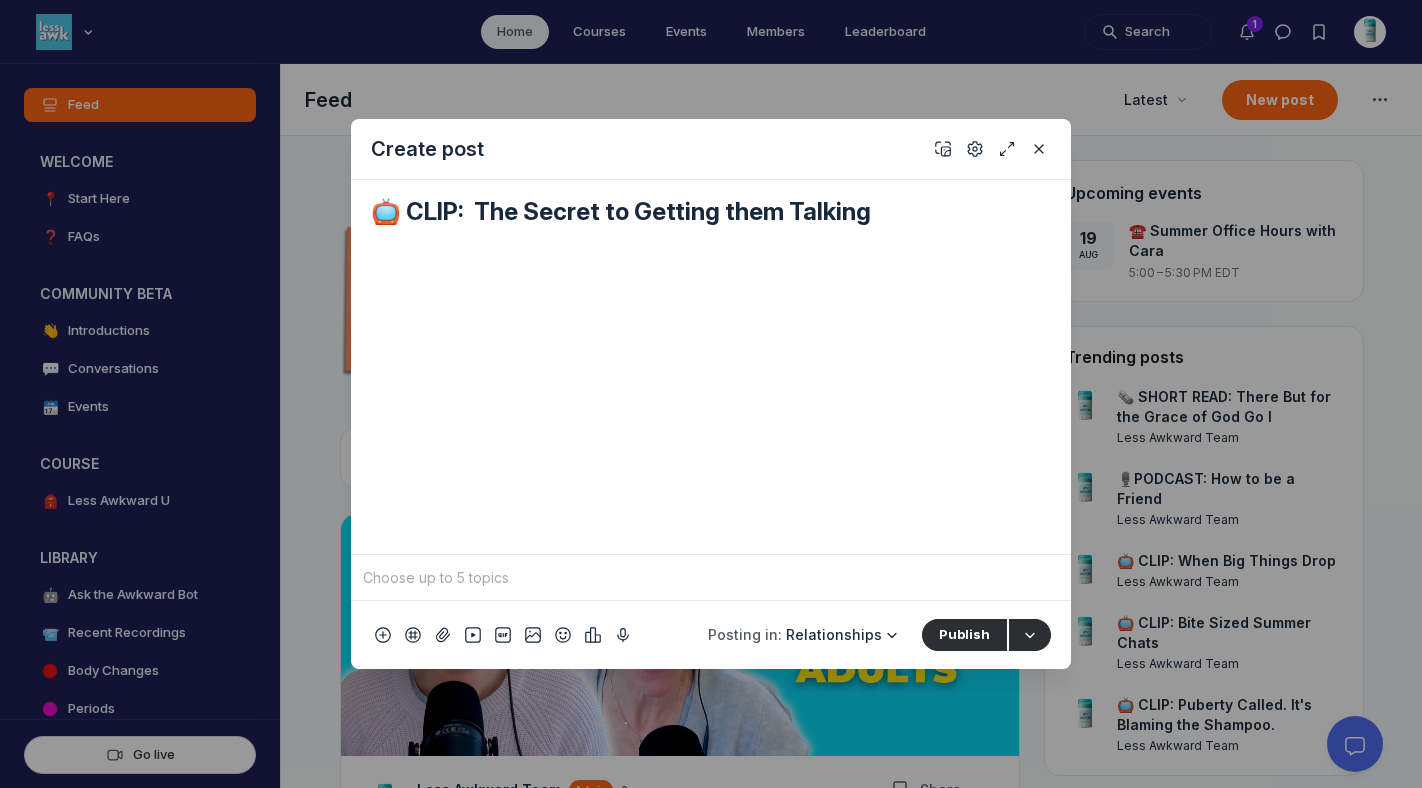 click at bounding box center [711, 578] 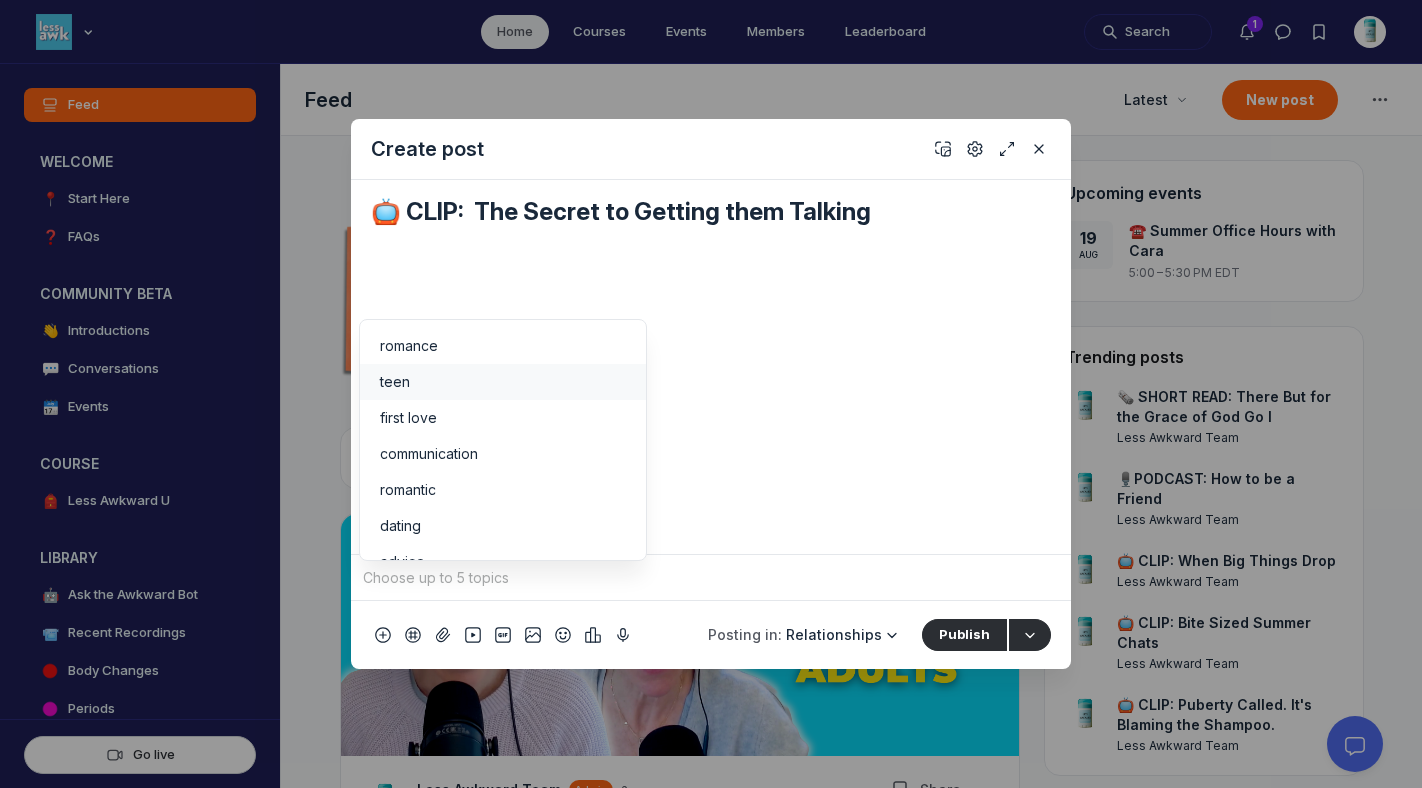 click on "teen" at bounding box center [503, 382] 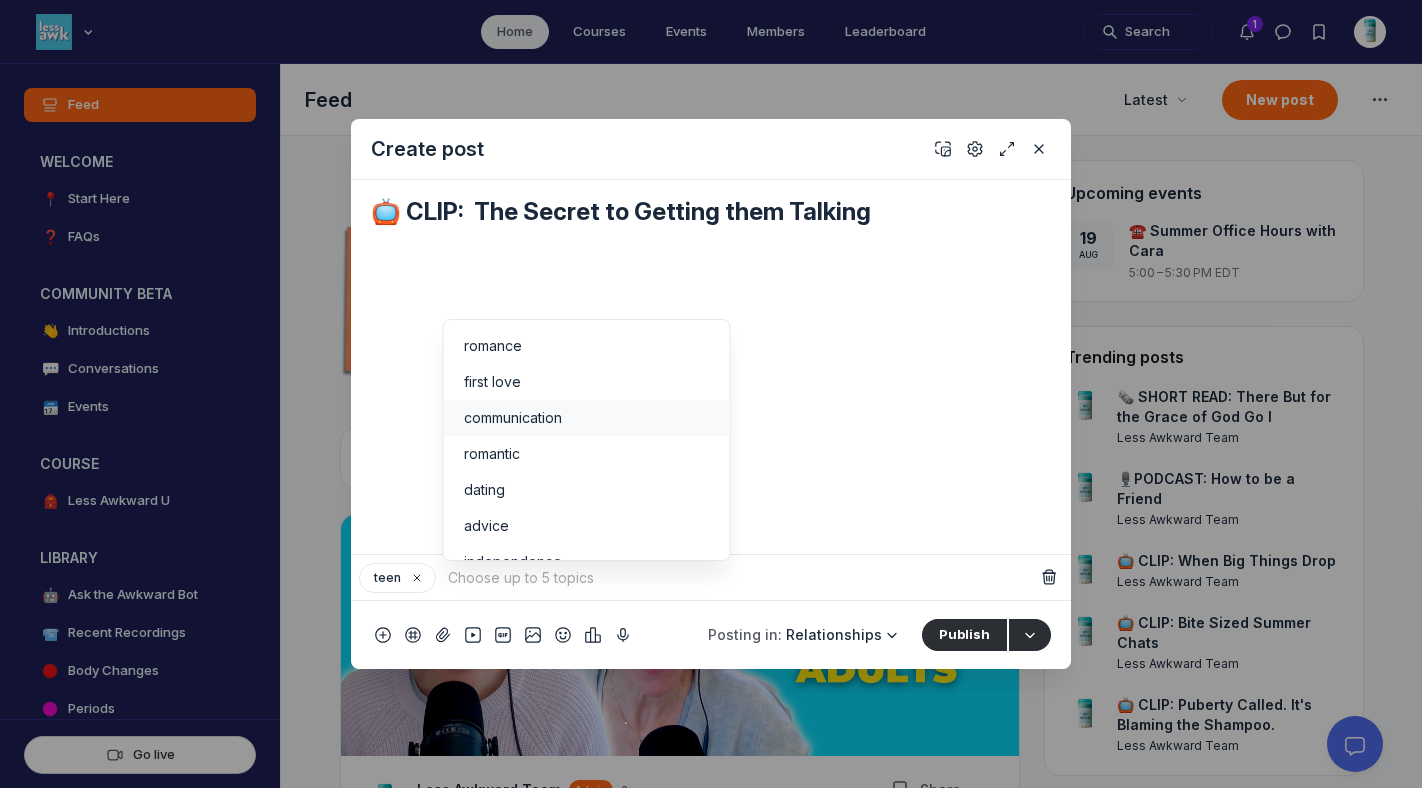 click on "communication" at bounding box center (513, 418) 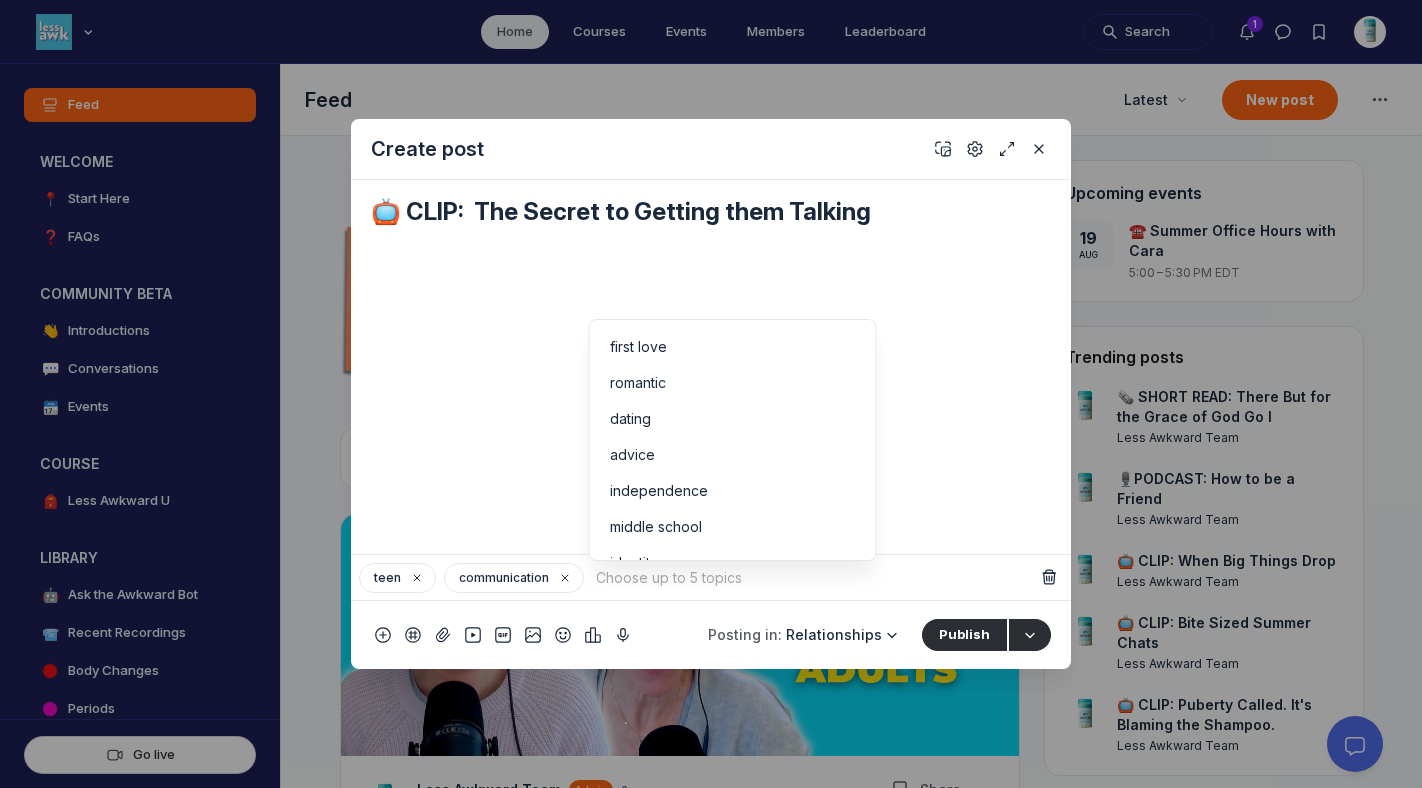 scroll, scrollTop: 75, scrollLeft: 0, axis: vertical 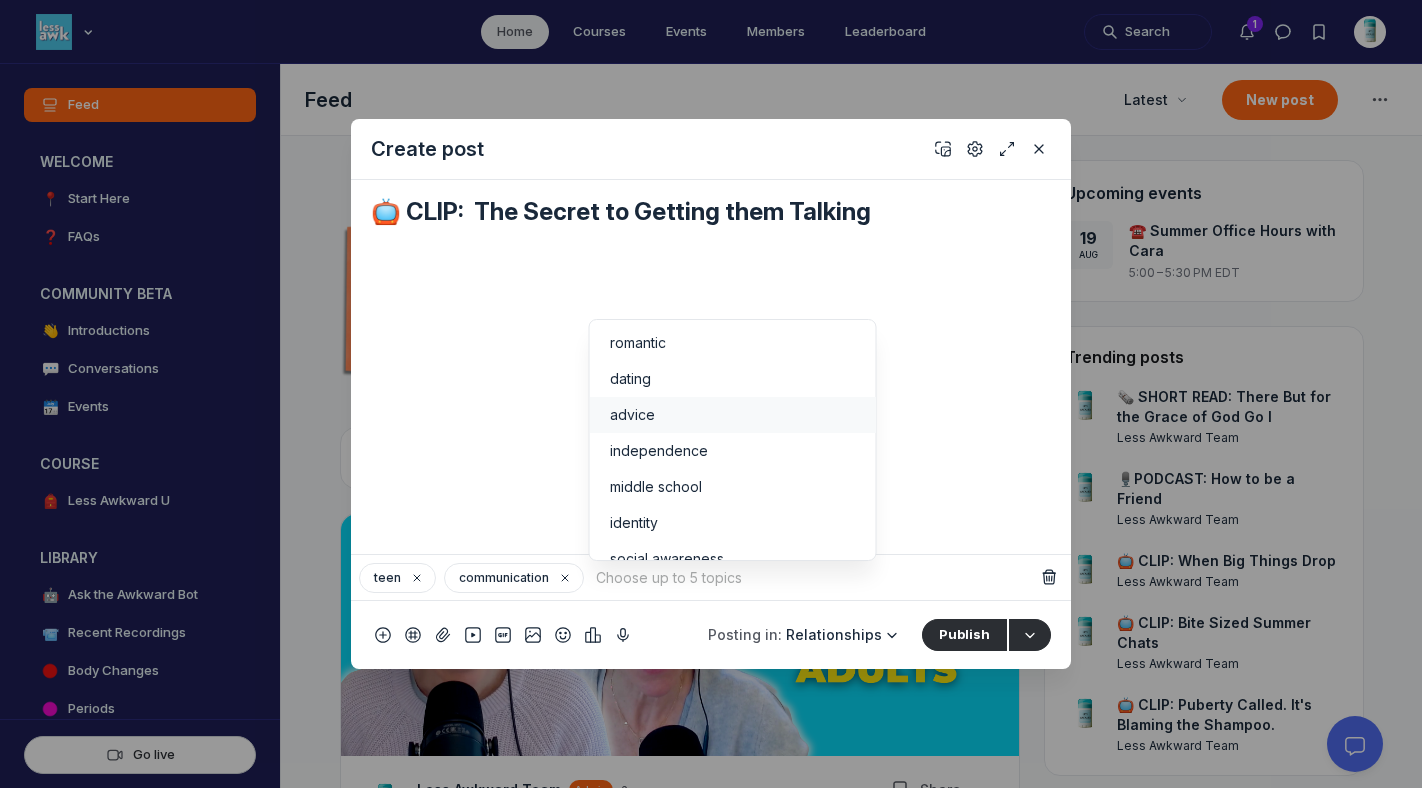 click on "advice" at bounding box center [733, 415] 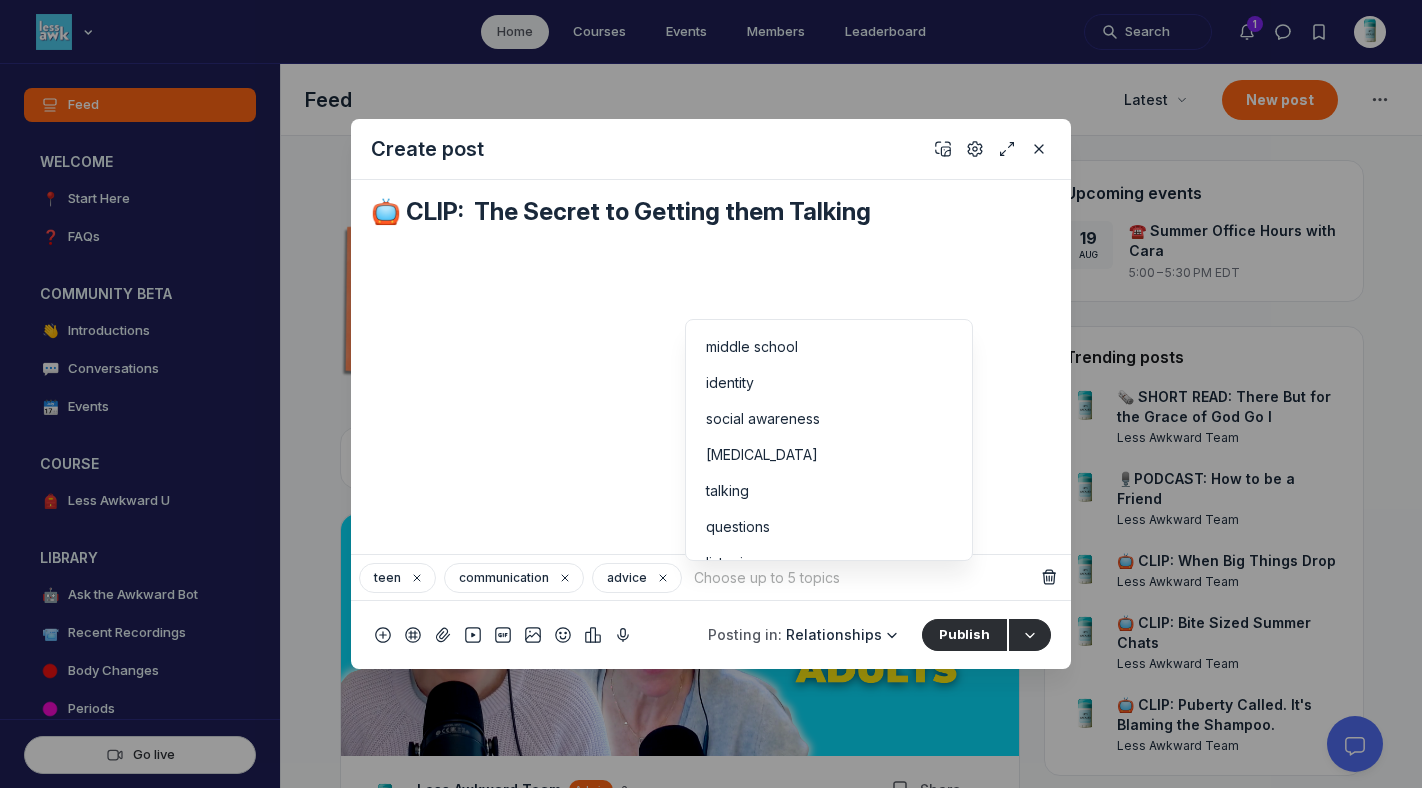 scroll, scrollTop: 195, scrollLeft: 0, axis: vertical 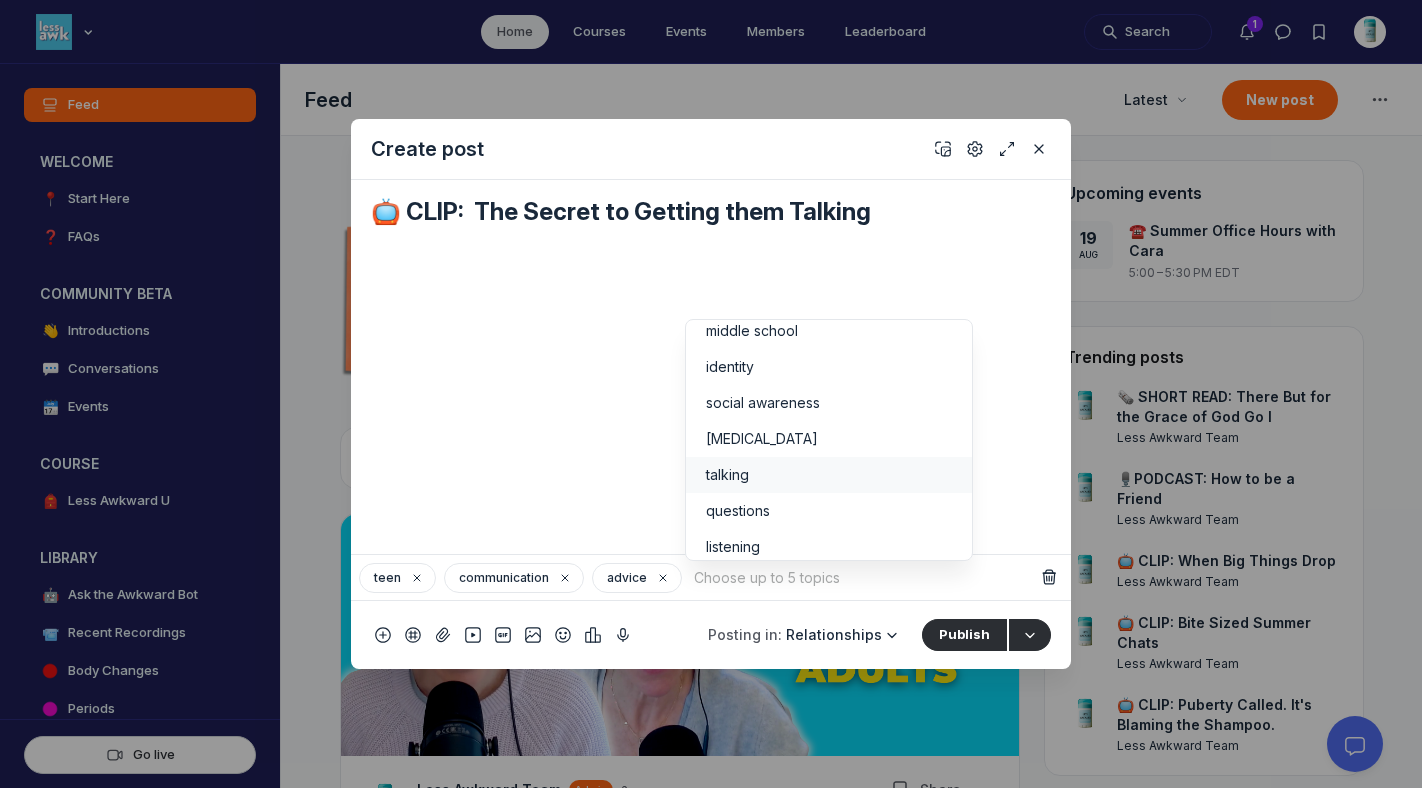 click on "talking" at bounding box center [829, 475] 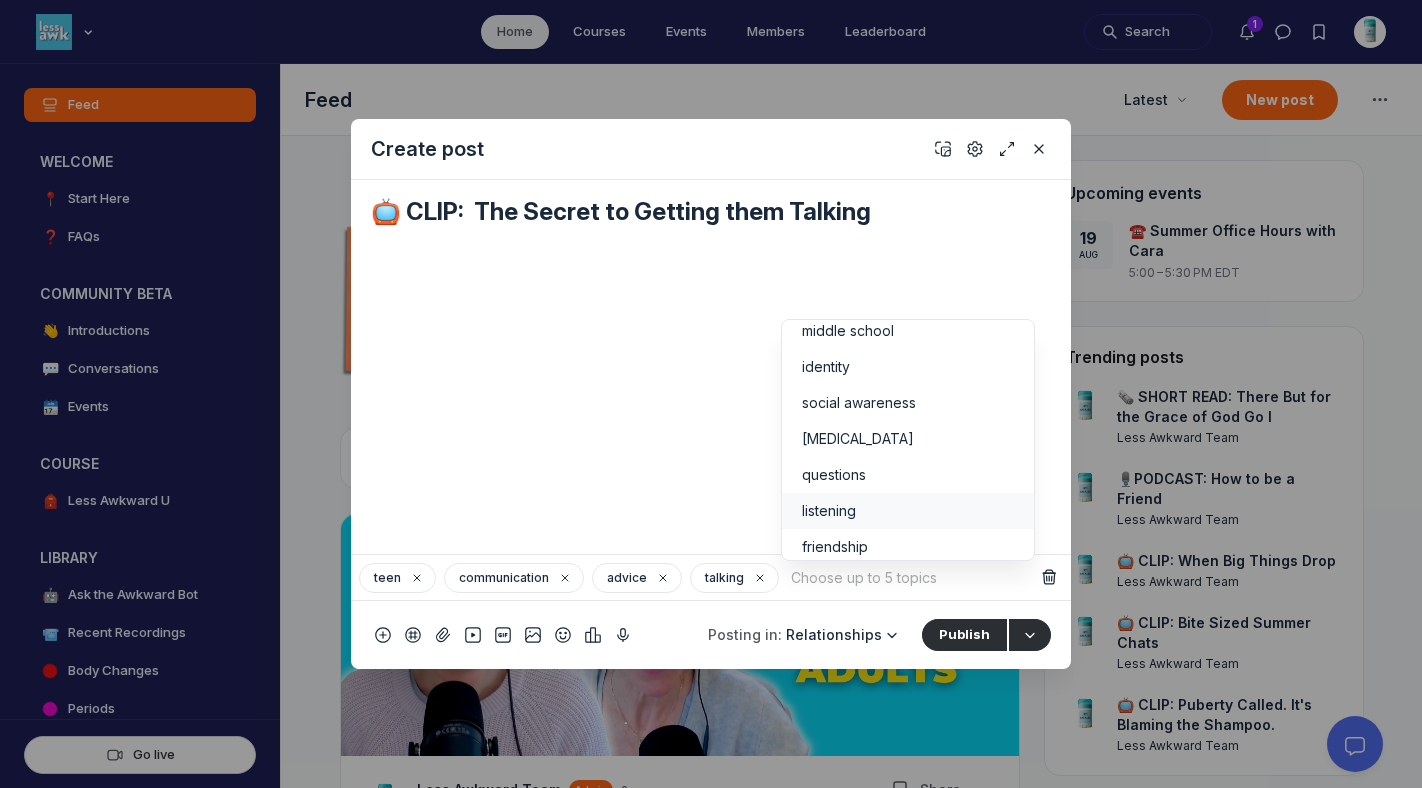 click on "listening" at bounding box center [829, 511] 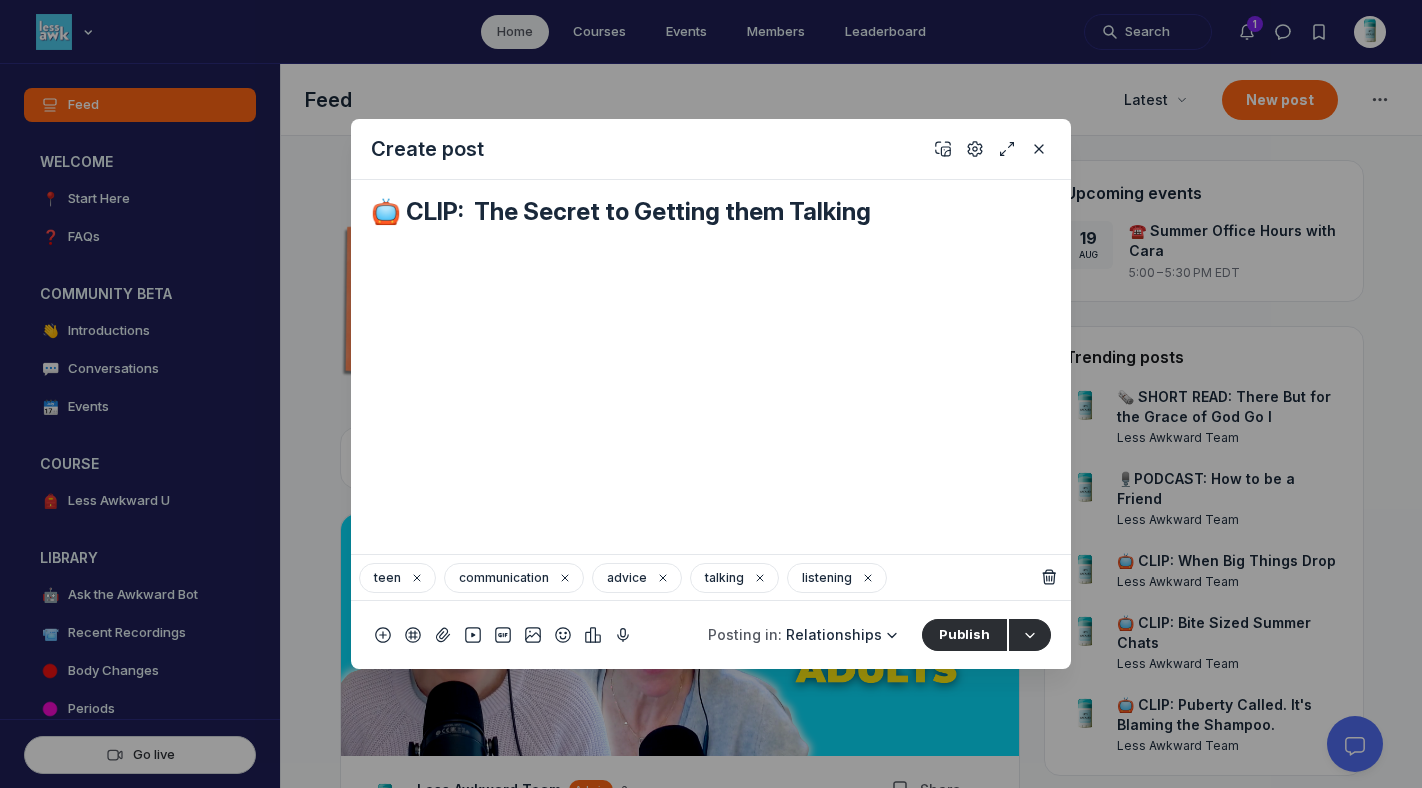 scroll, scrollTop: 215, scrollLeft: 0, axis: vertical 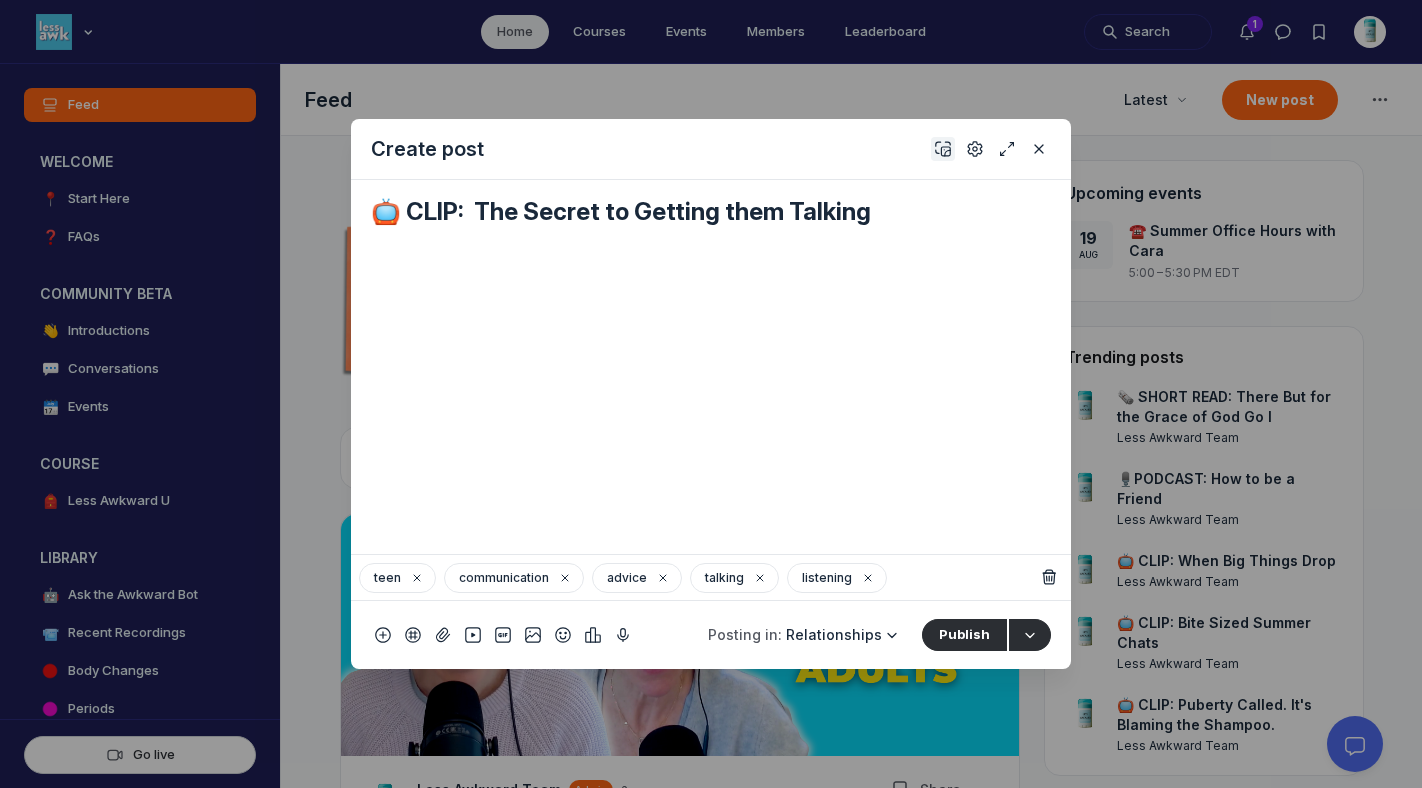 click 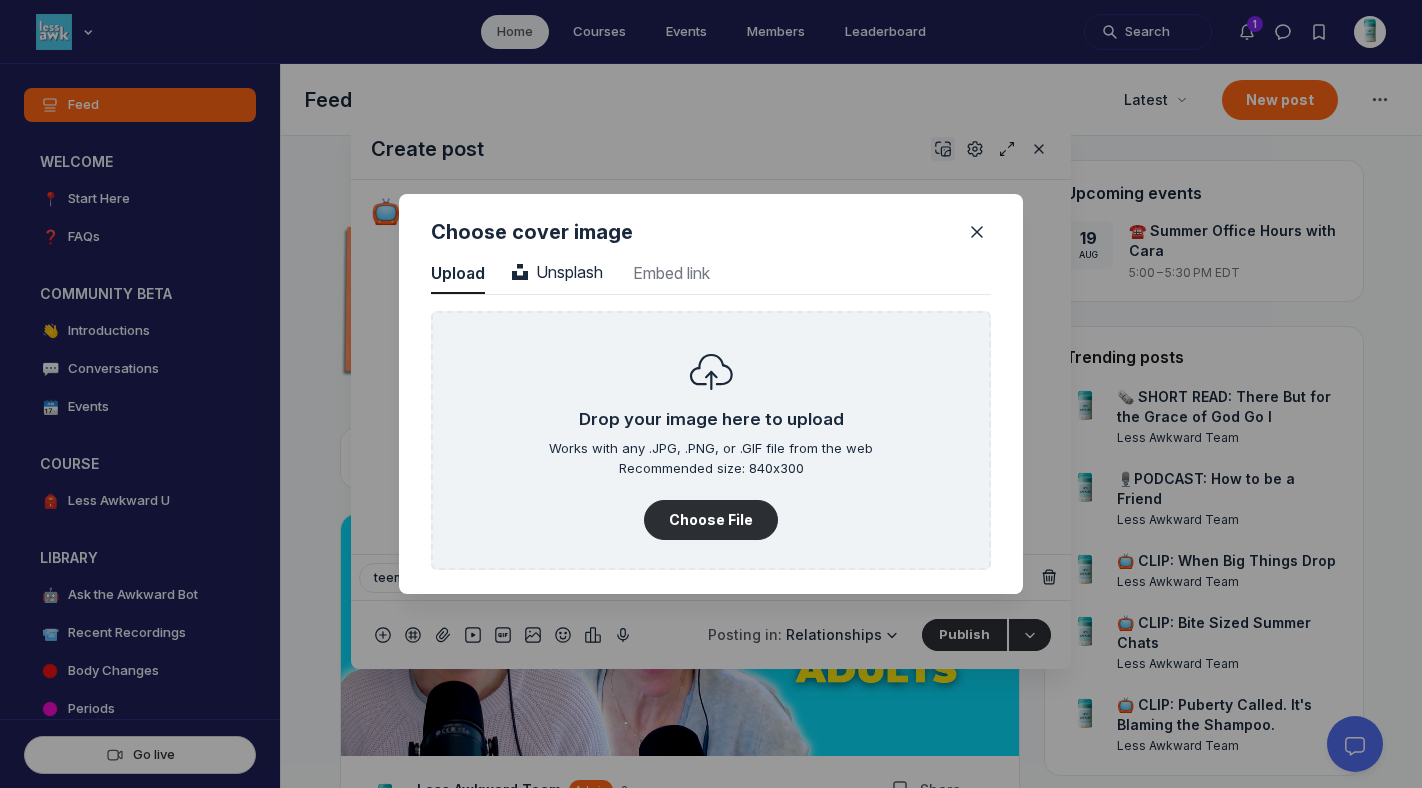 scroll, scrollTop: 2702, scrollLeft: 5090, axis: both 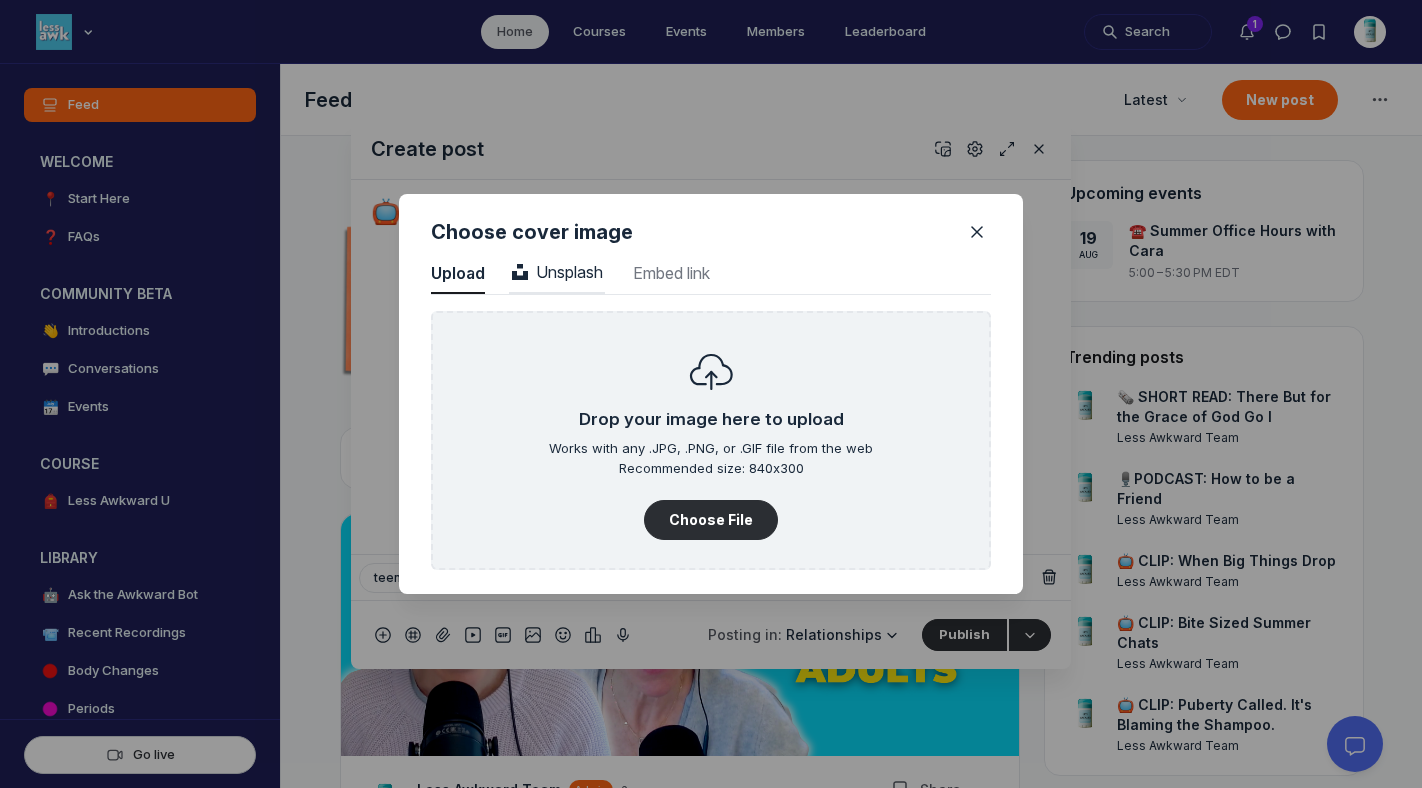 click on "Unsplash   Unsplash" at bounding box center [557, 274] 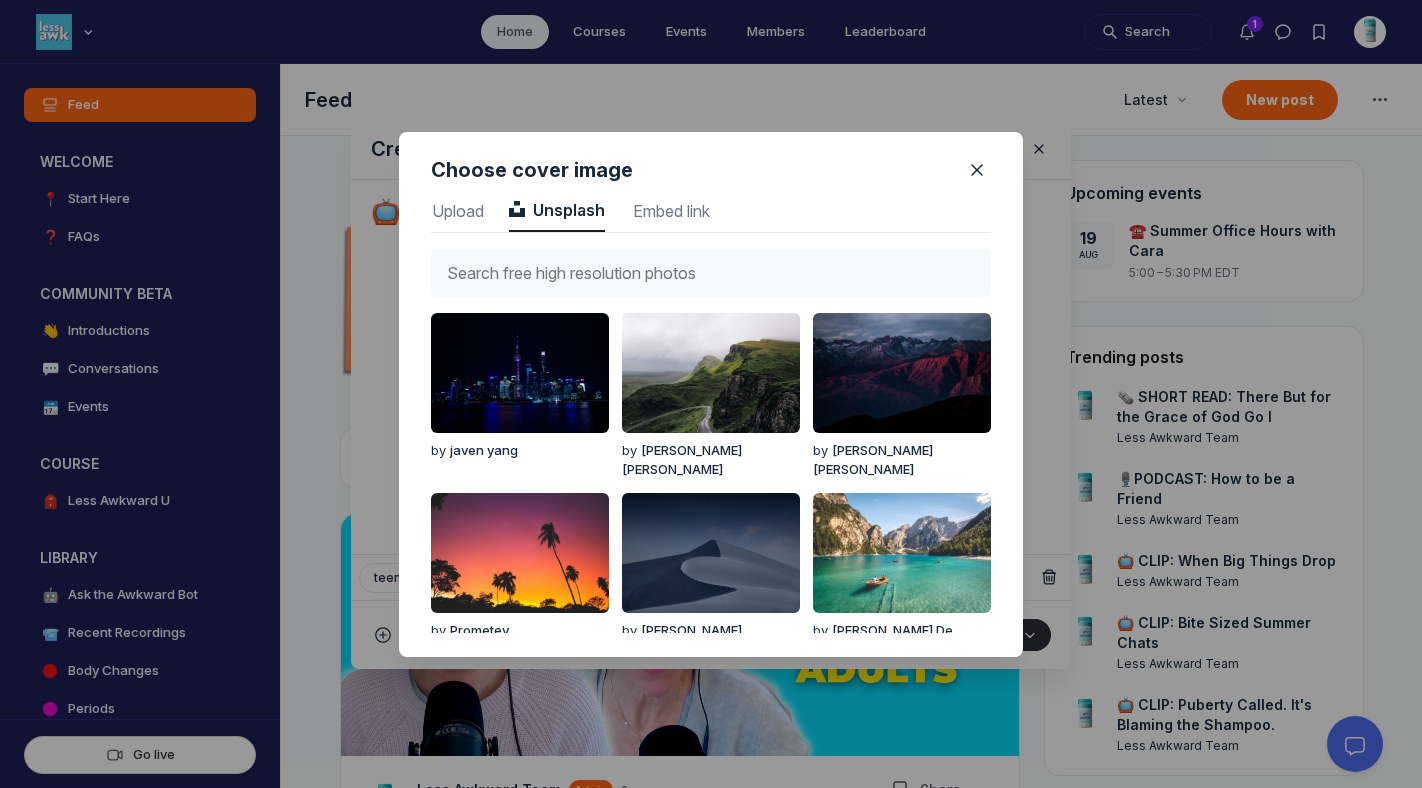 click at bounding box center (711, 273) 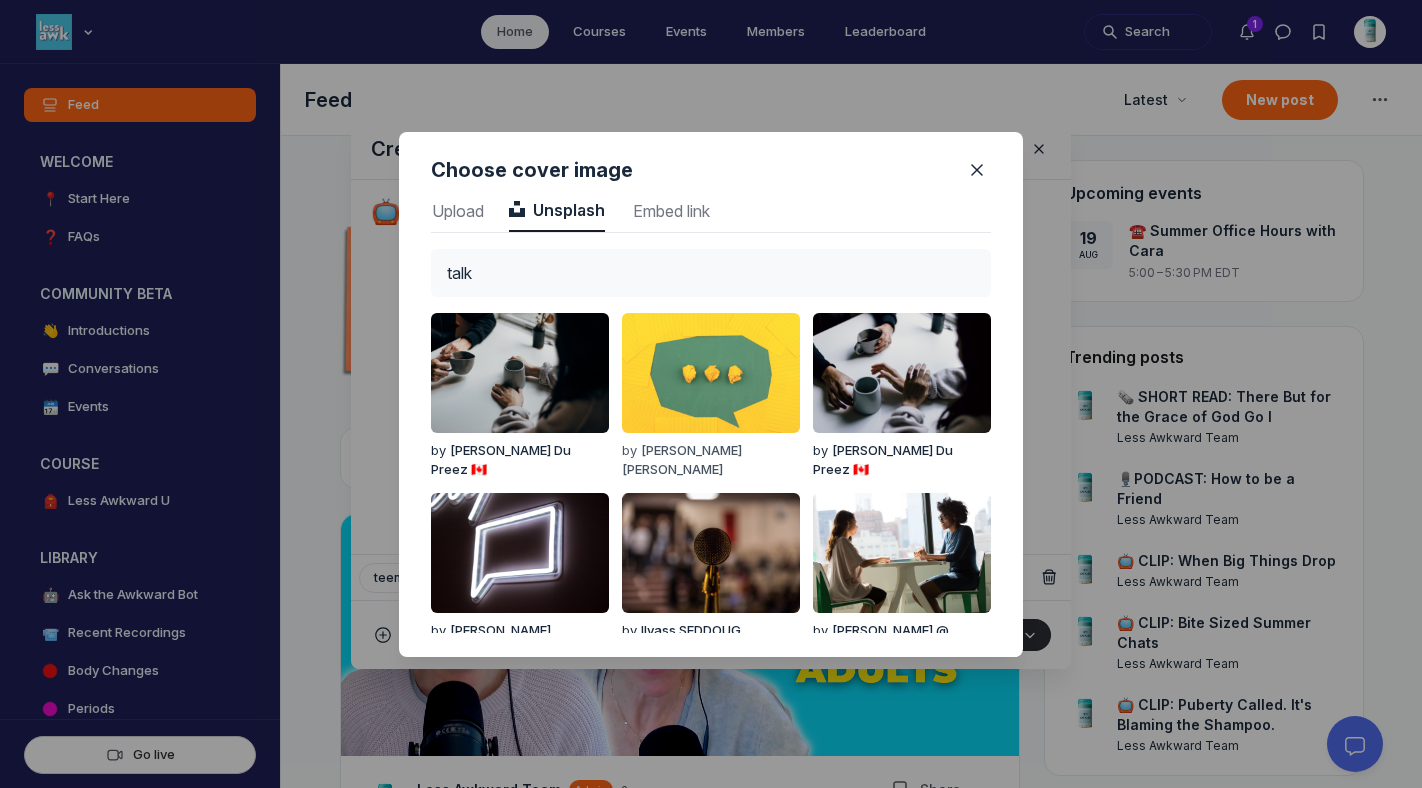 type on "talk" 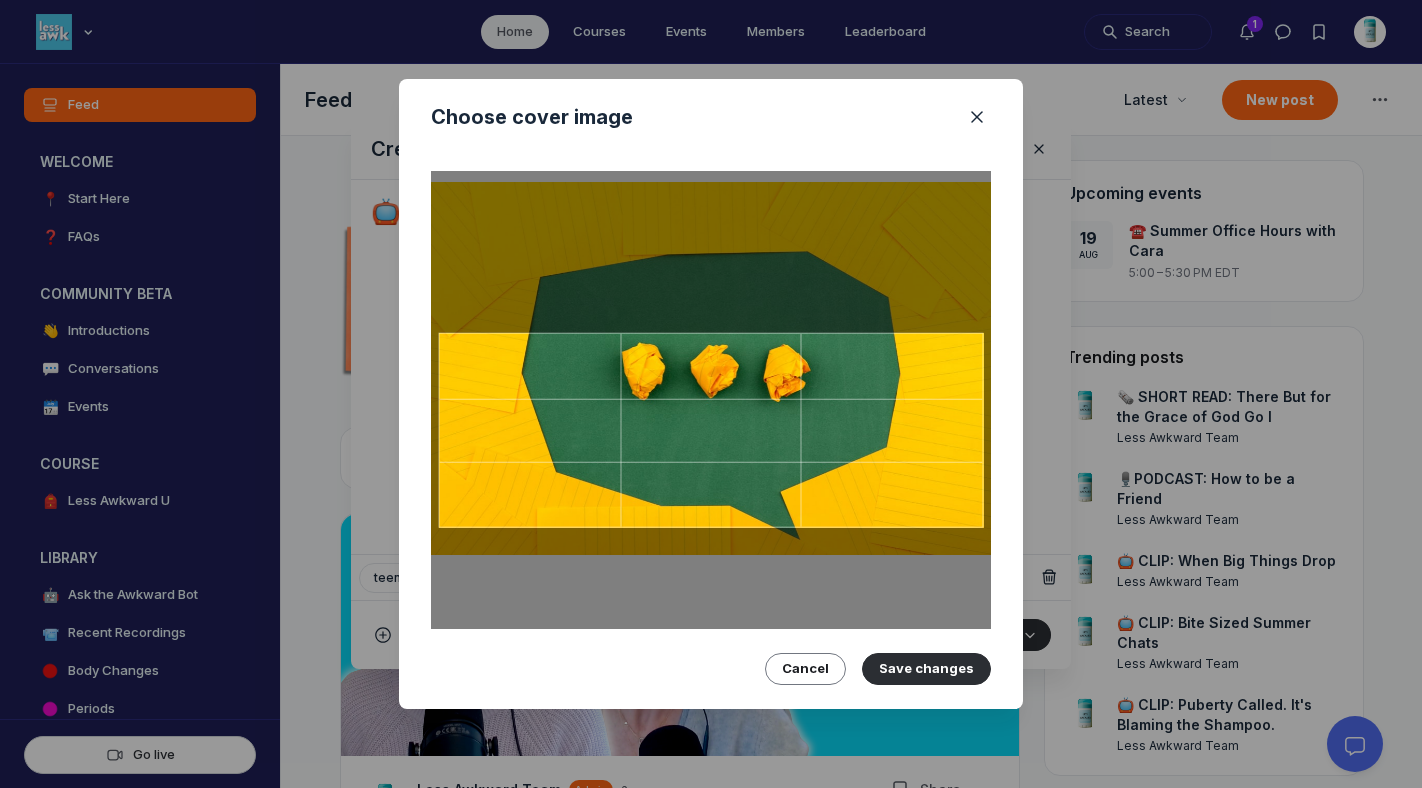 drag, startPoint x: 712, startPoint y: 442, endPoint x: 703, endPoint y: 380, distance: 62.649822 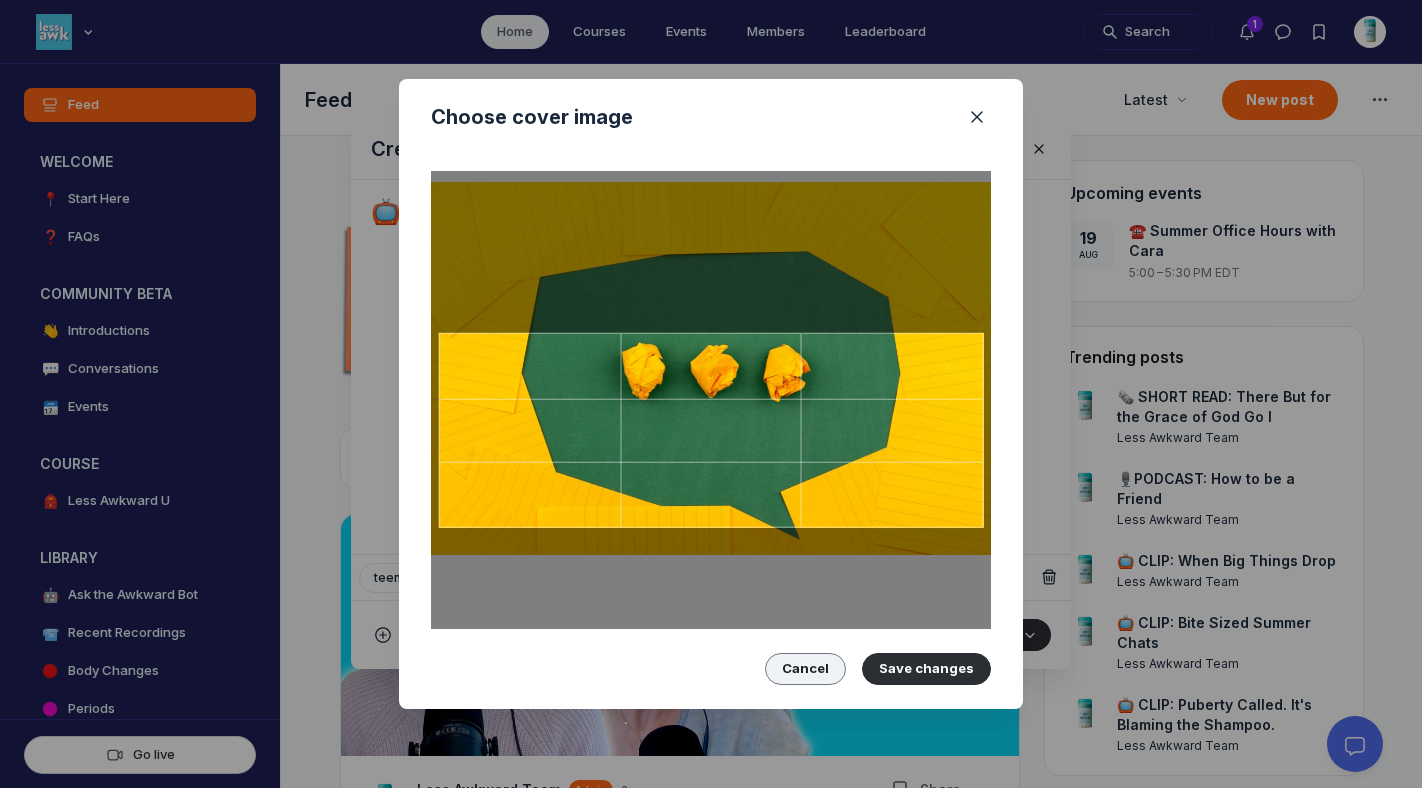 click on "Cancel" at bounding box center [805, 669] 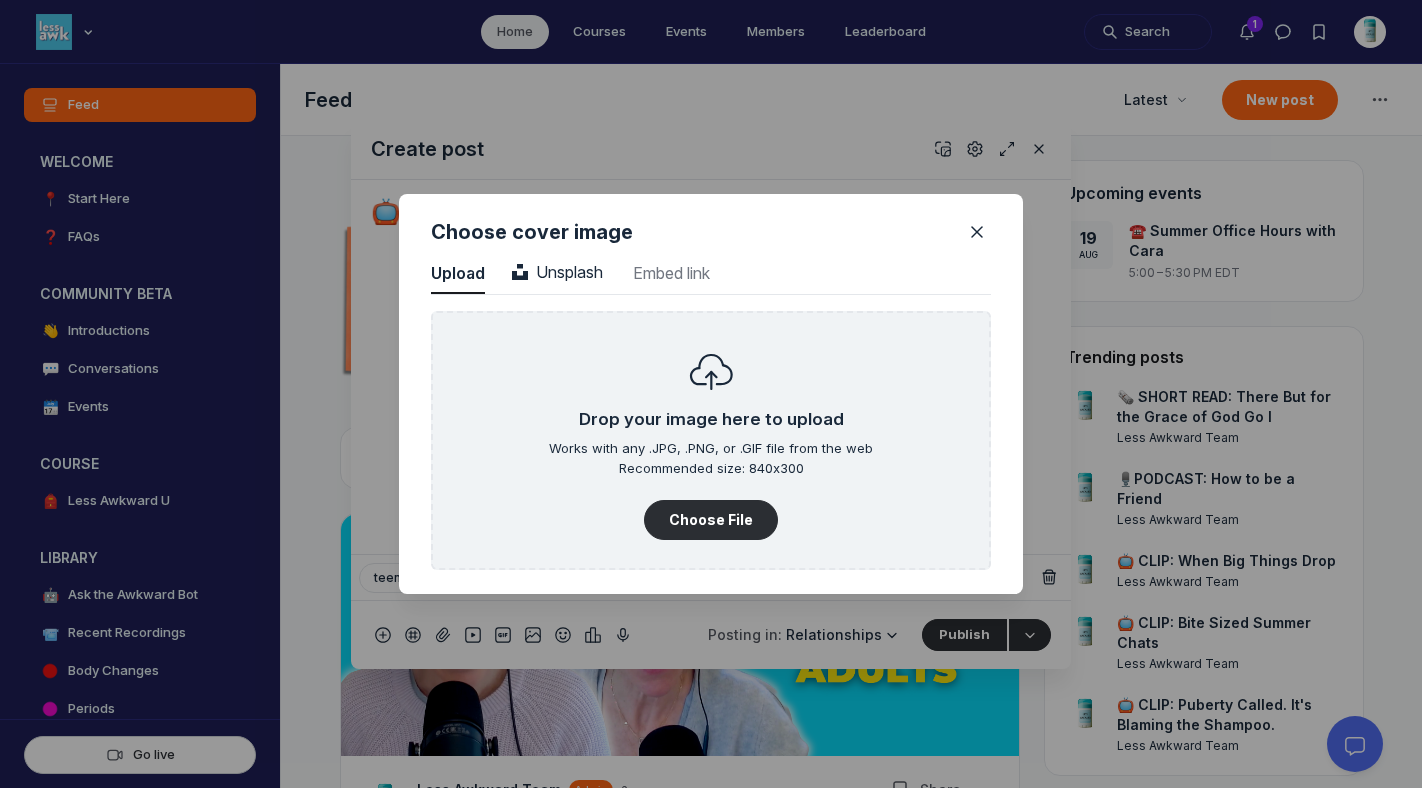 scroll, scrollTop: 2702, scrollLeft: 5090, axis: both 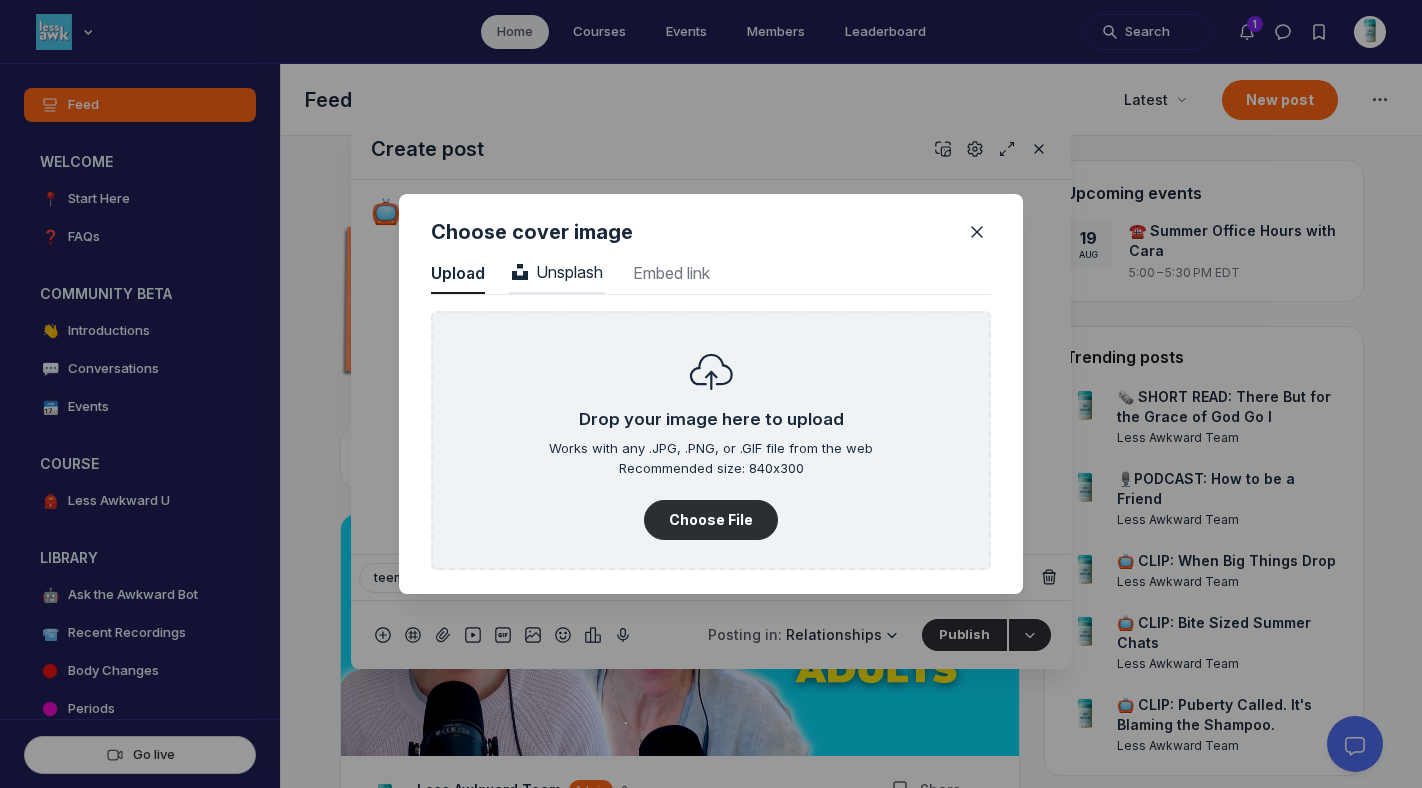 click on "Unsplash" at bounding box center (557, 272) 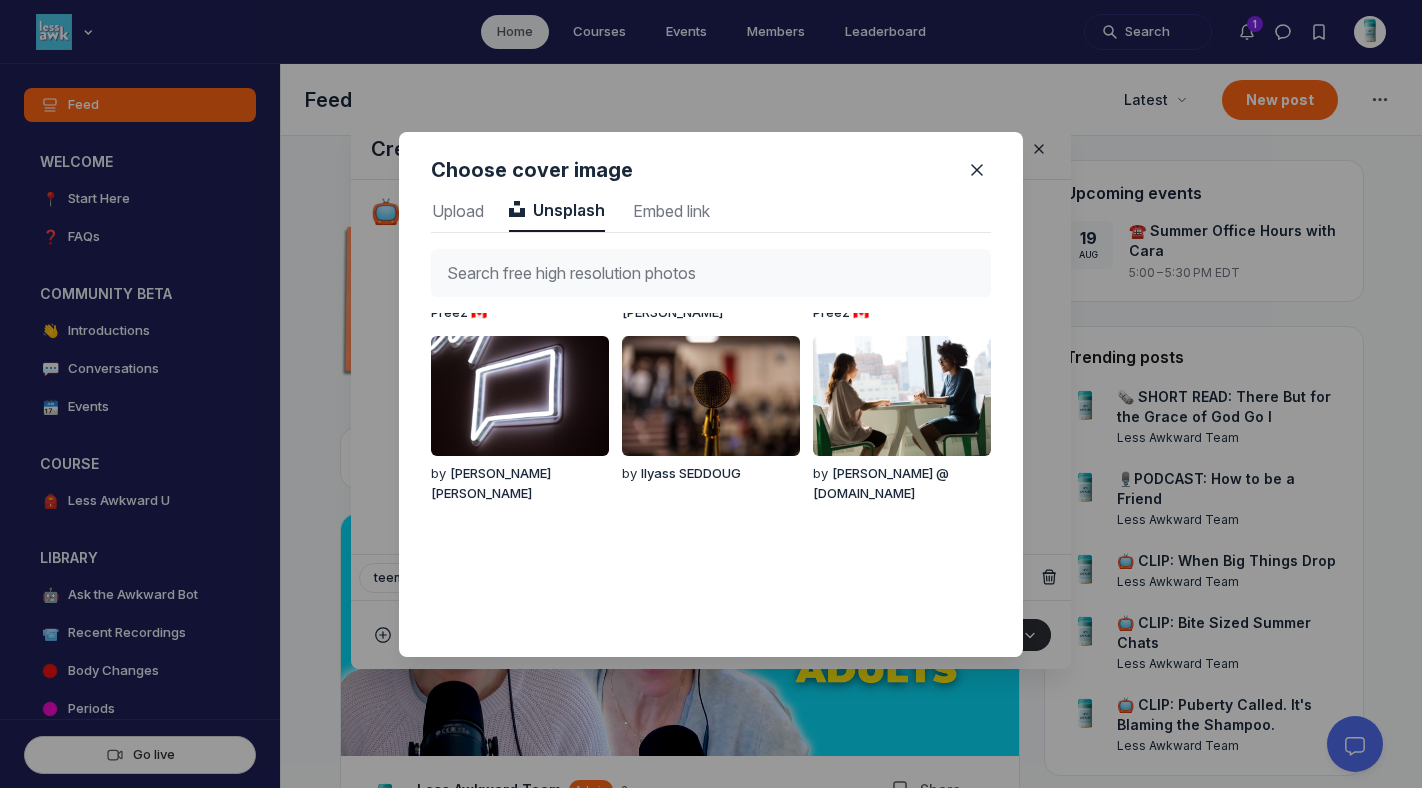 scroll, scrollTop: 163, scrollLeft: 0, axis: vertical 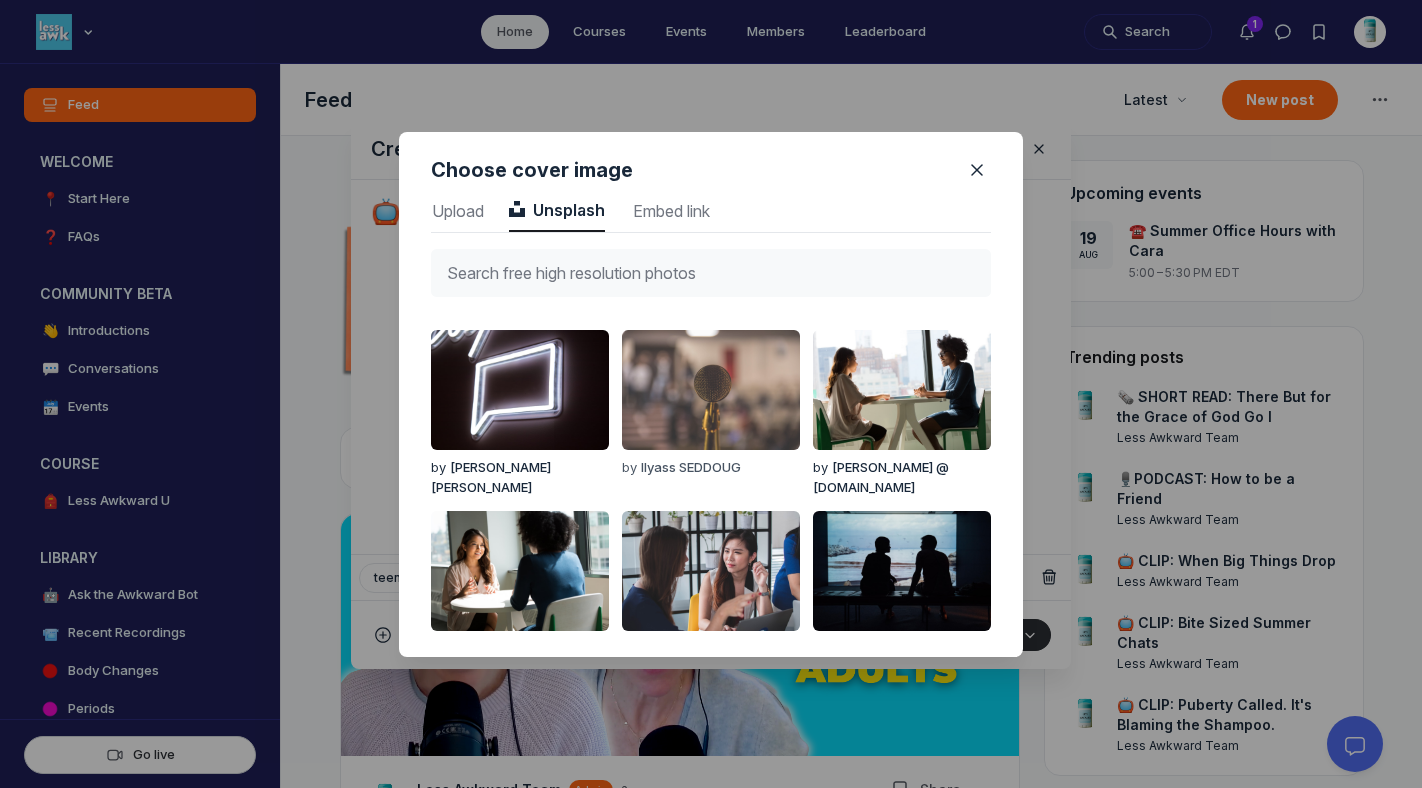 click at bounding box center (711, 390) 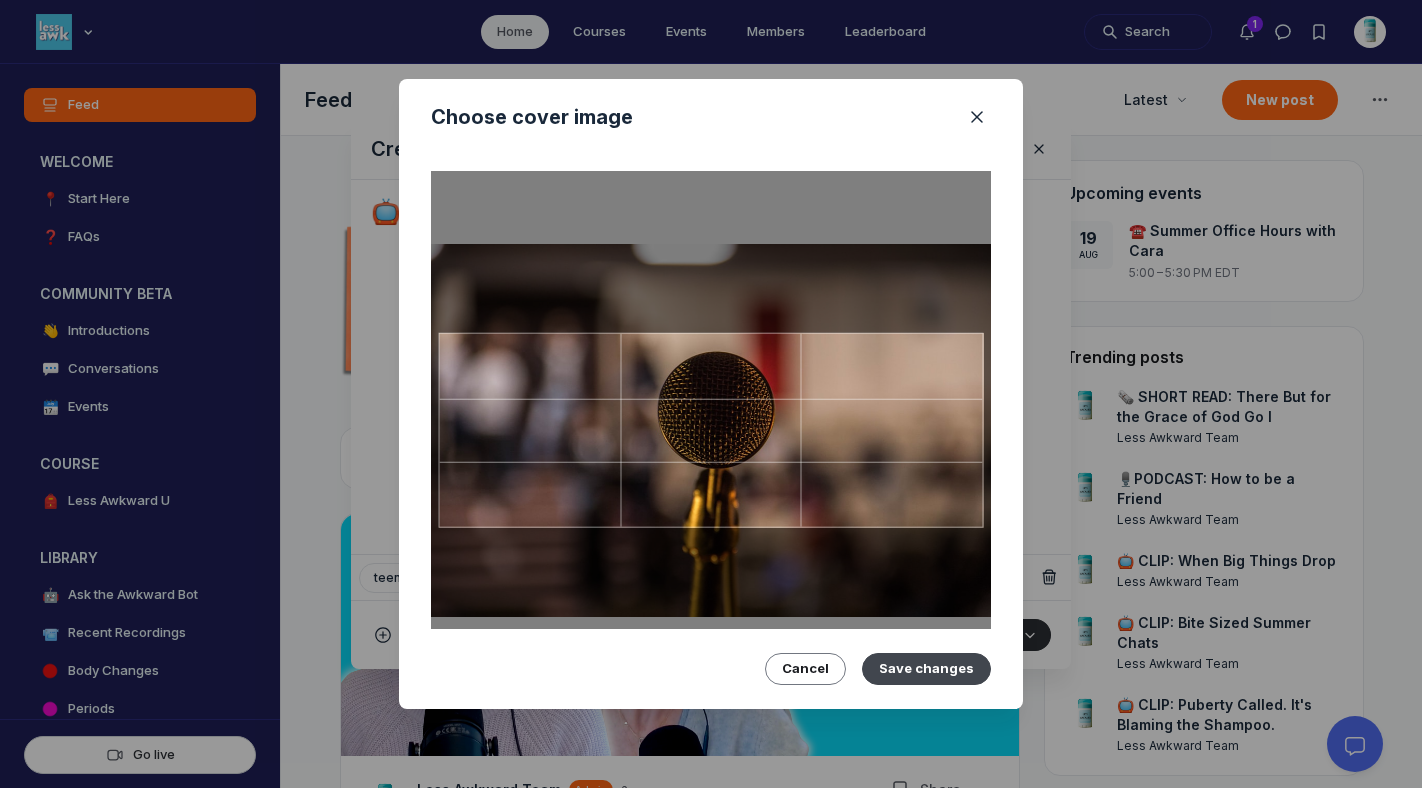 click on "Save changes" at bounding box center [926, 669] 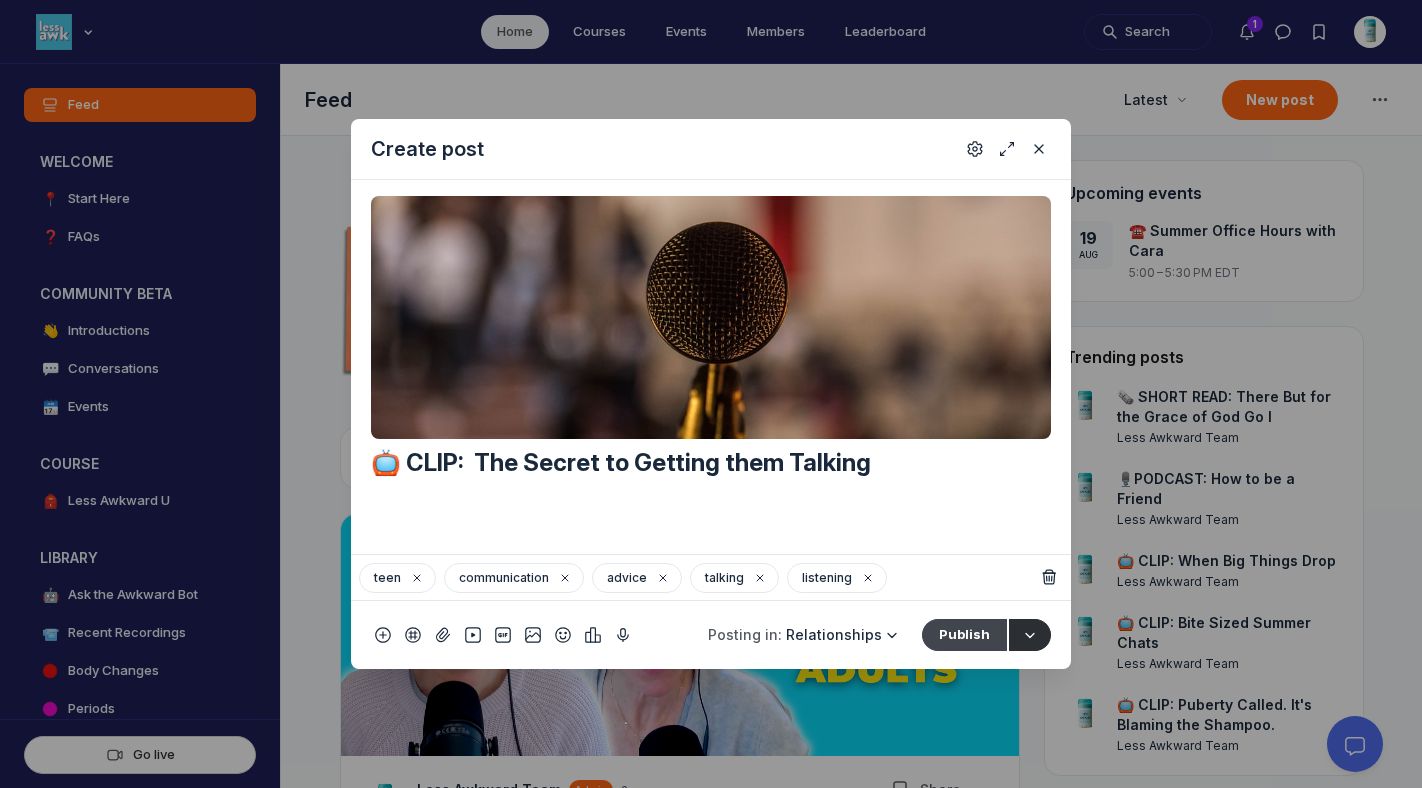 click on "Publish" at bounding box center (964, 635) 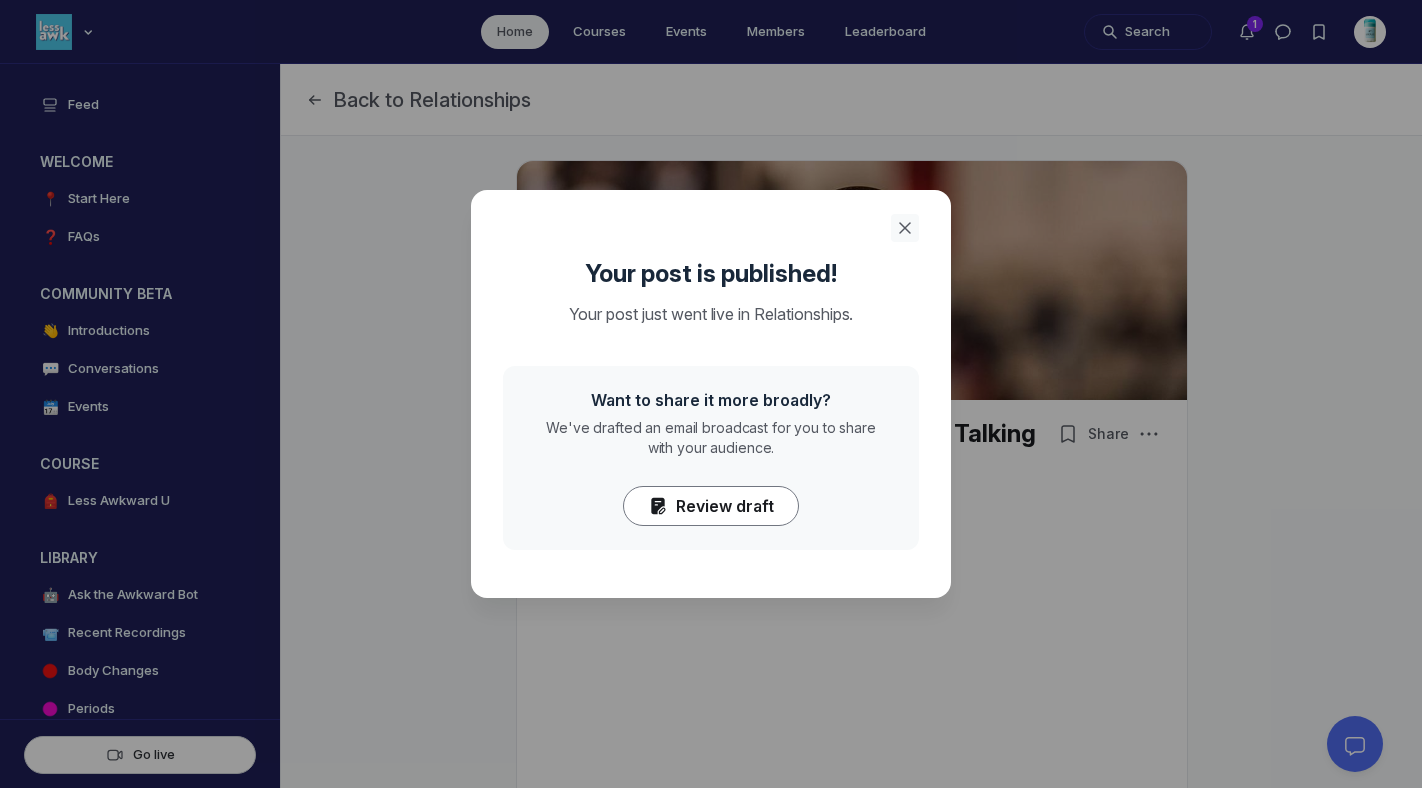 click 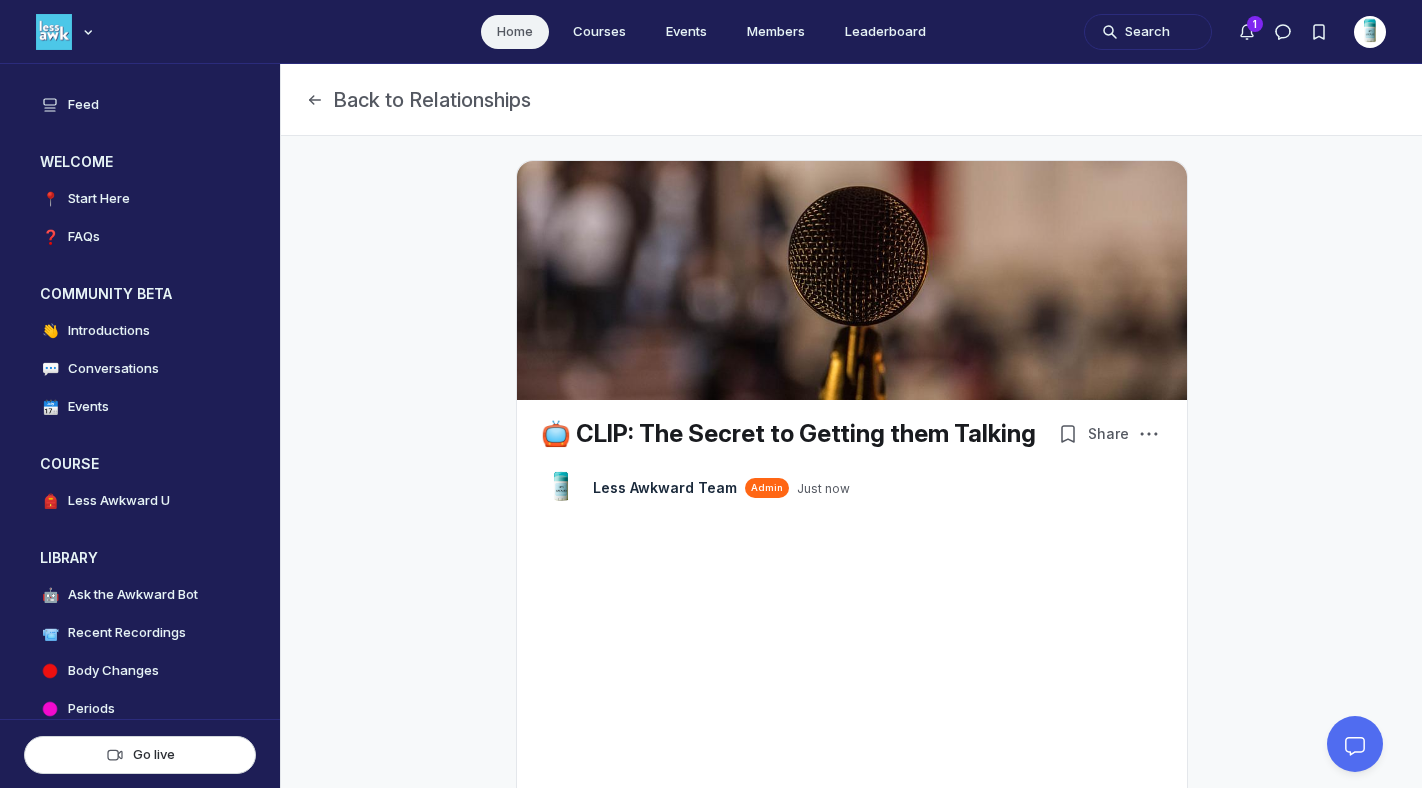 click on "Home" at bounding box center [515, 32] 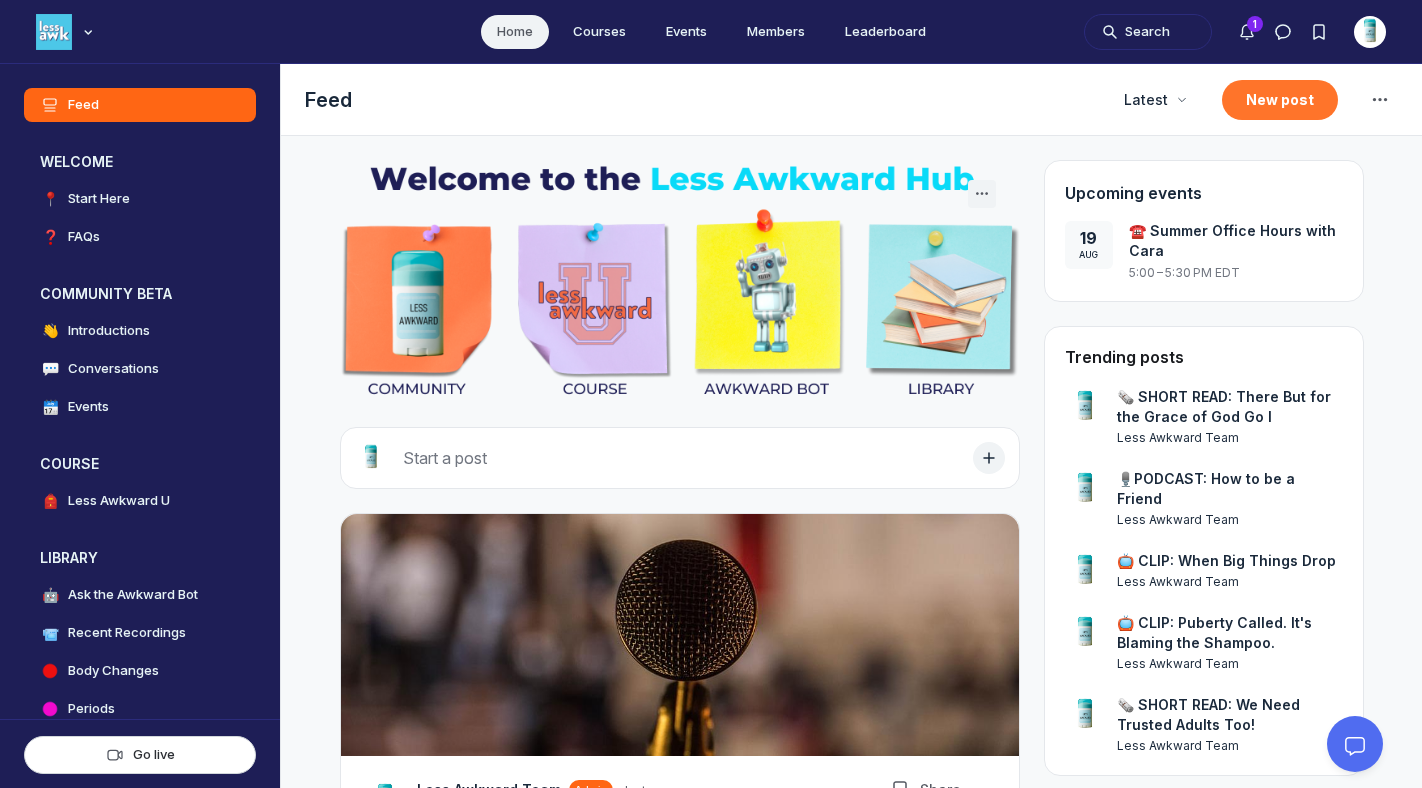 click on "New post" at bounding box center (1280, 100) 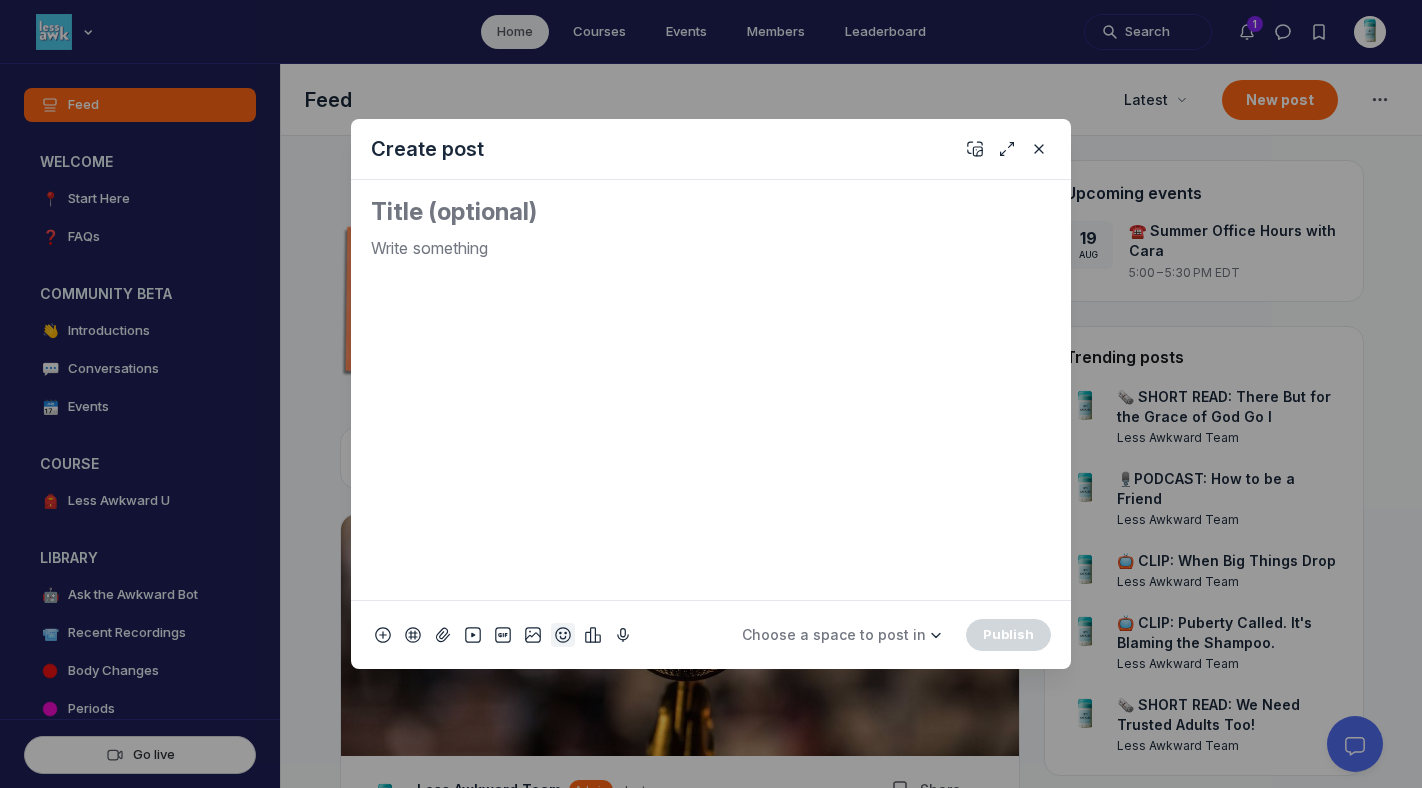 click 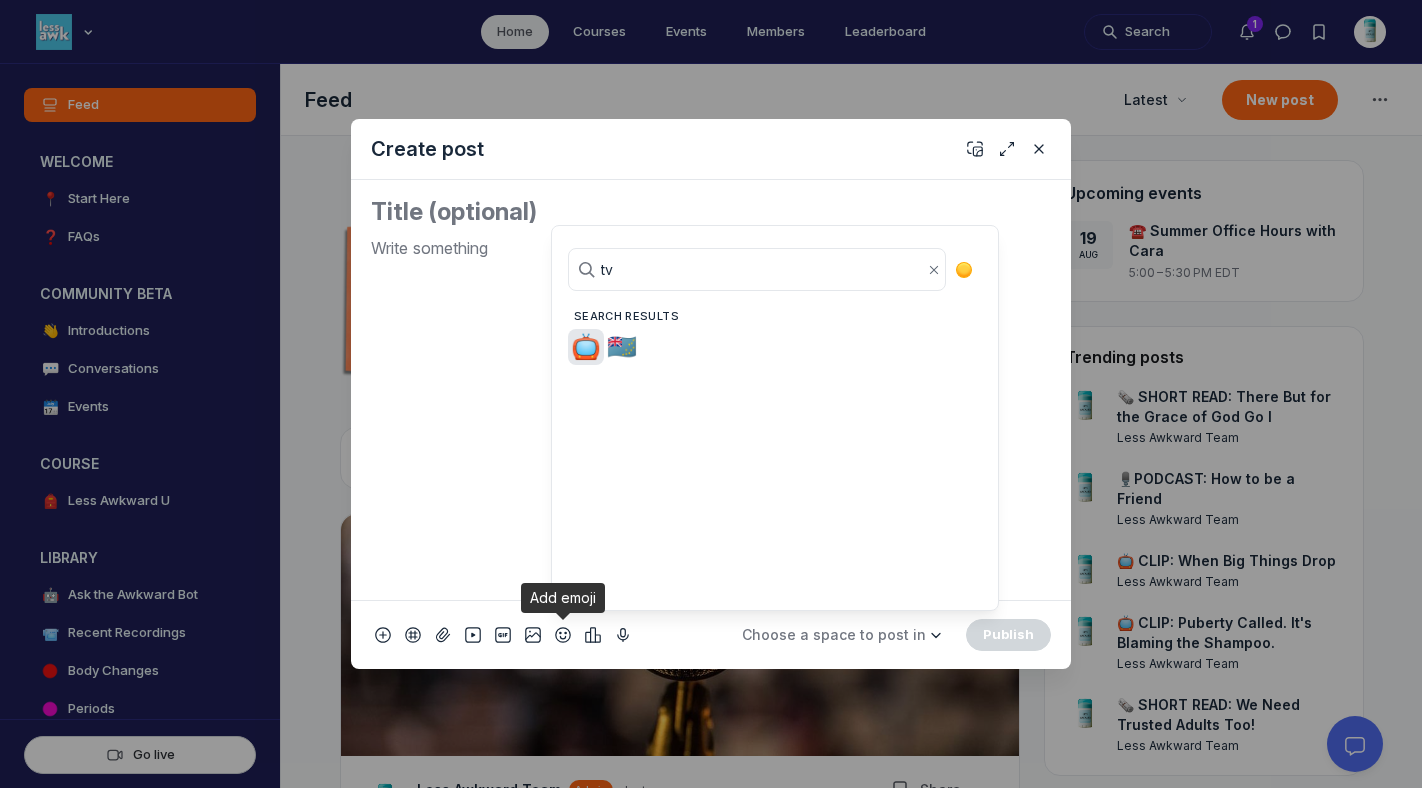 type on "tv" 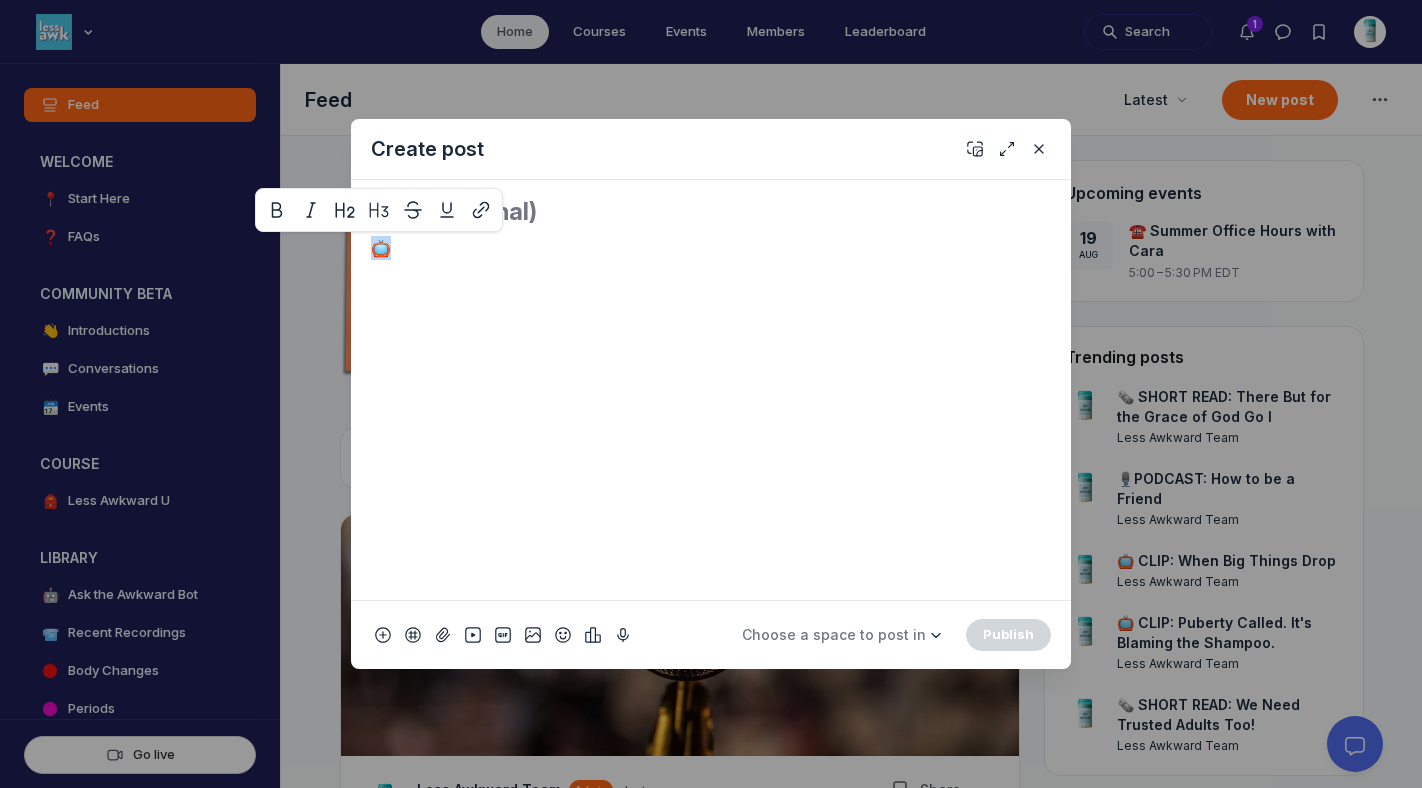 drag, startPoint x: 441, startPoint y: 241, endPoint x: 349, endPoint y: 239, distance: 92.021736 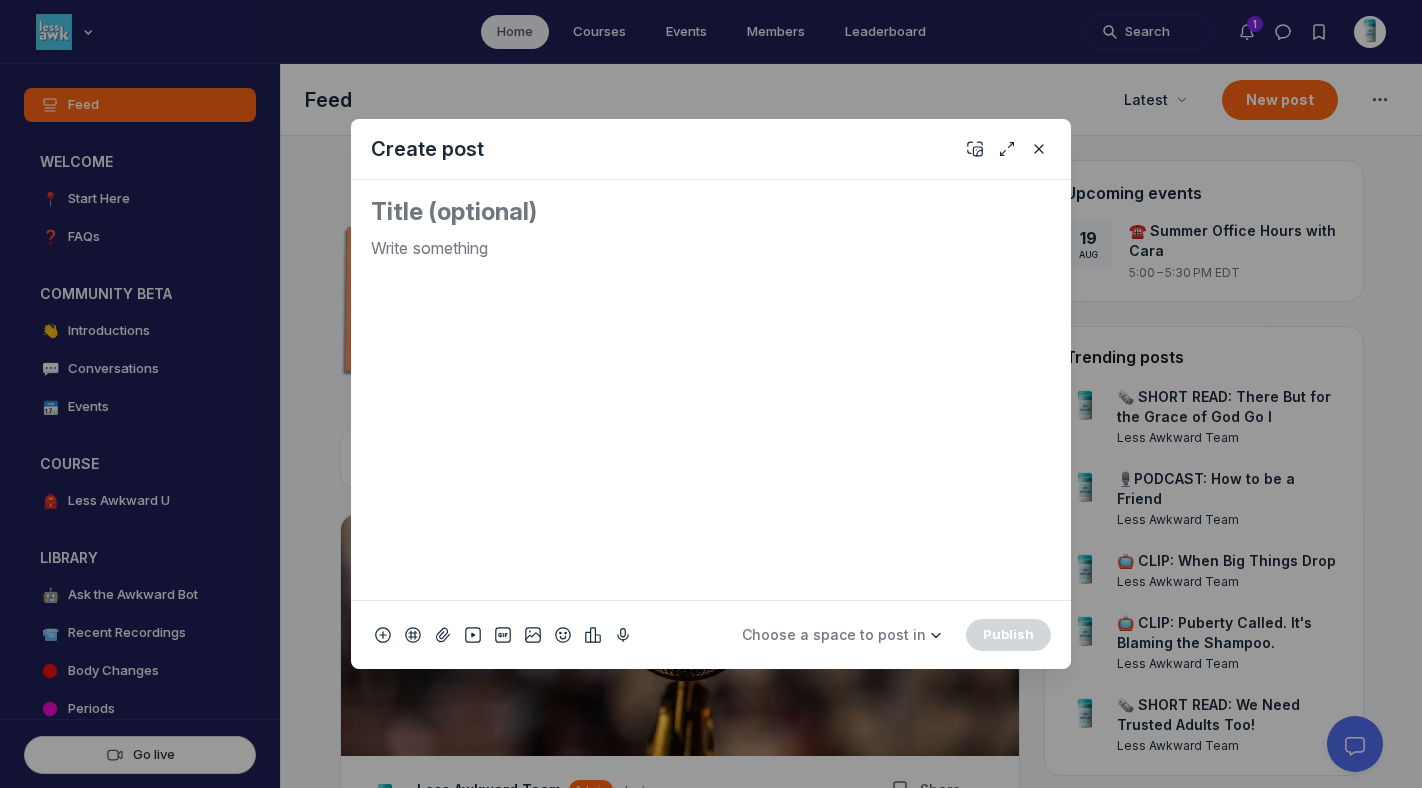 click at bounding box center (711, 212) 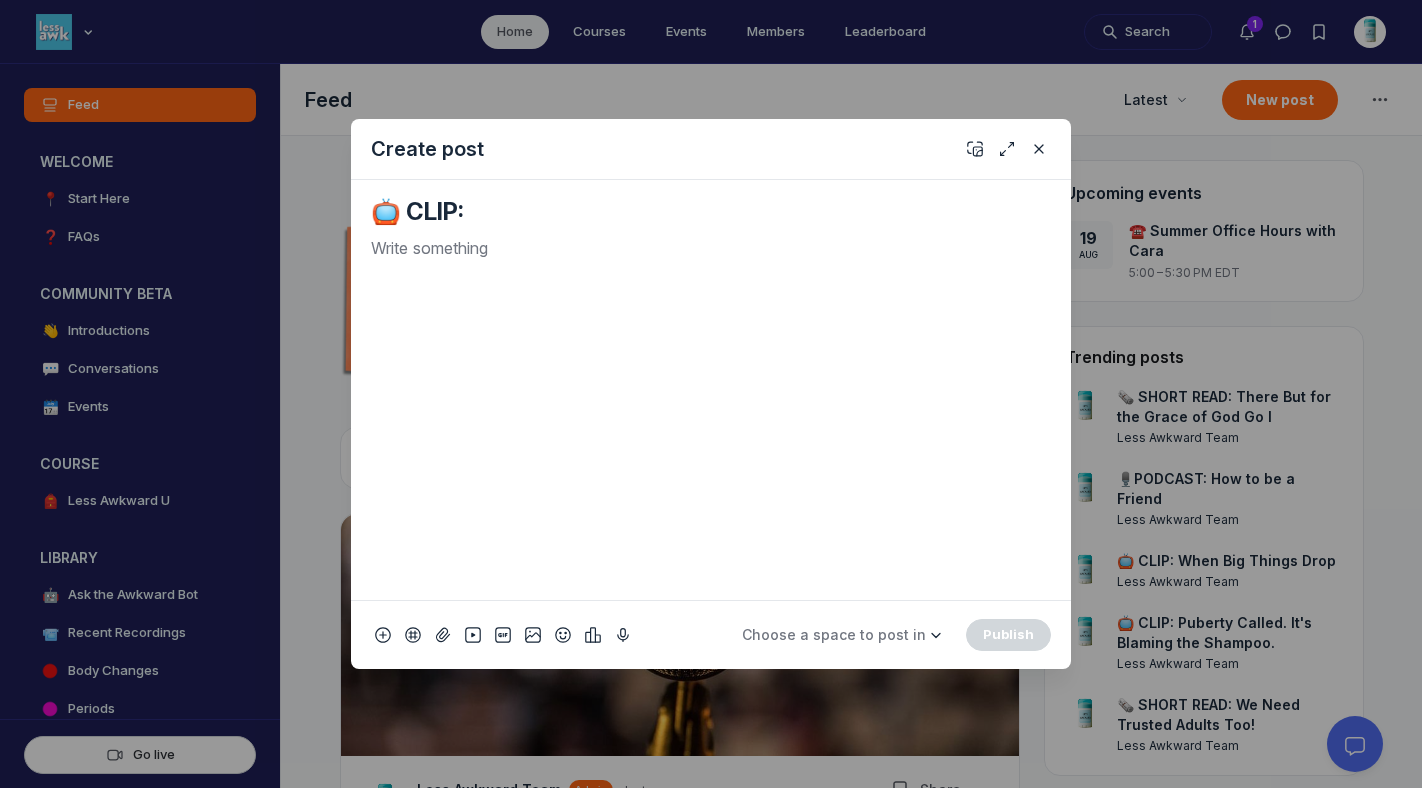 paste on "Puberty Shouldn't Bench Girls" 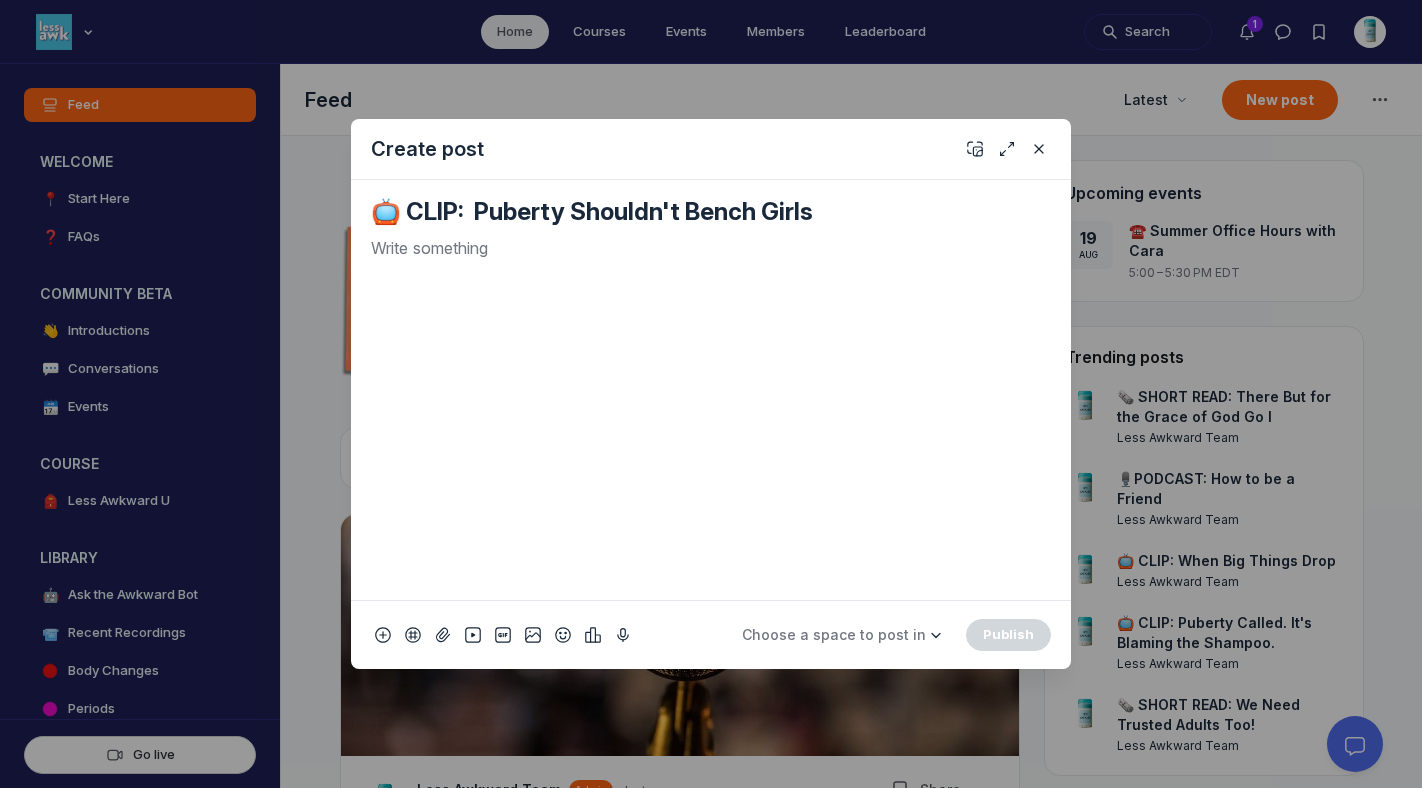 type on "📺 CLIP:  Puberty Shouldn't Bench Girls" 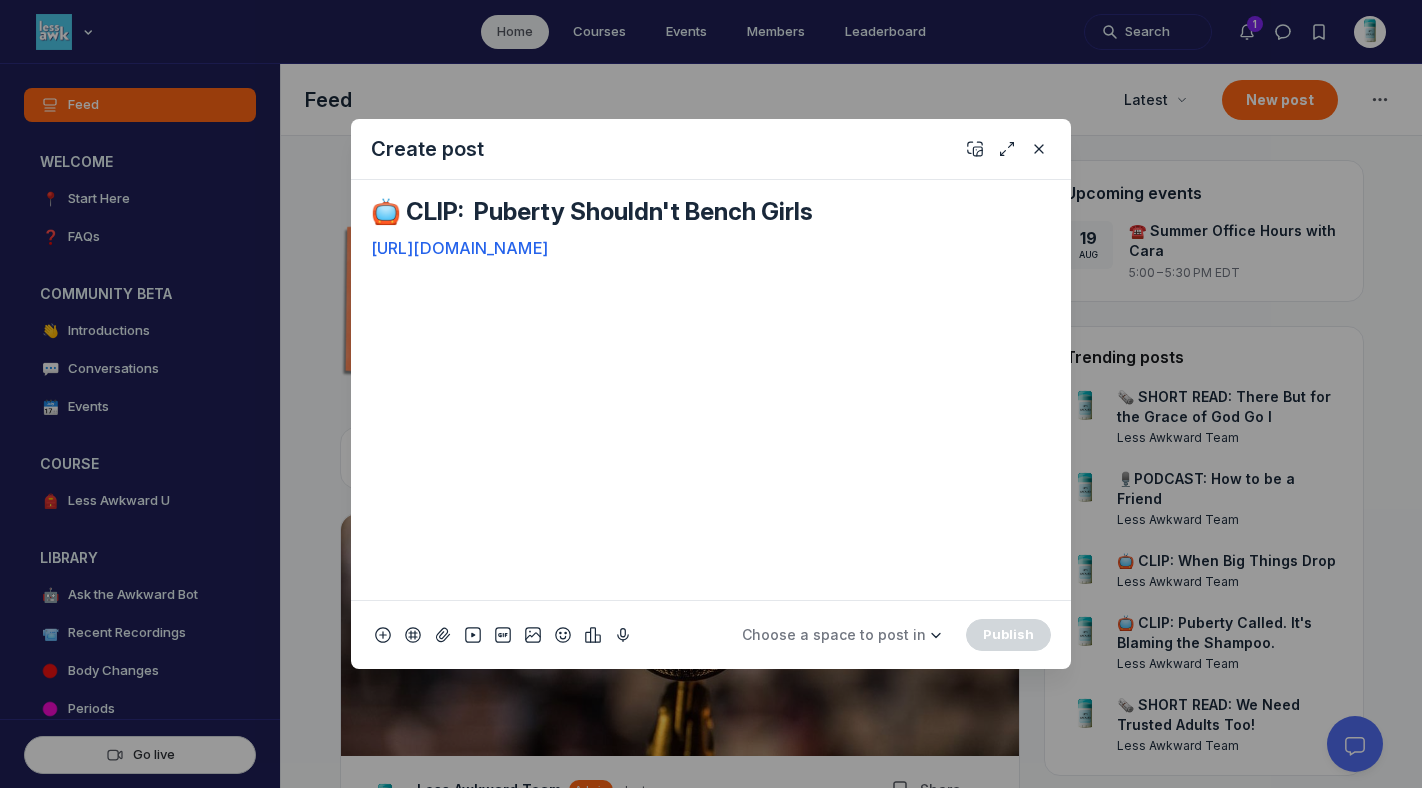 drag, startPoint x: 774, startPoint y: 247, endPoint x: 315, endPoint y: 285, distance: 460.5703 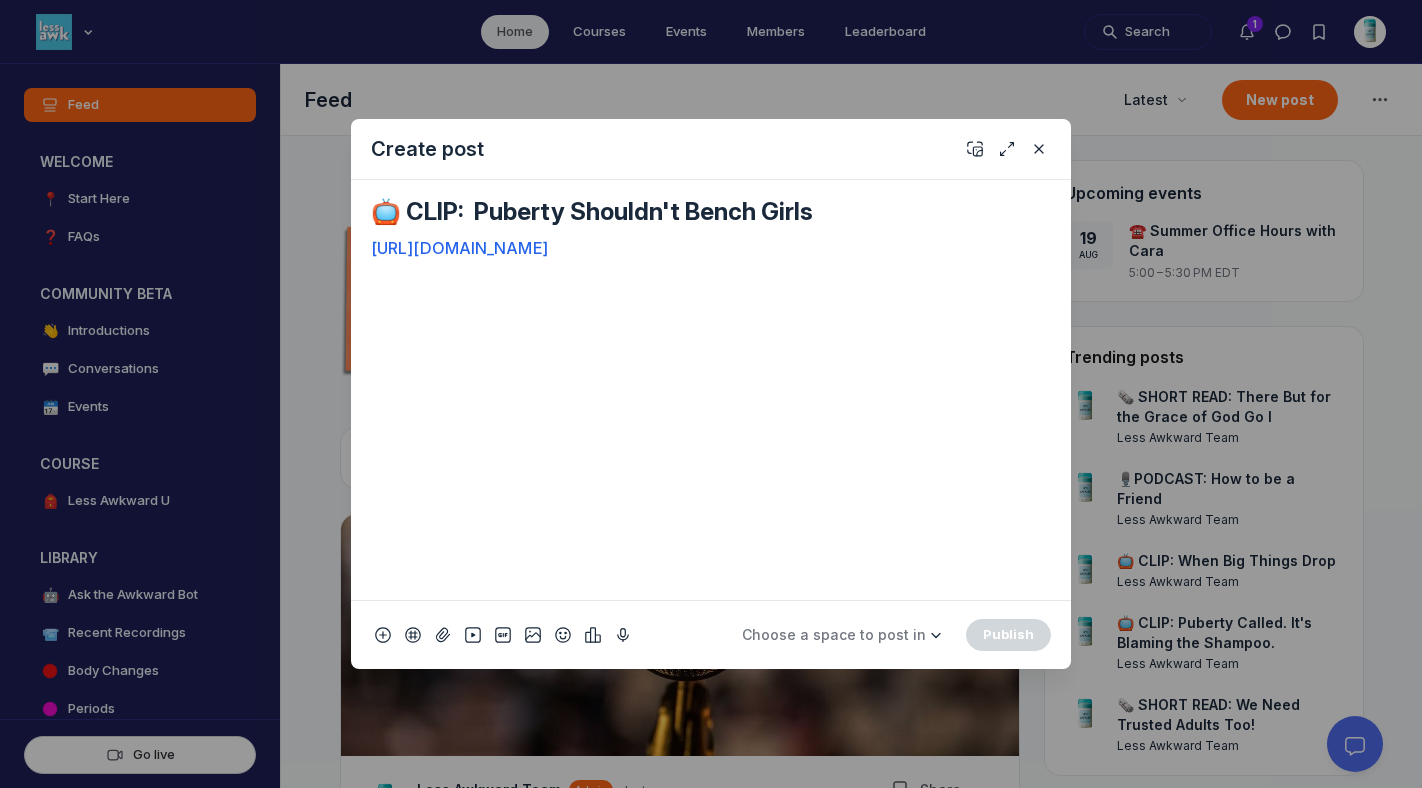 drag, startPoint x: 745, startPoint y: 251, endPoint x: 346, endPoint y: 222, distance: 400.0525 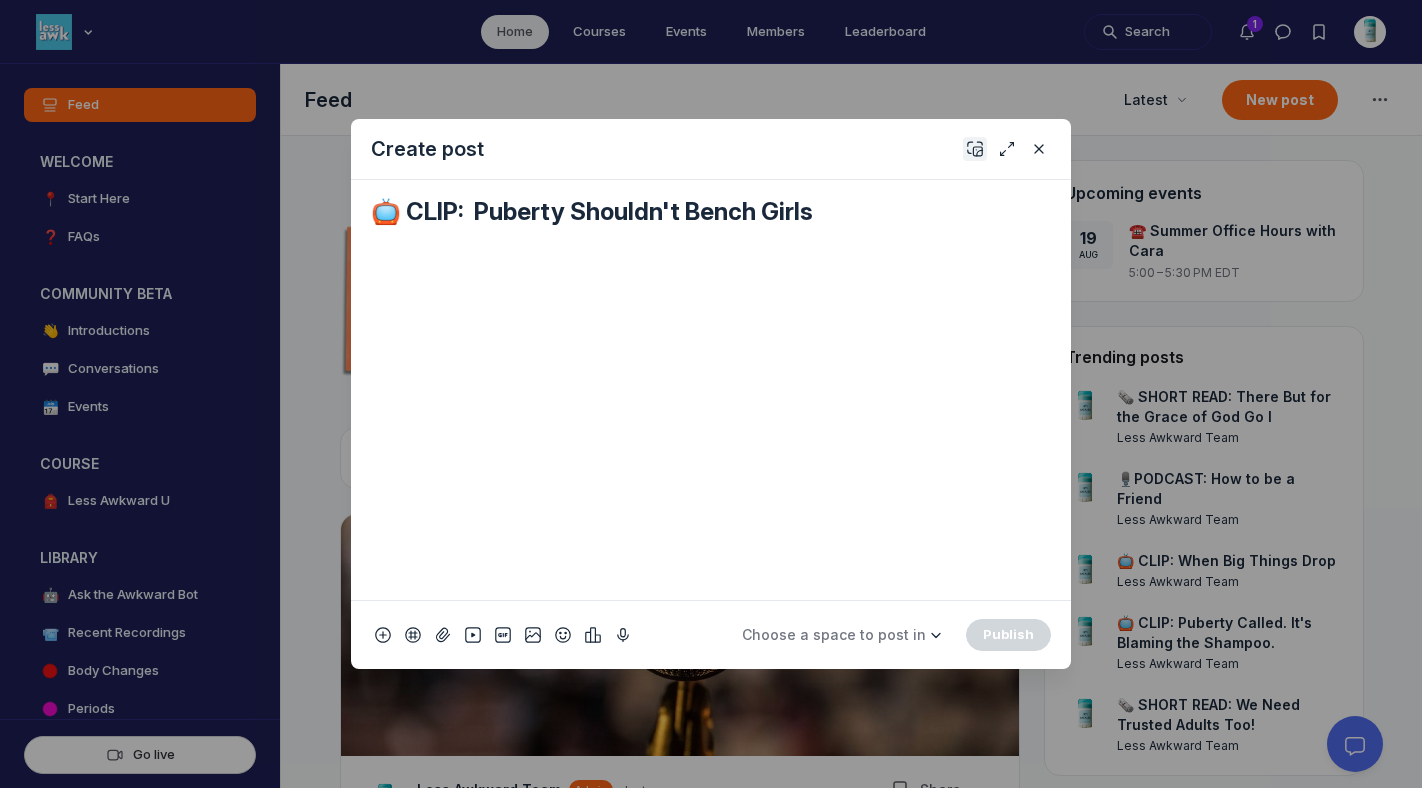 click 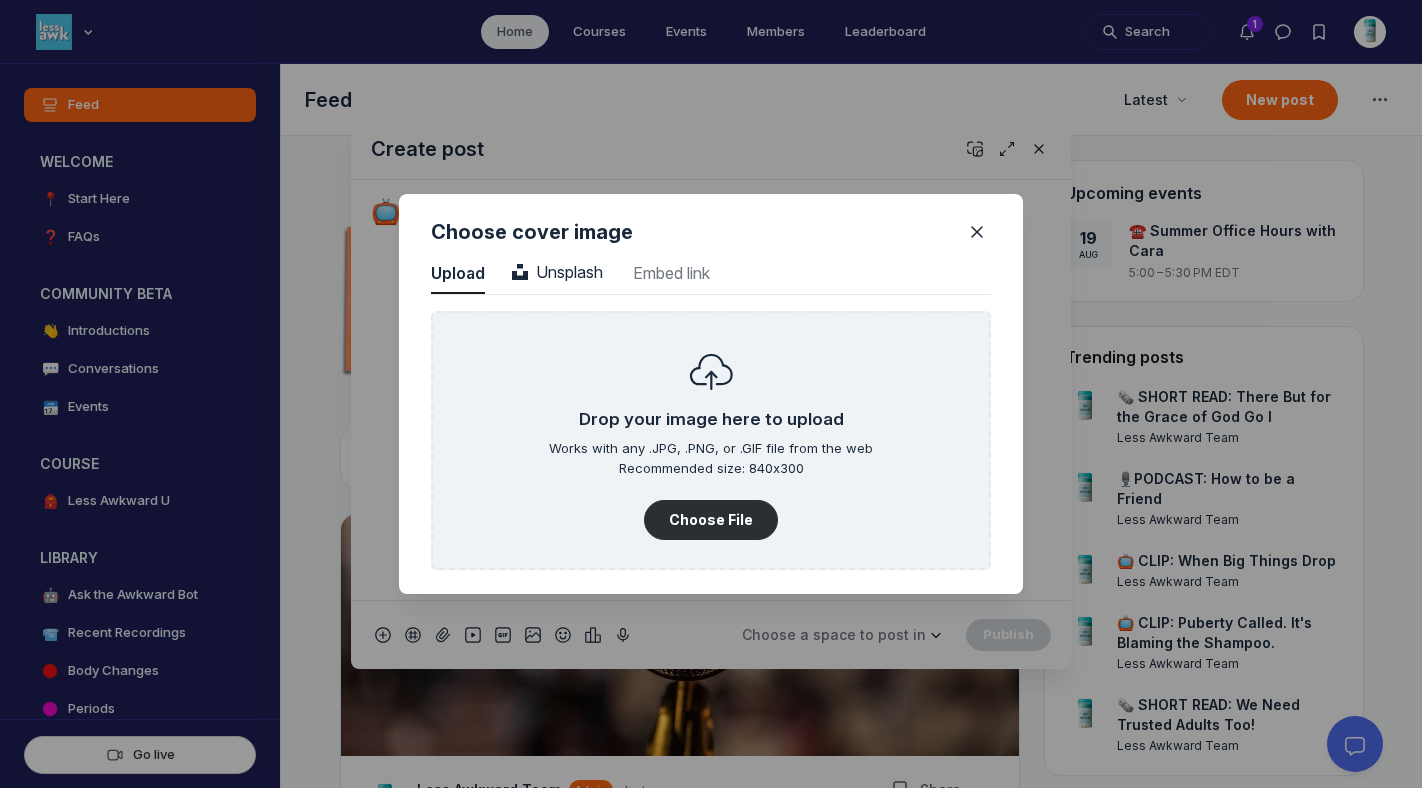 scroll, scrollTop: 2702, scrollLeft: 5090, axis: both 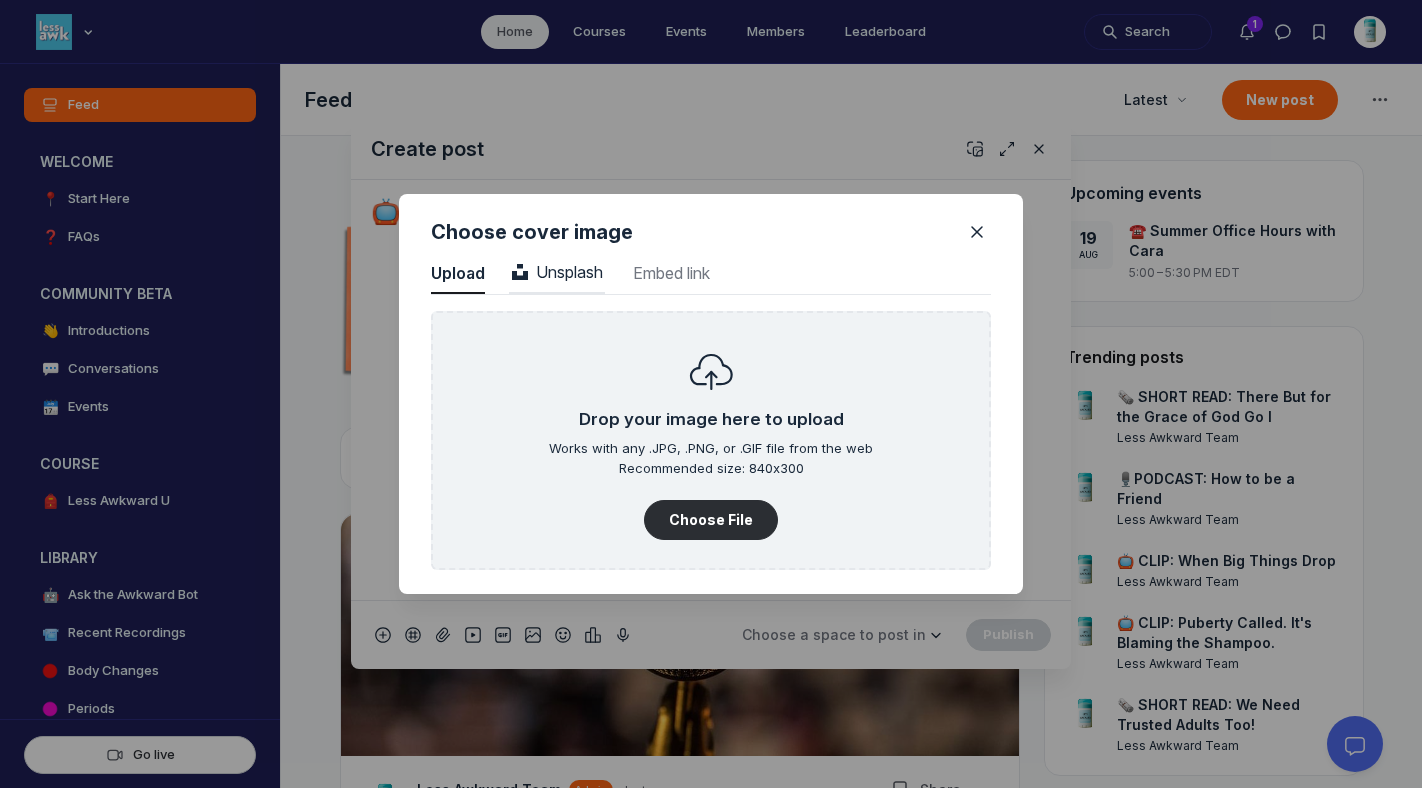 click on "Unsplash" at bounding box center [557, 272] 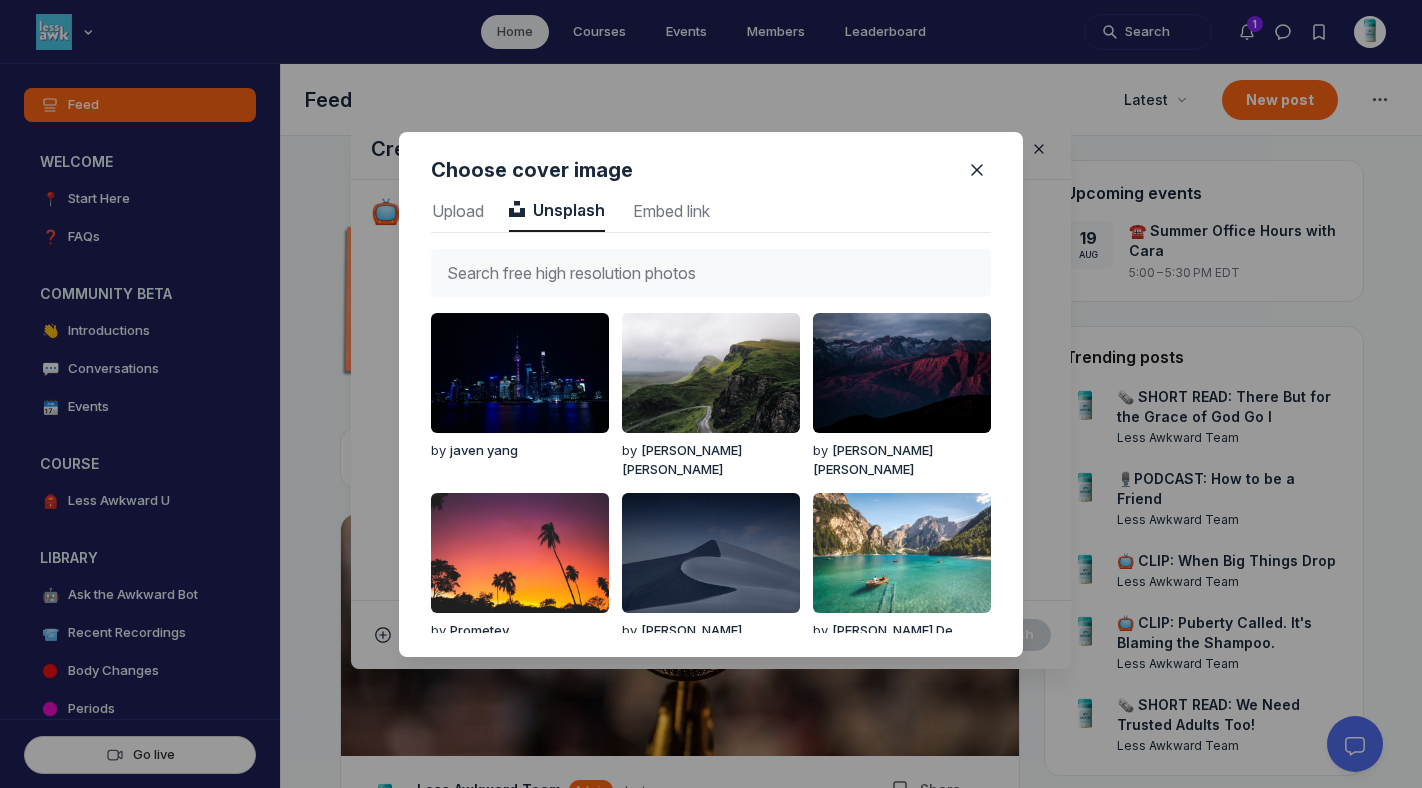 click at bounding box center [711, 273] 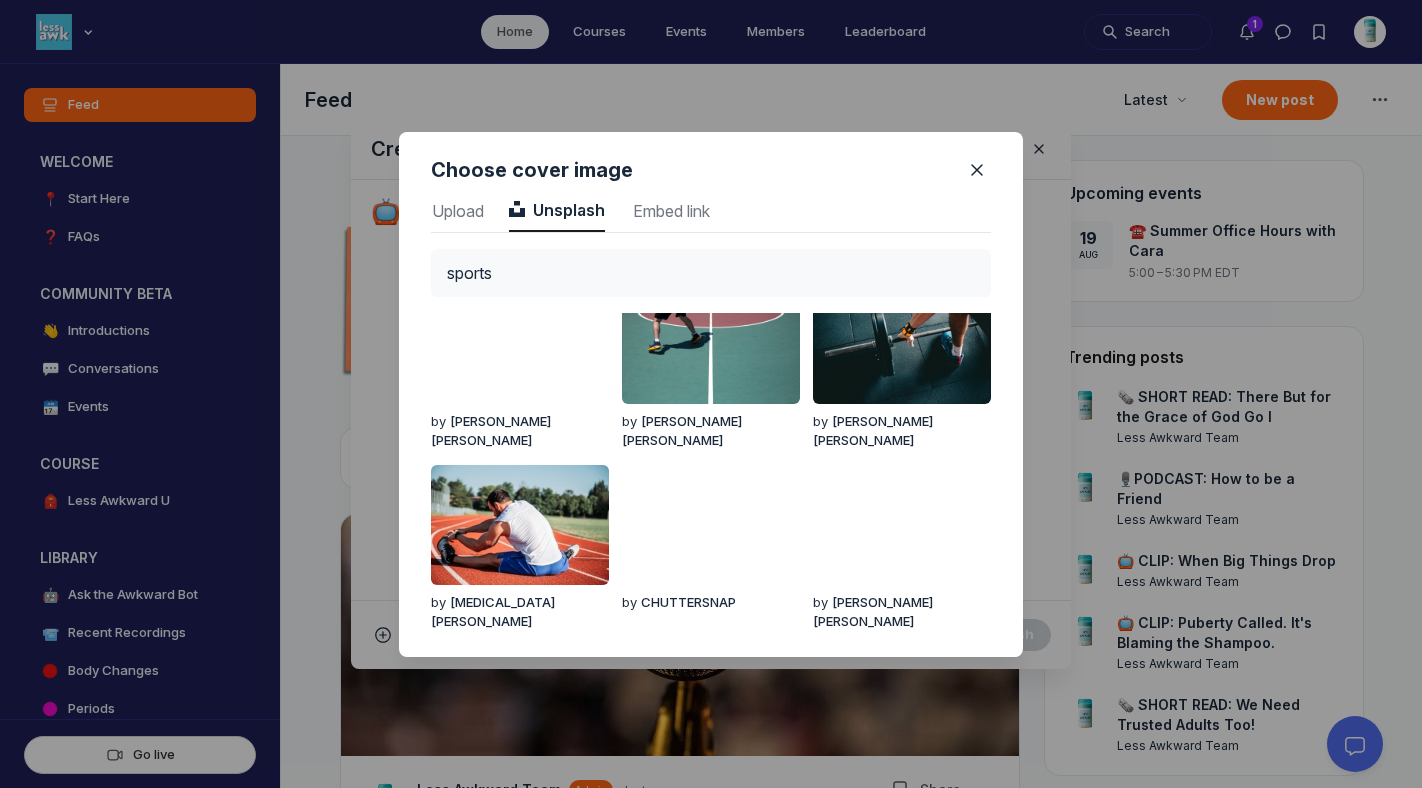 scroll, scrollTop: 0, scrollLeft: 0, axis: both 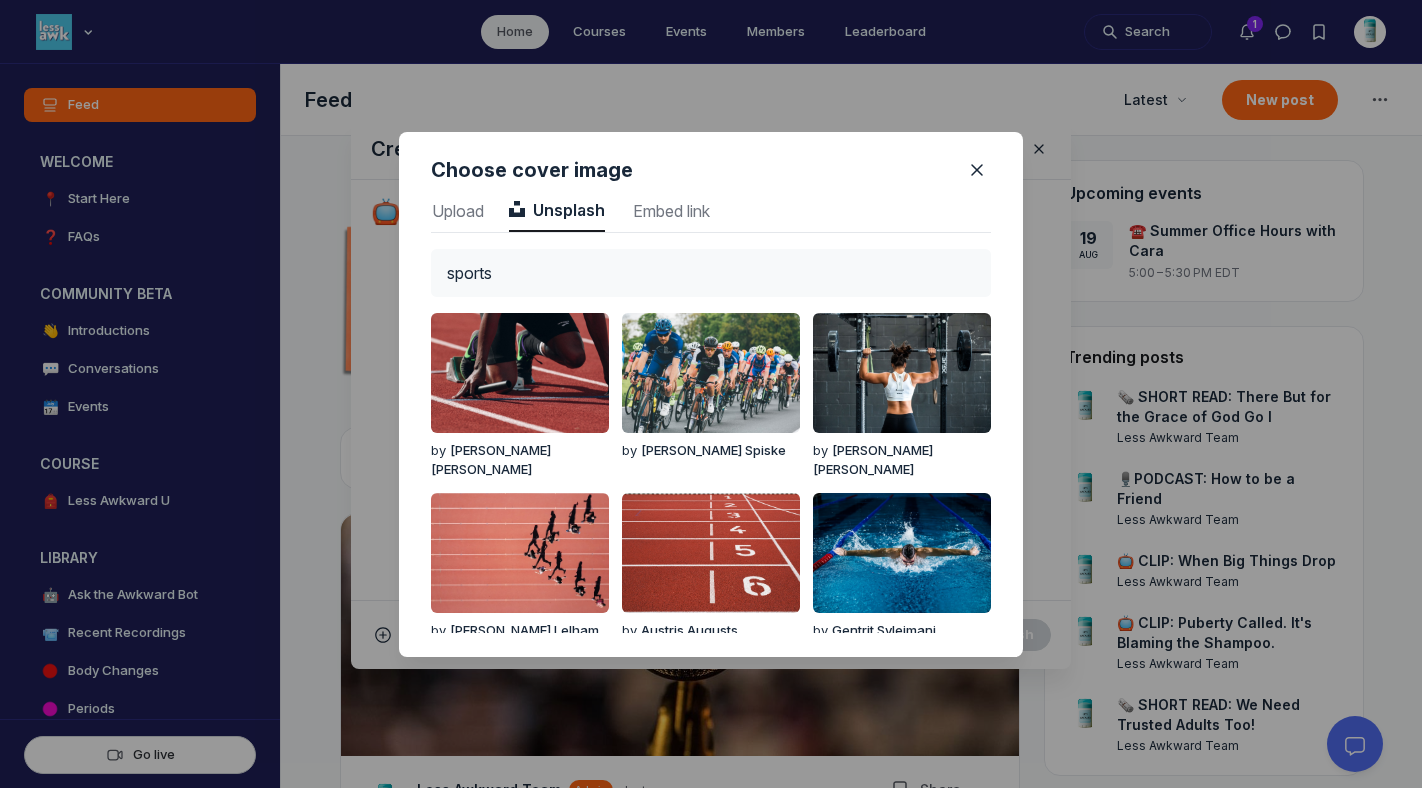 click on "sports" at bounding box center [711, 273] 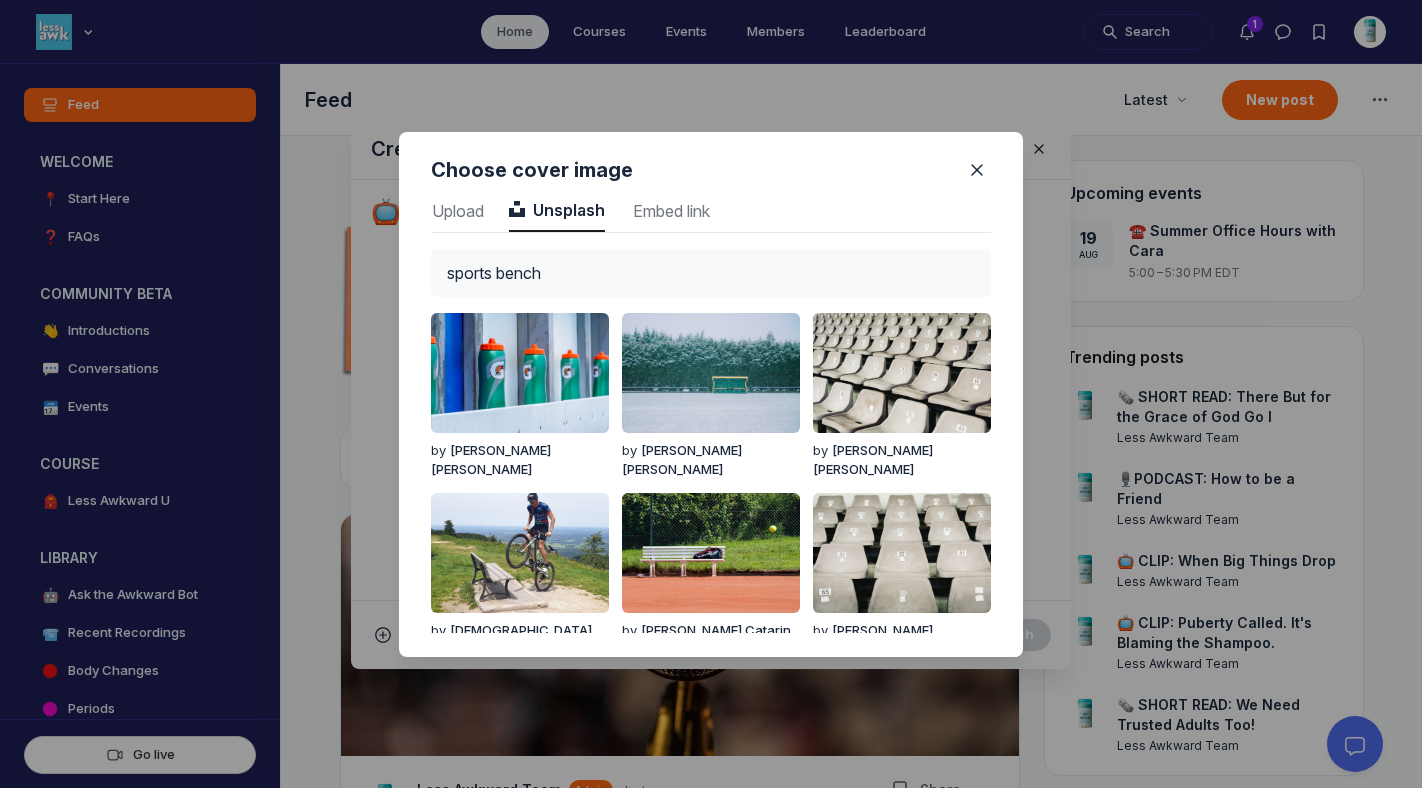 type on "sports bench" 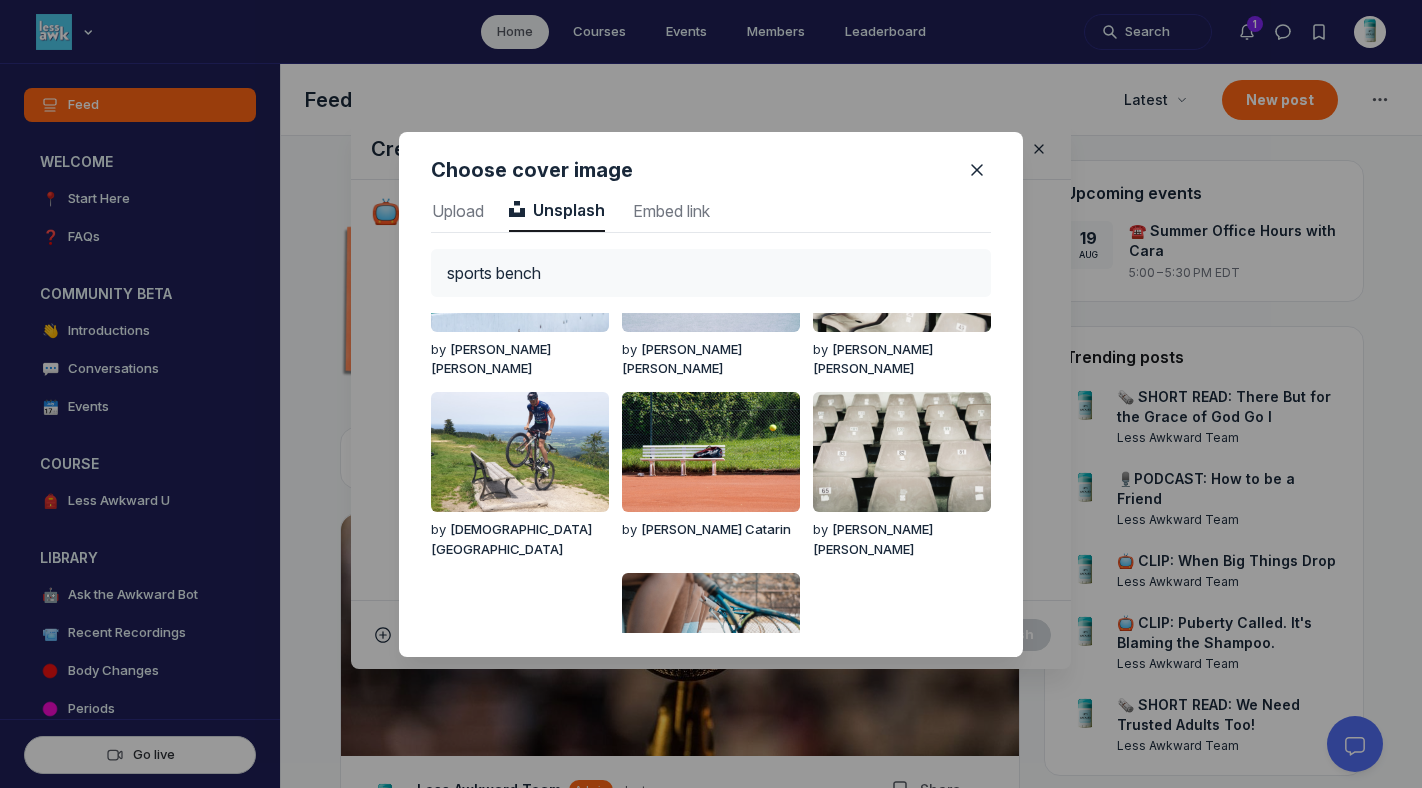 scroll, scrollTop: 272, scrollLeft: 0, axis: vertical 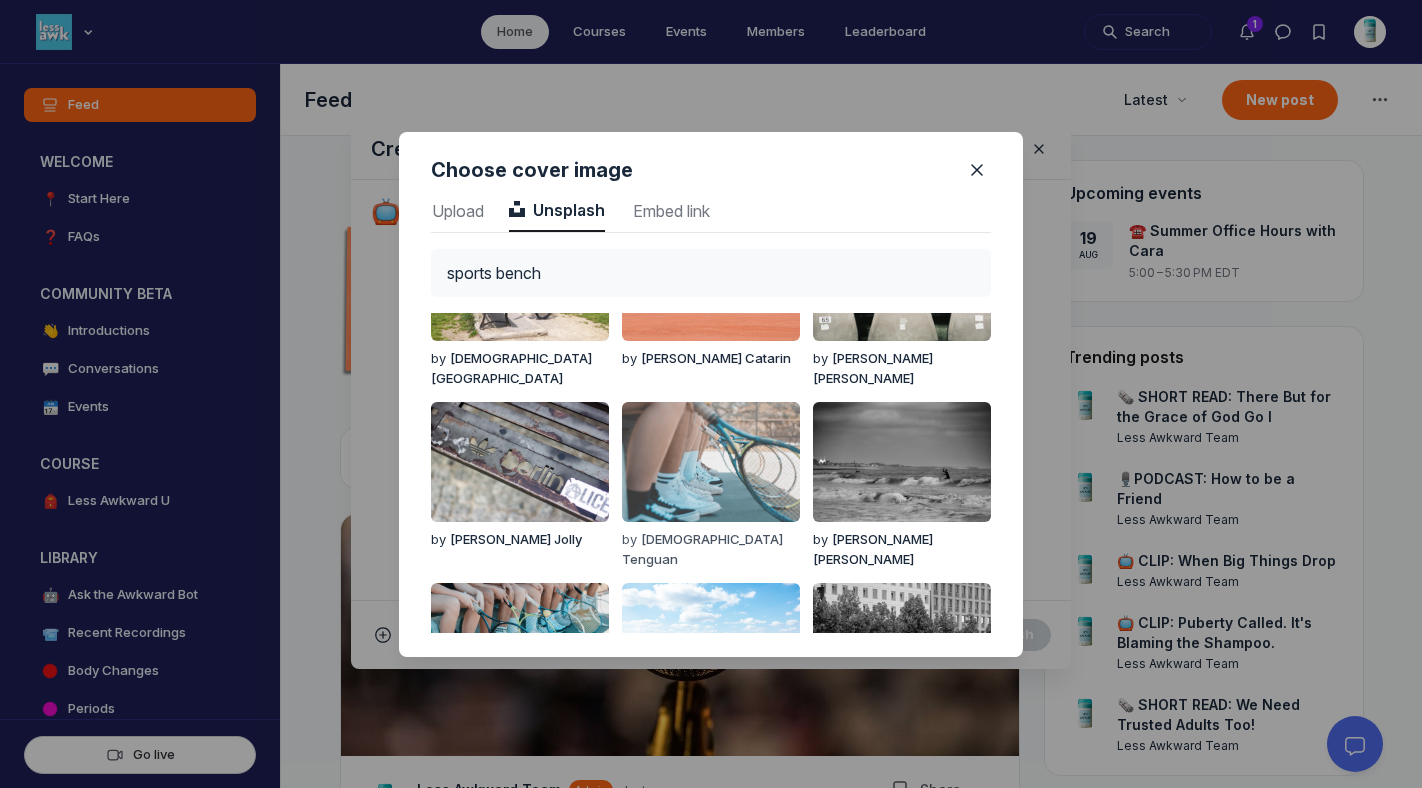 click at bounding box center (711, 462) 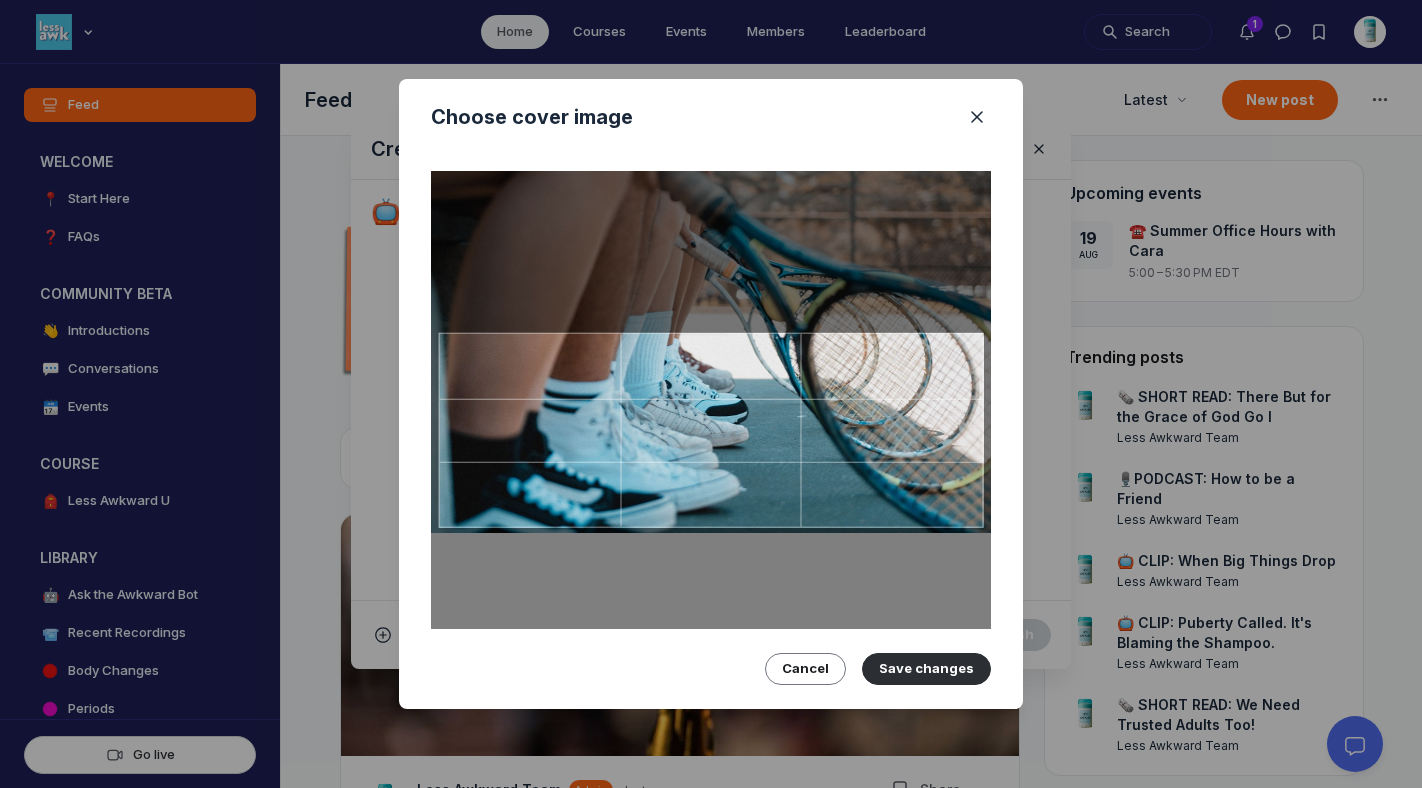 drag, startPoint x: 690, startPoint y: 446, endPoint x: 700, endPoint y: 336, distance: 110.45361 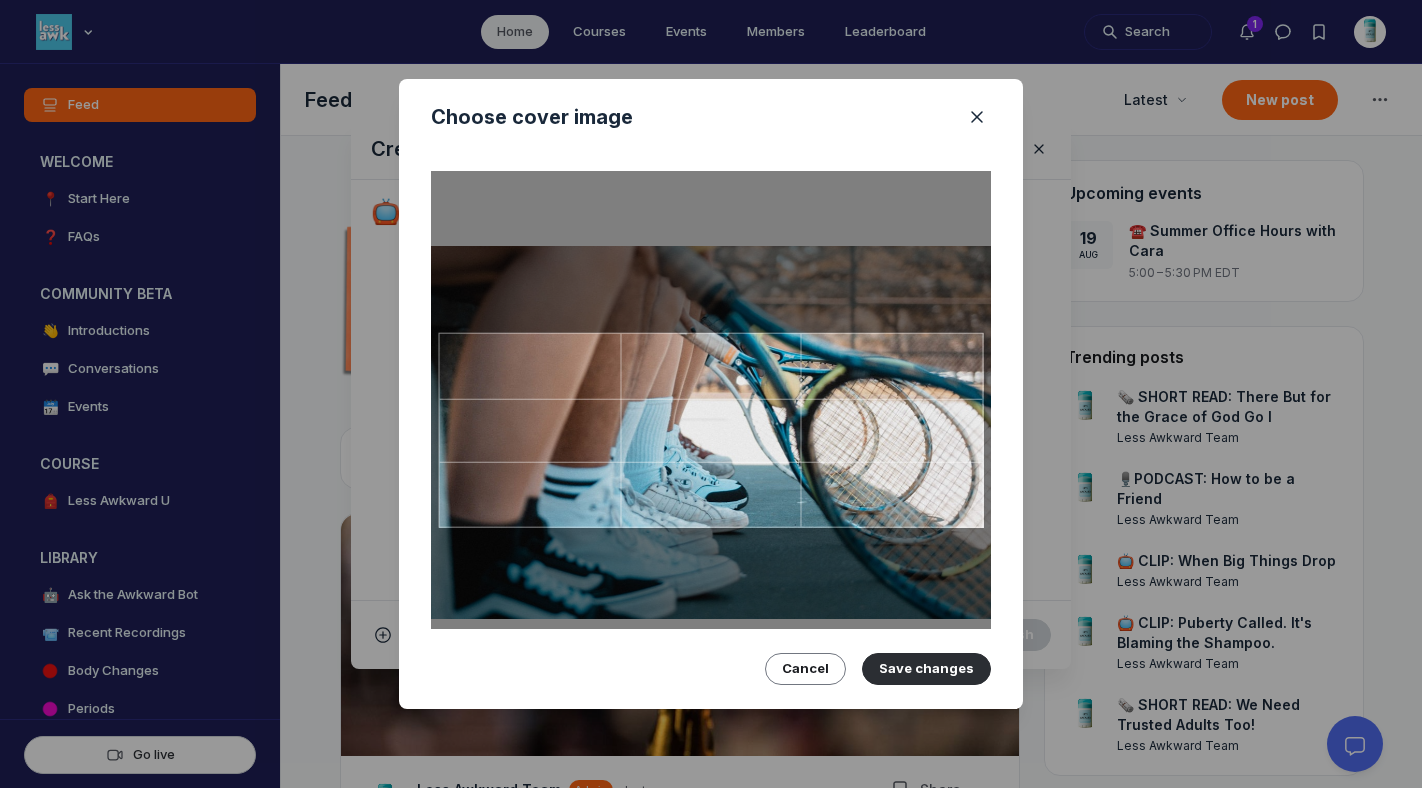 drag, startPoint x: 691, startPoint y: 386, endPoint x: 681, endPoint y: 472, distance: 86.579445 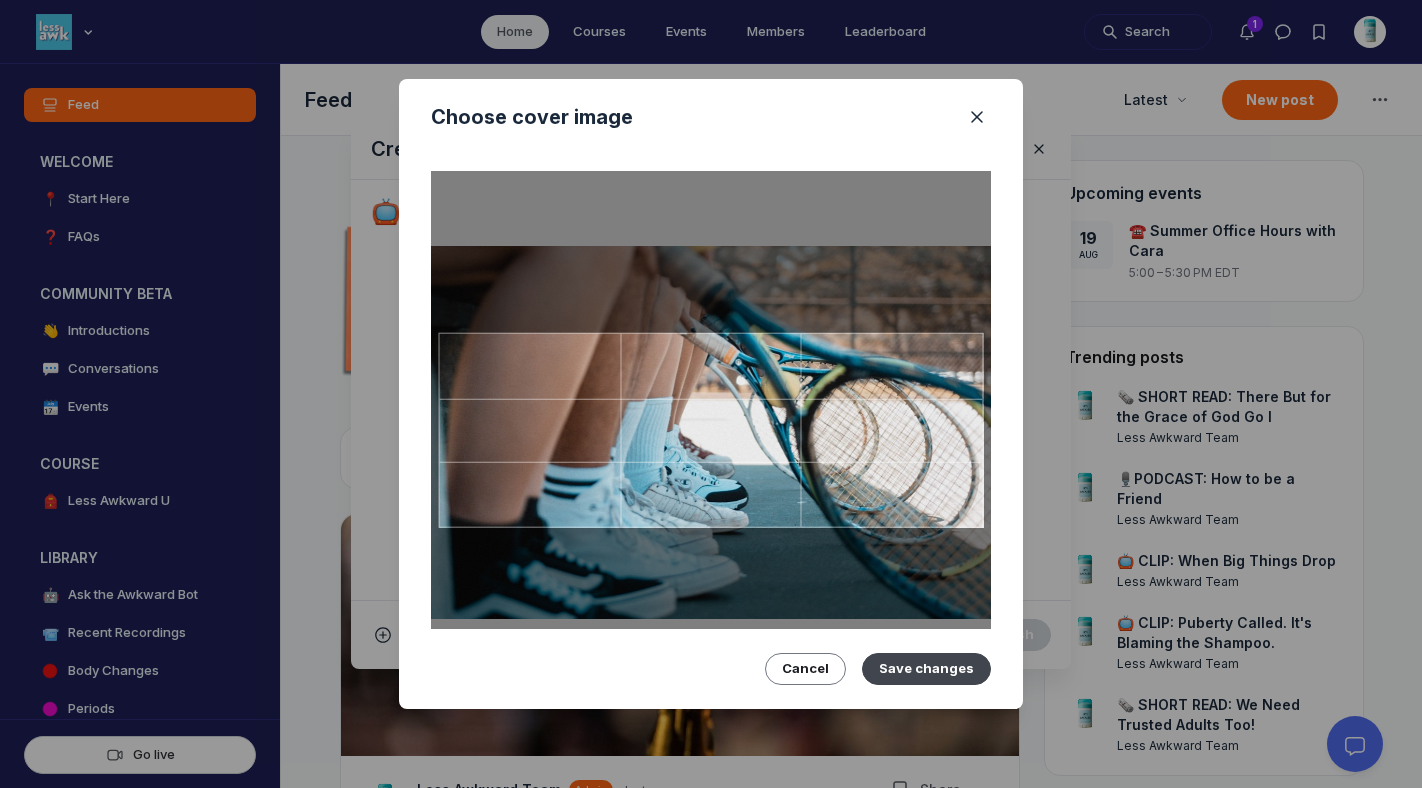 click on "Save changes" at bounding box center [926, 669] 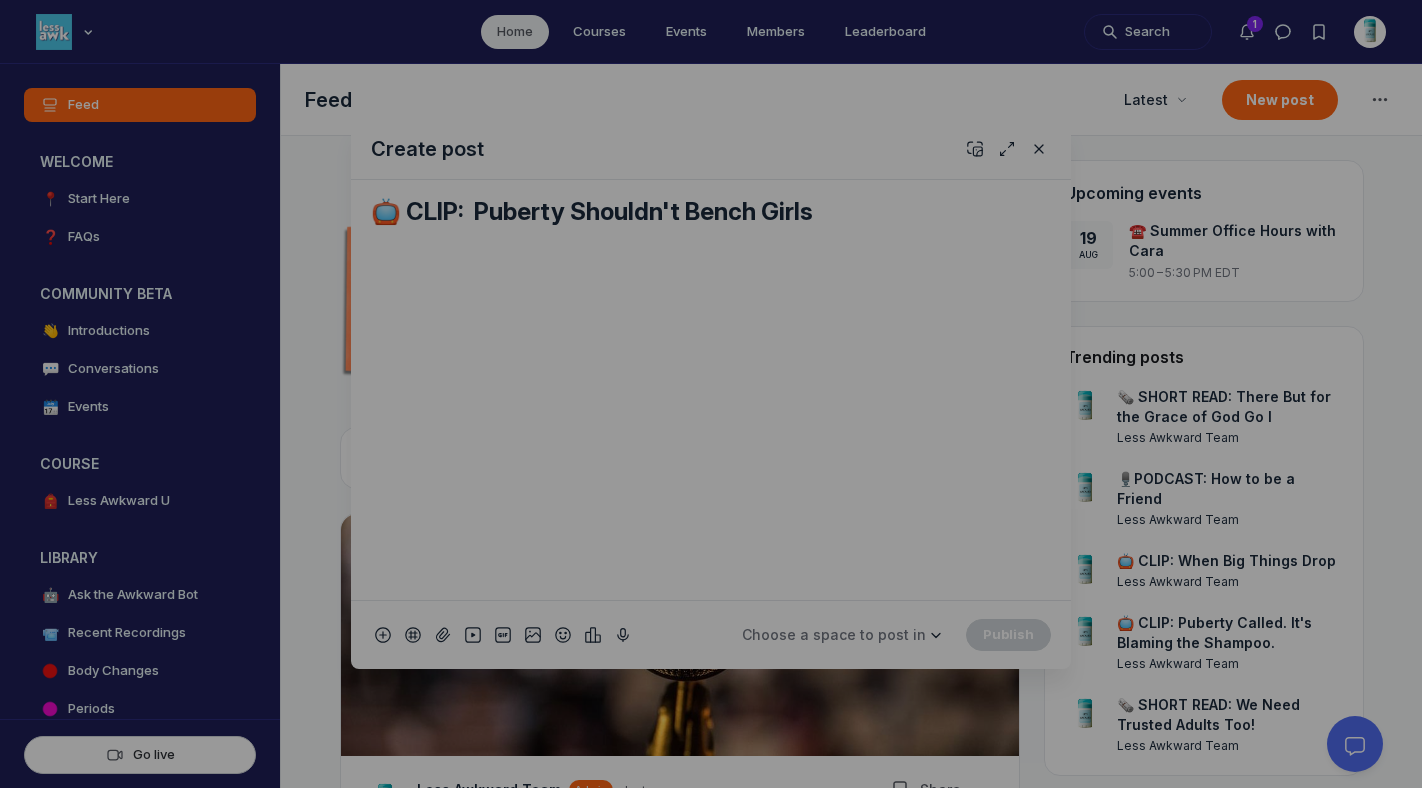 scroll, scrollTop: 0, scrollLeft: 0, axis: both 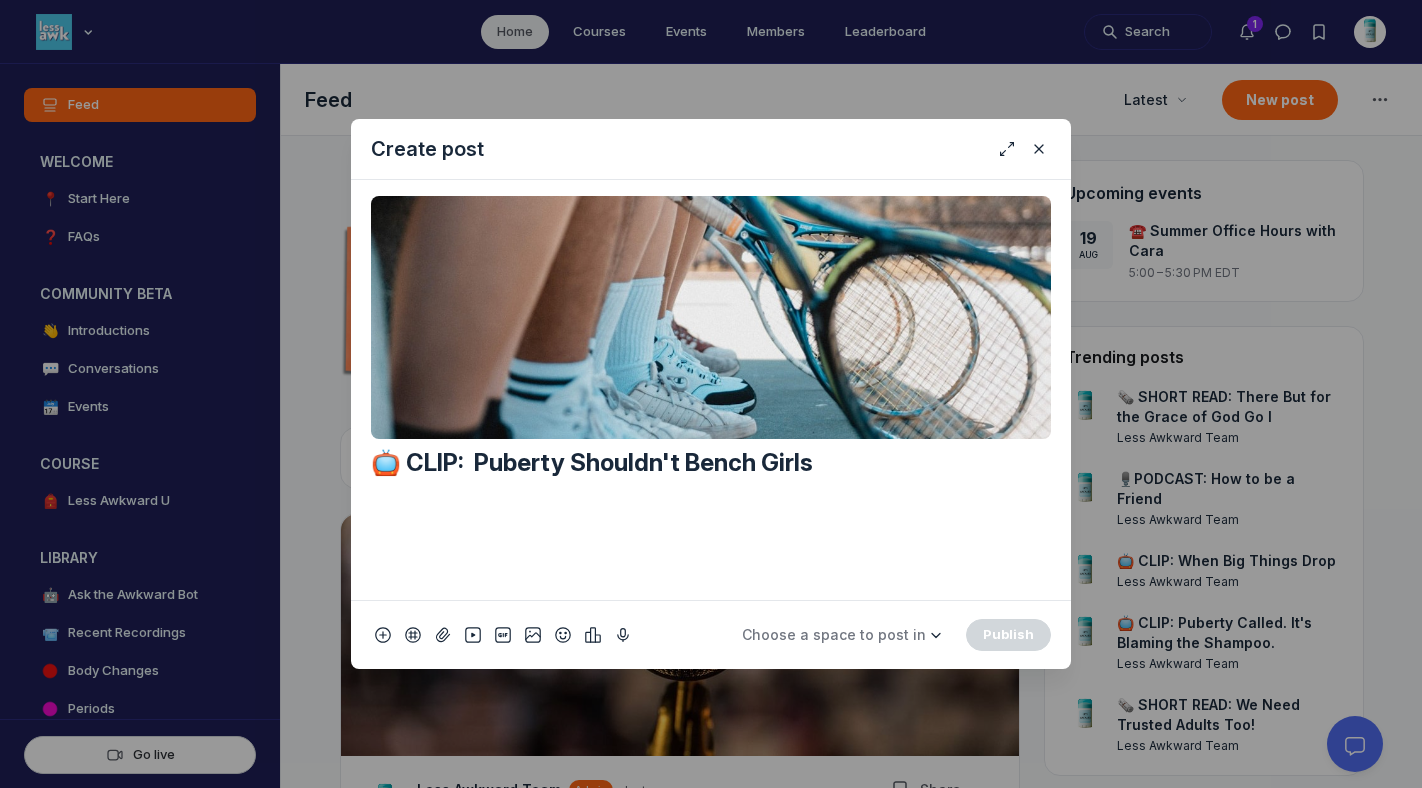 click at bounding box center [711, 535] 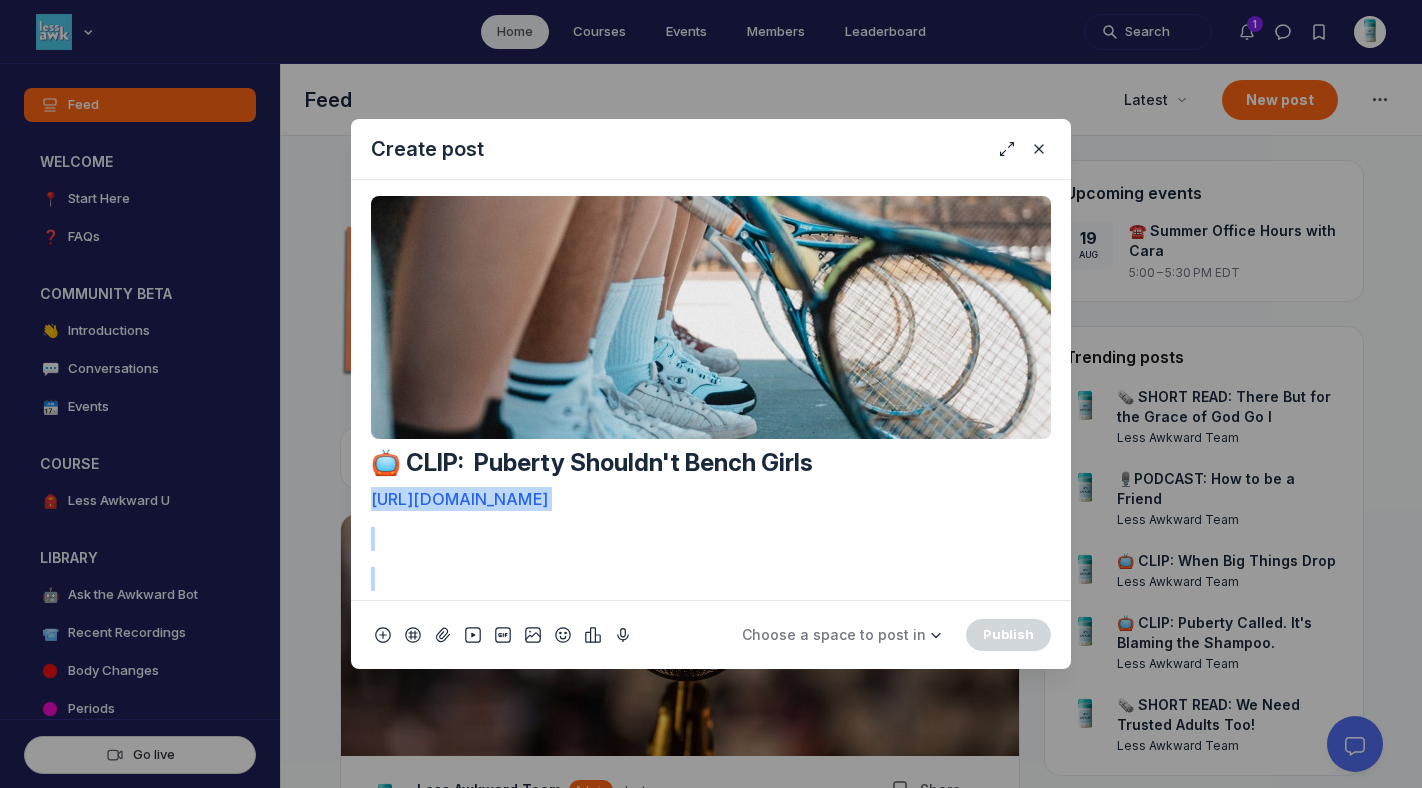 drag, startPoint x: 469, startPoint y: 564, endPoint x: 368, endPoint y: 490, distance: 125.207825 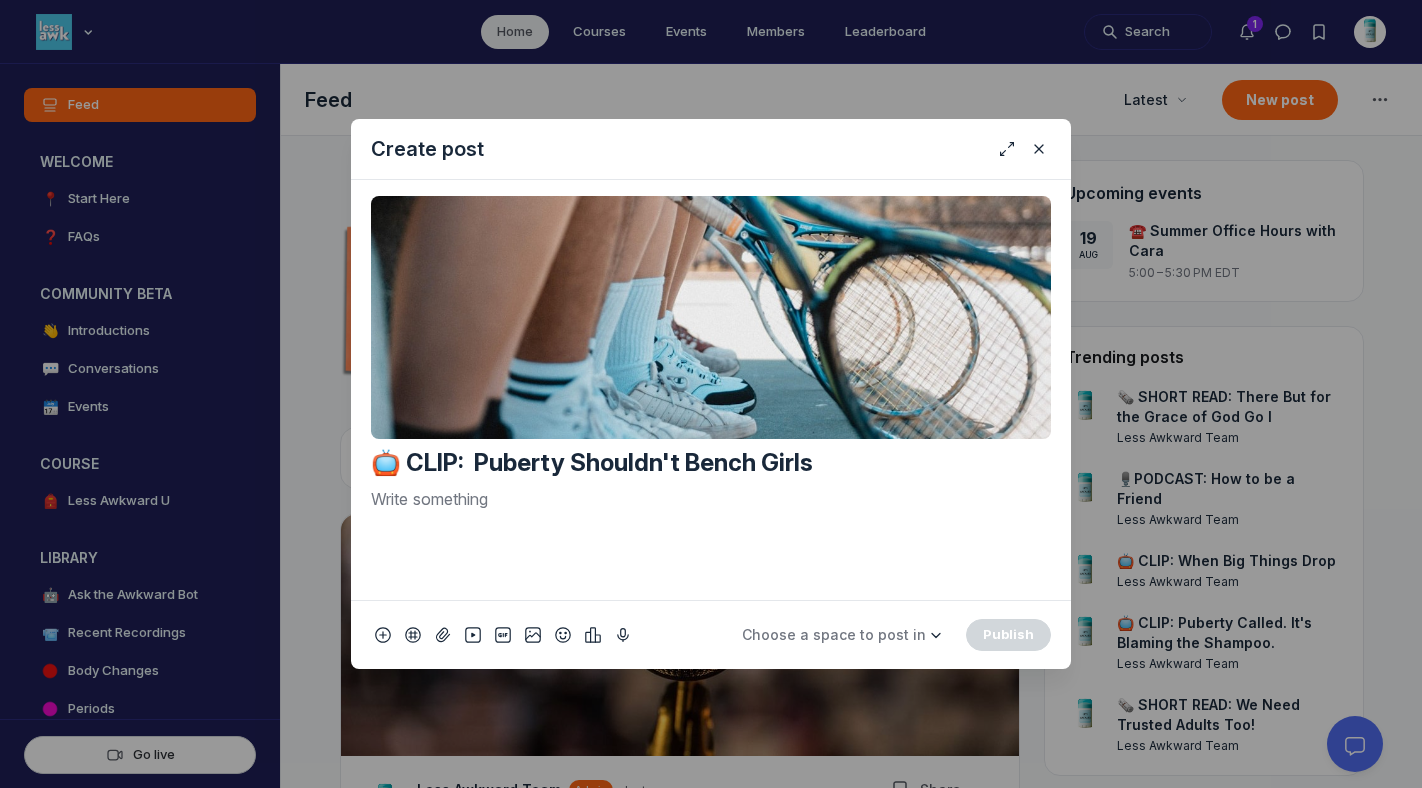 type 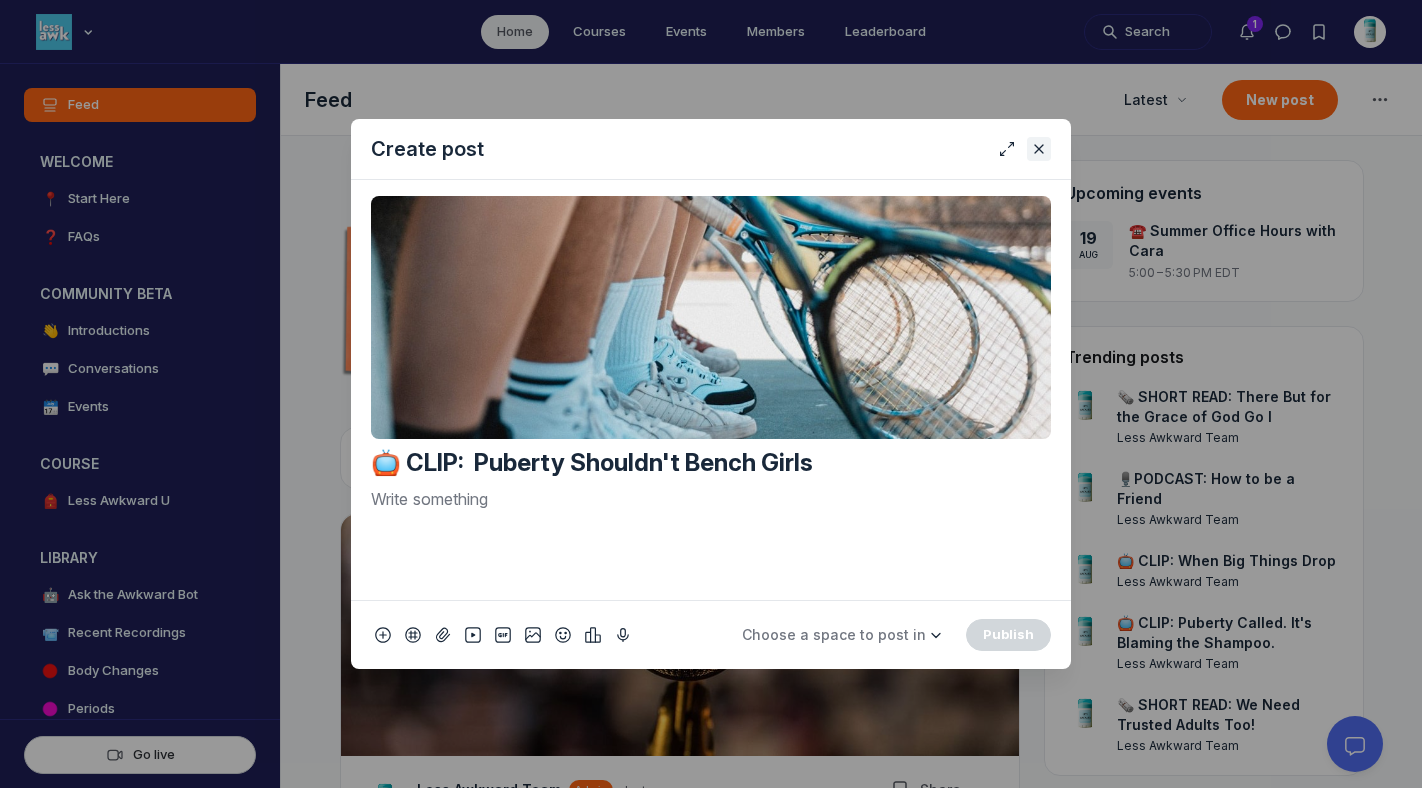 click 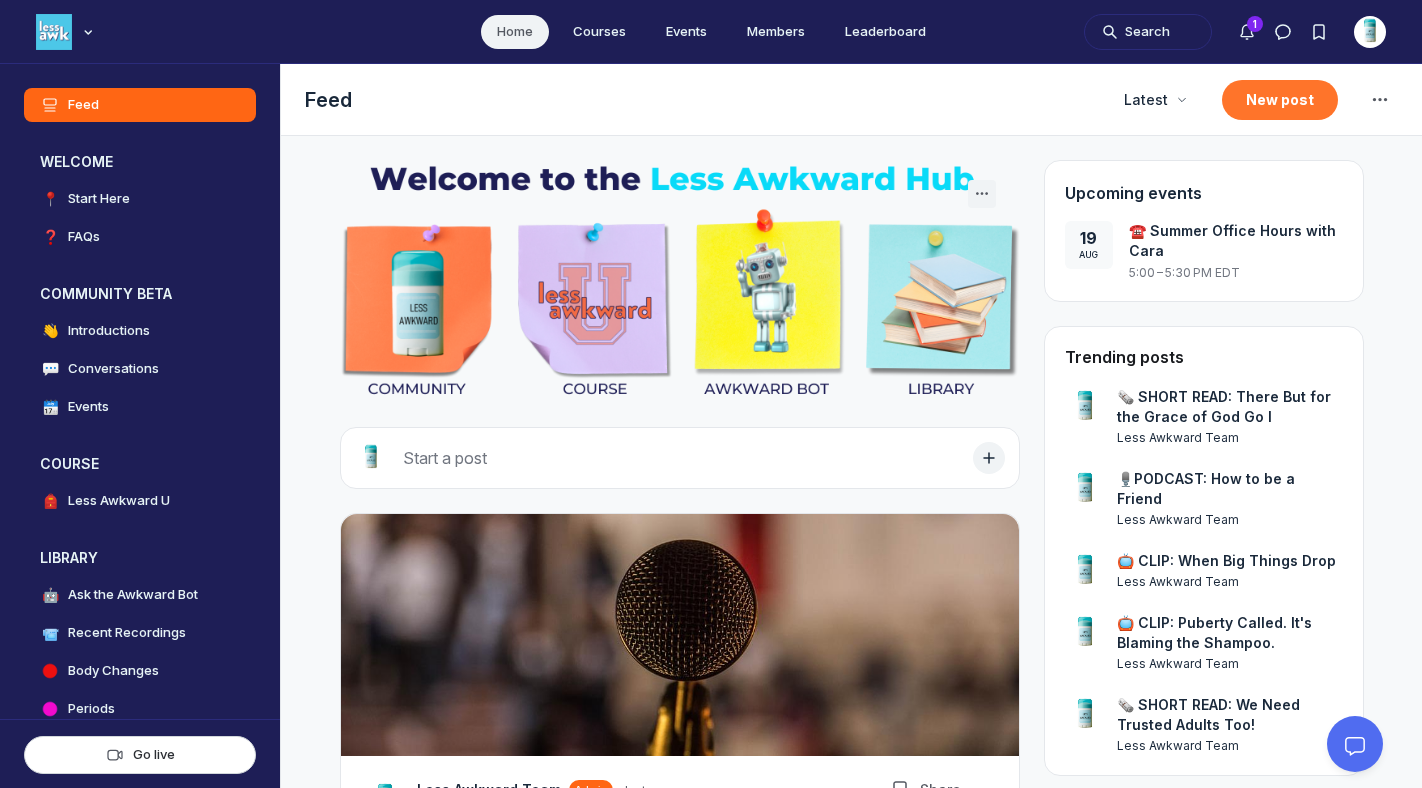 click on "New post" at bounding box center (1280, 100) 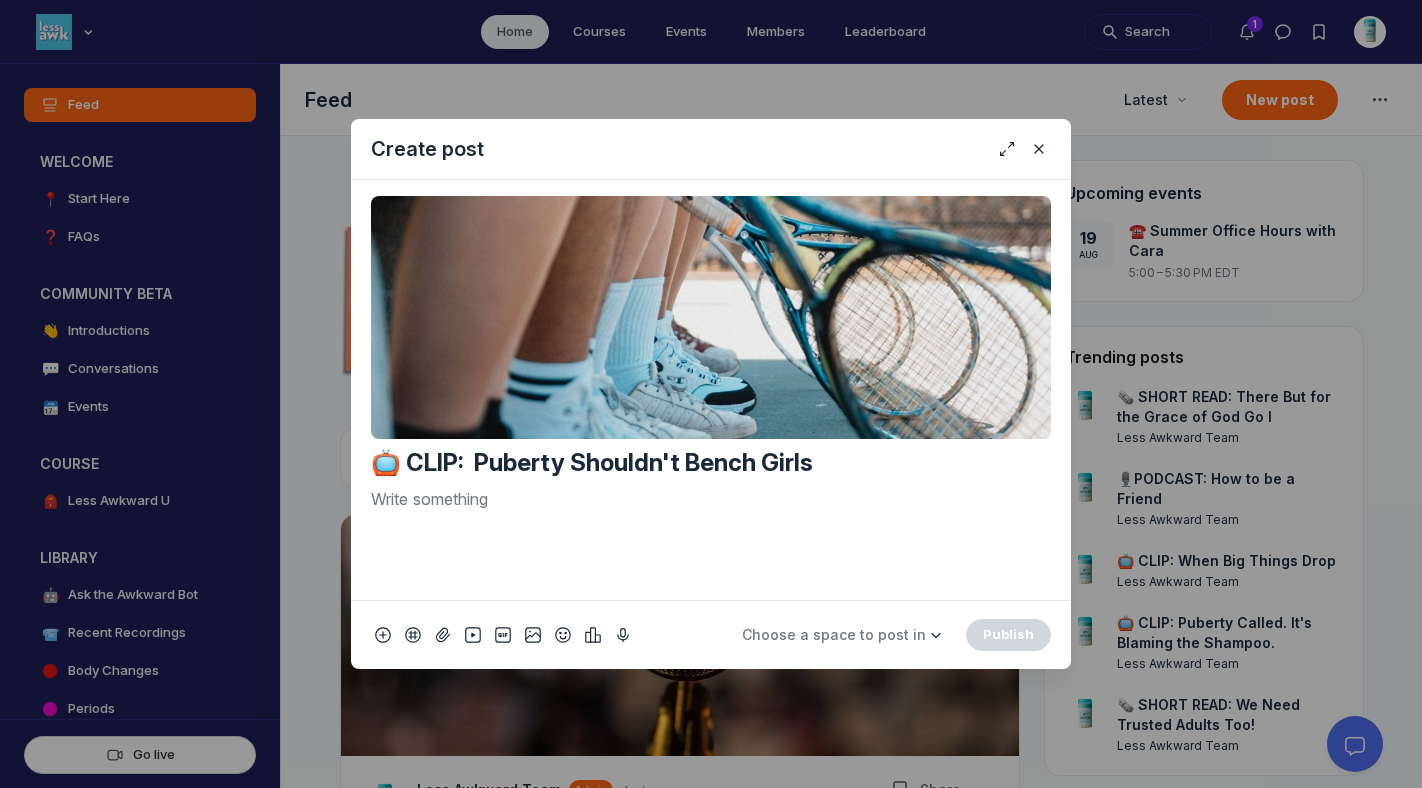 click at bounding box center (711, 499) 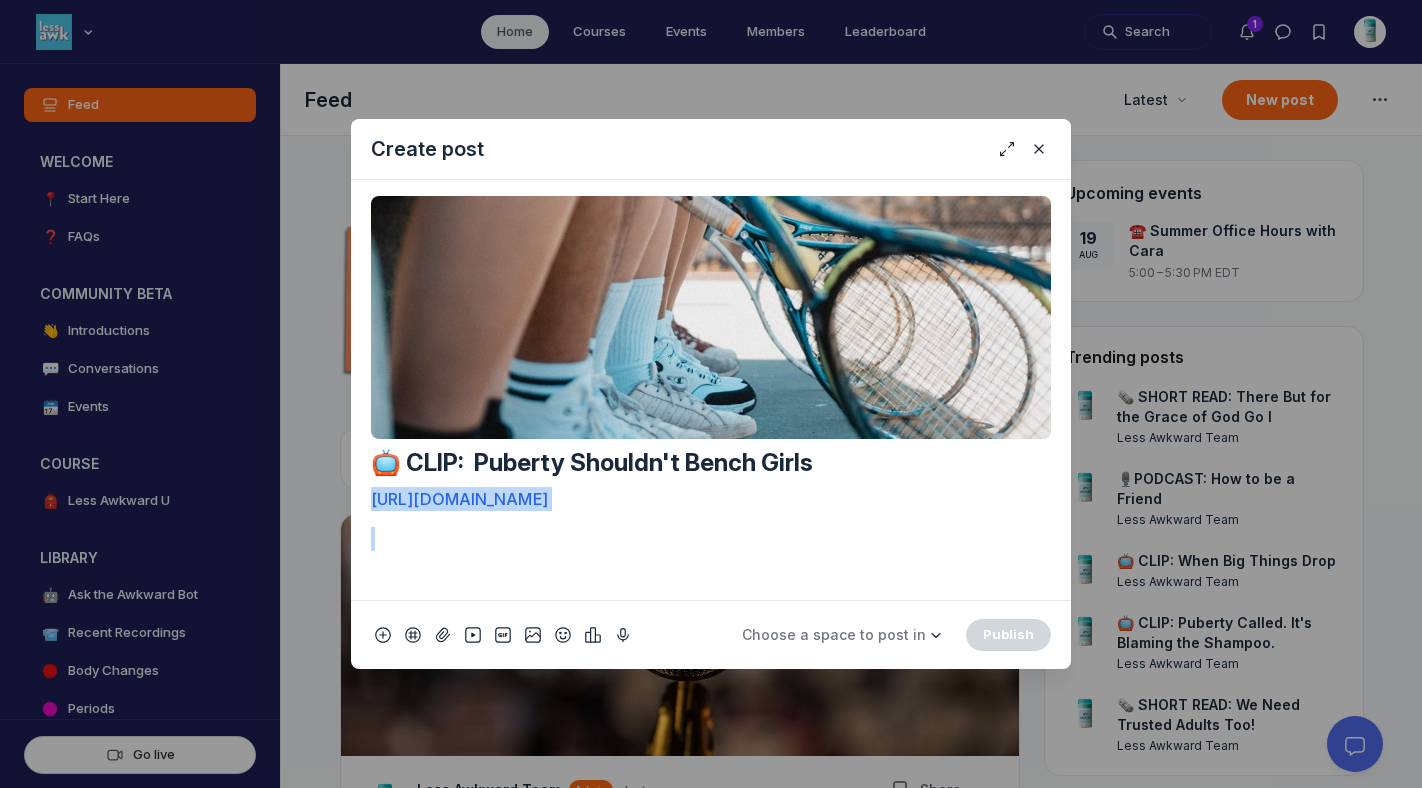 drag, startPoint x: 812, startPoint y: 515, endPoint x: 359, endPoint y: 494, distance: 453.48648 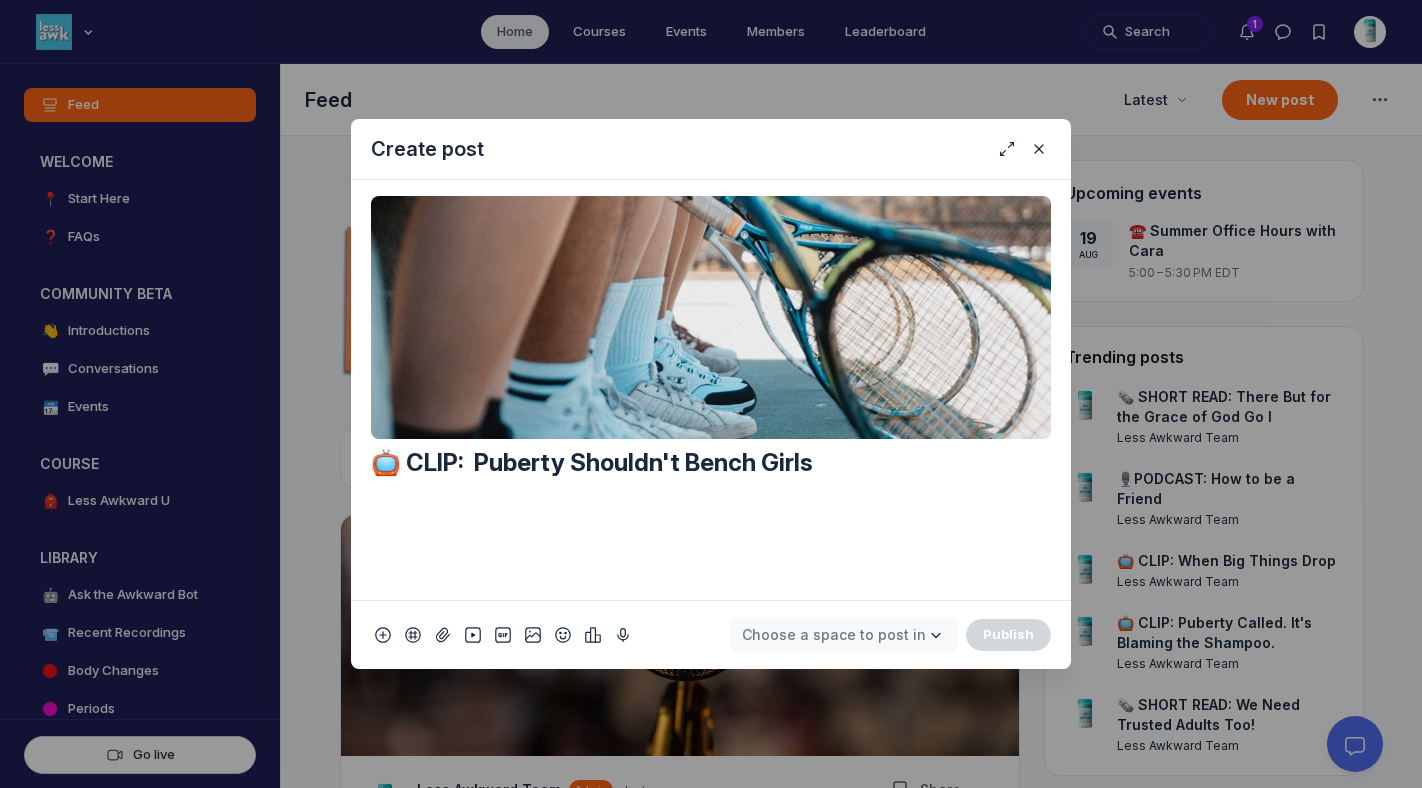 click on "Choose a space to post in" at bounding box center (834, 634) 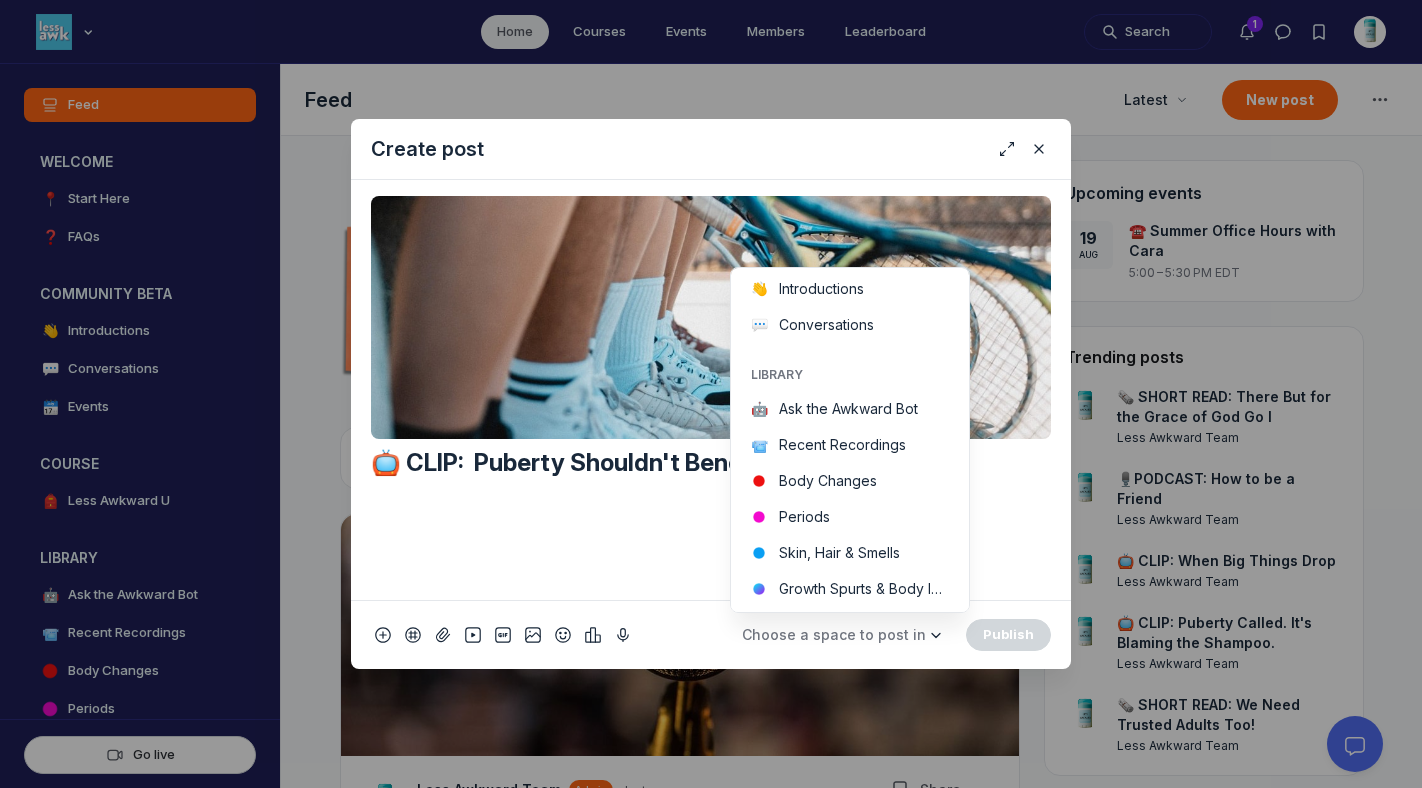 scroll, scrollTop: 261, scrollLeft: 0, axis: vertical 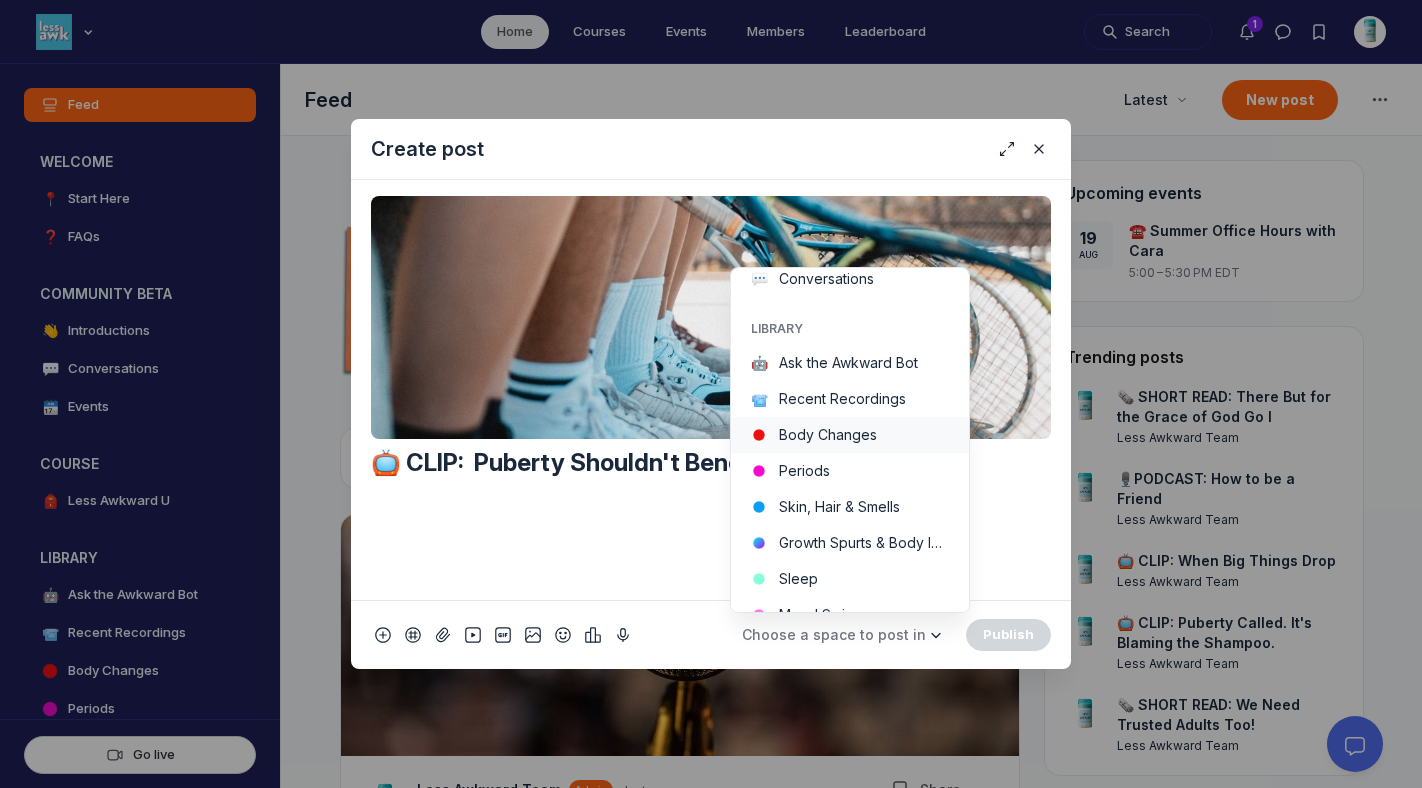 click on "Body Changes" at bounding box center (850, 435) 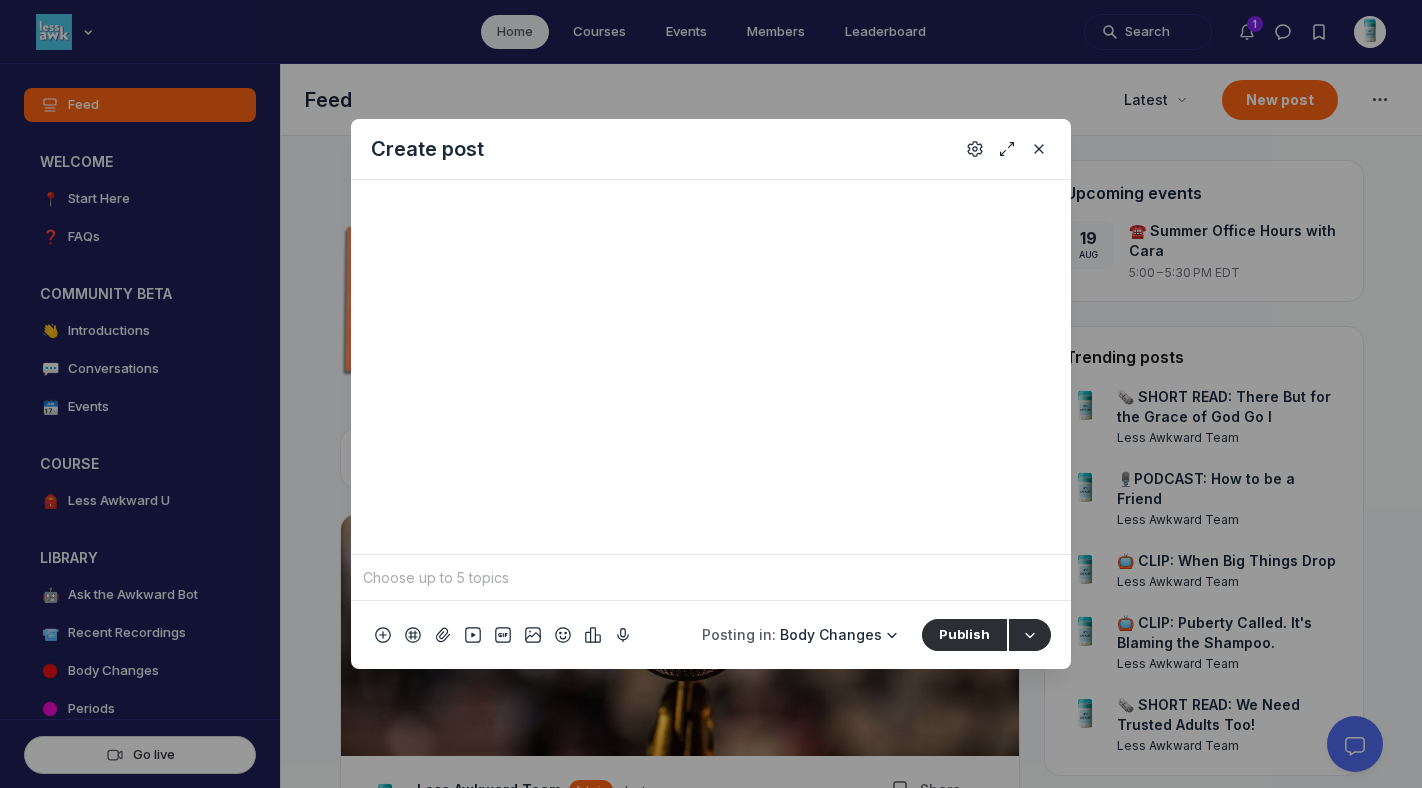 scroll, scrollTop: 368, scrollLeft: 0, axis: vertical 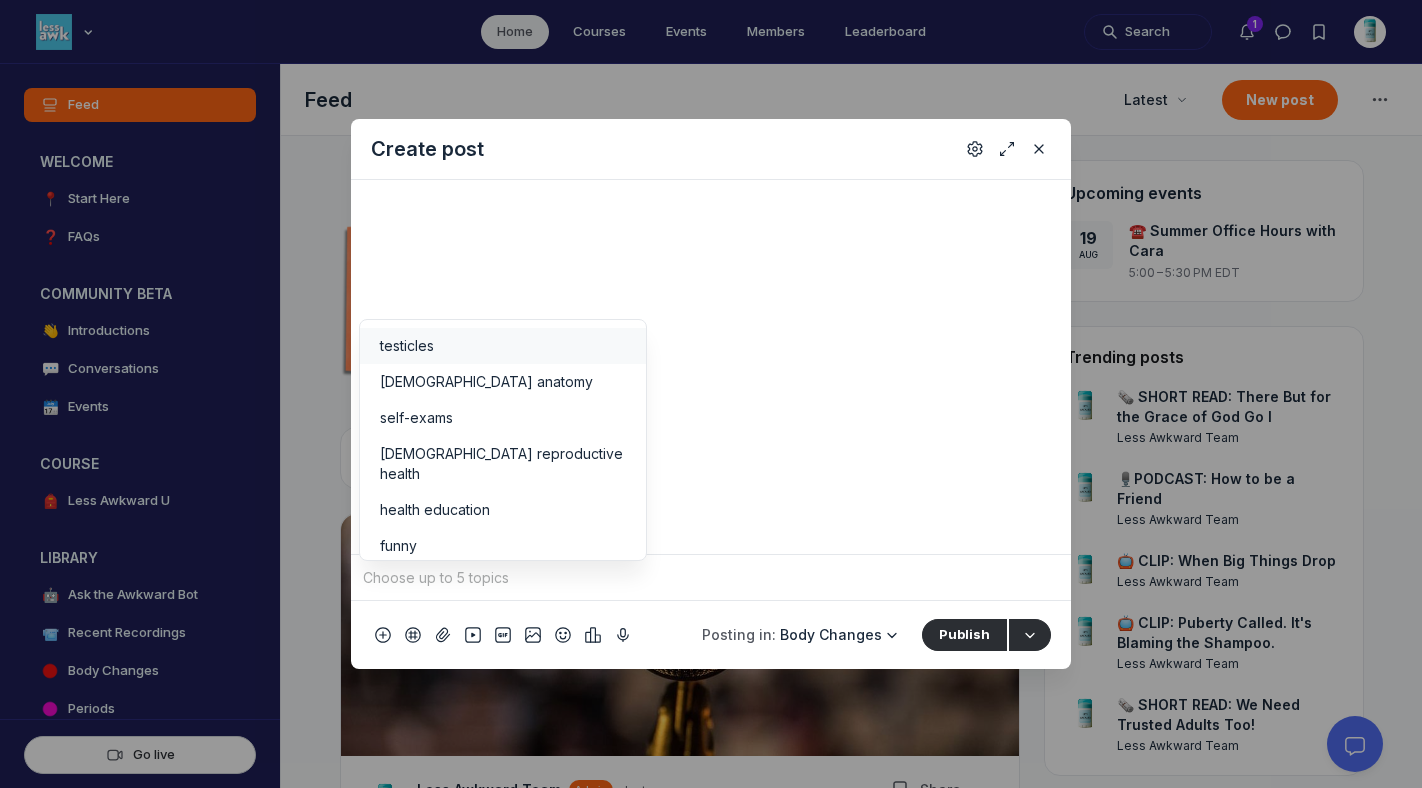 click at bounding box center [711, 578] 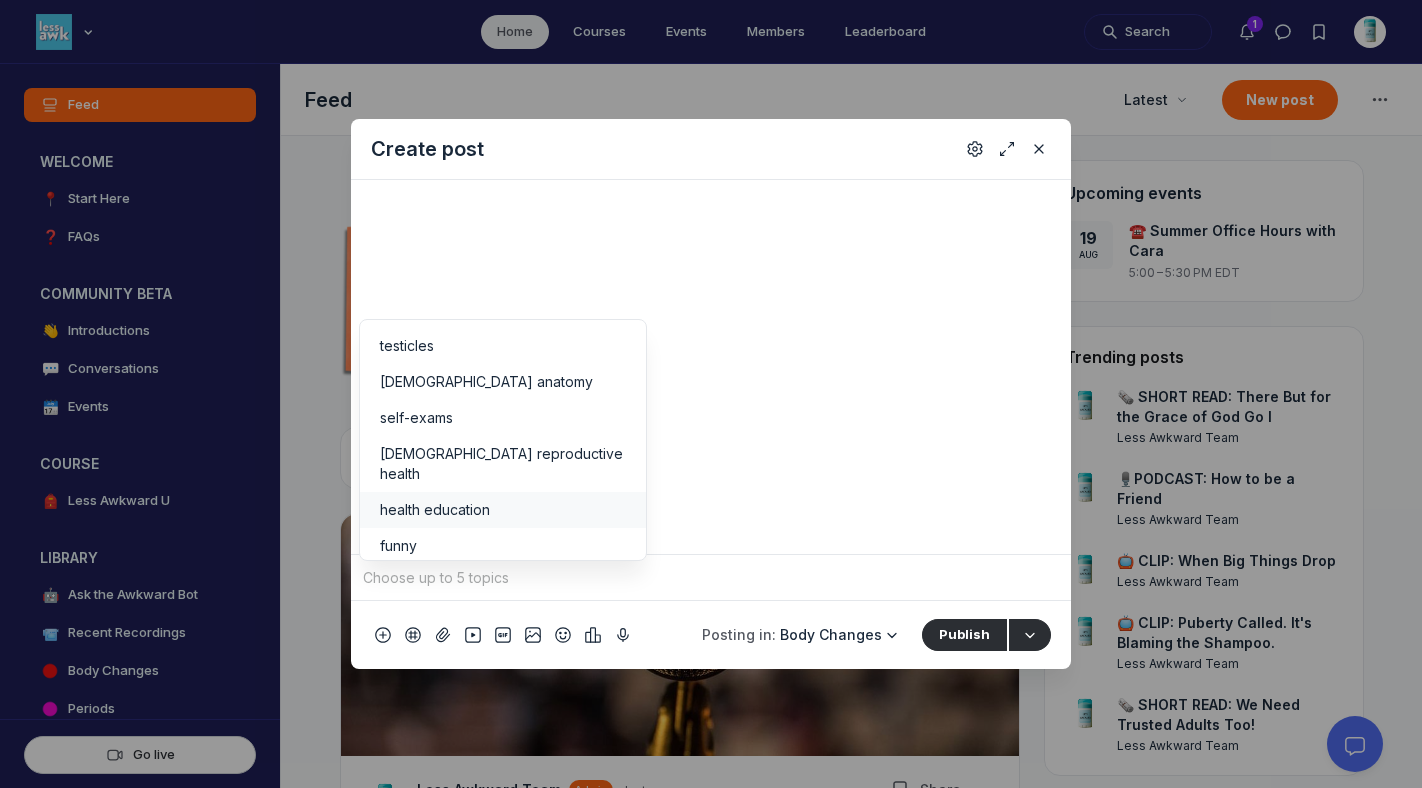 click on "health education" at bounding box center (435, 510) 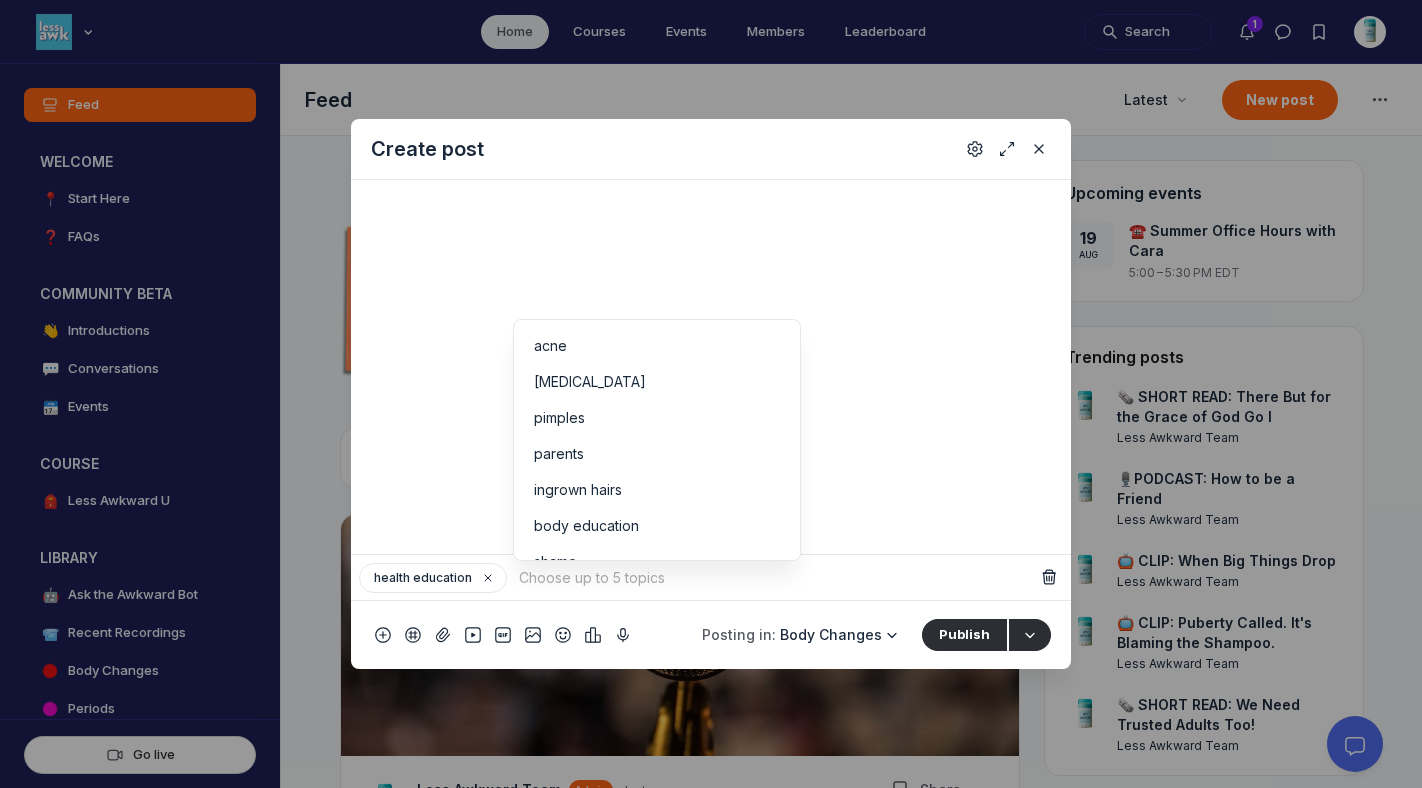 scroll, scrollTop: 390, scrollLeft: 0, axis: vertical 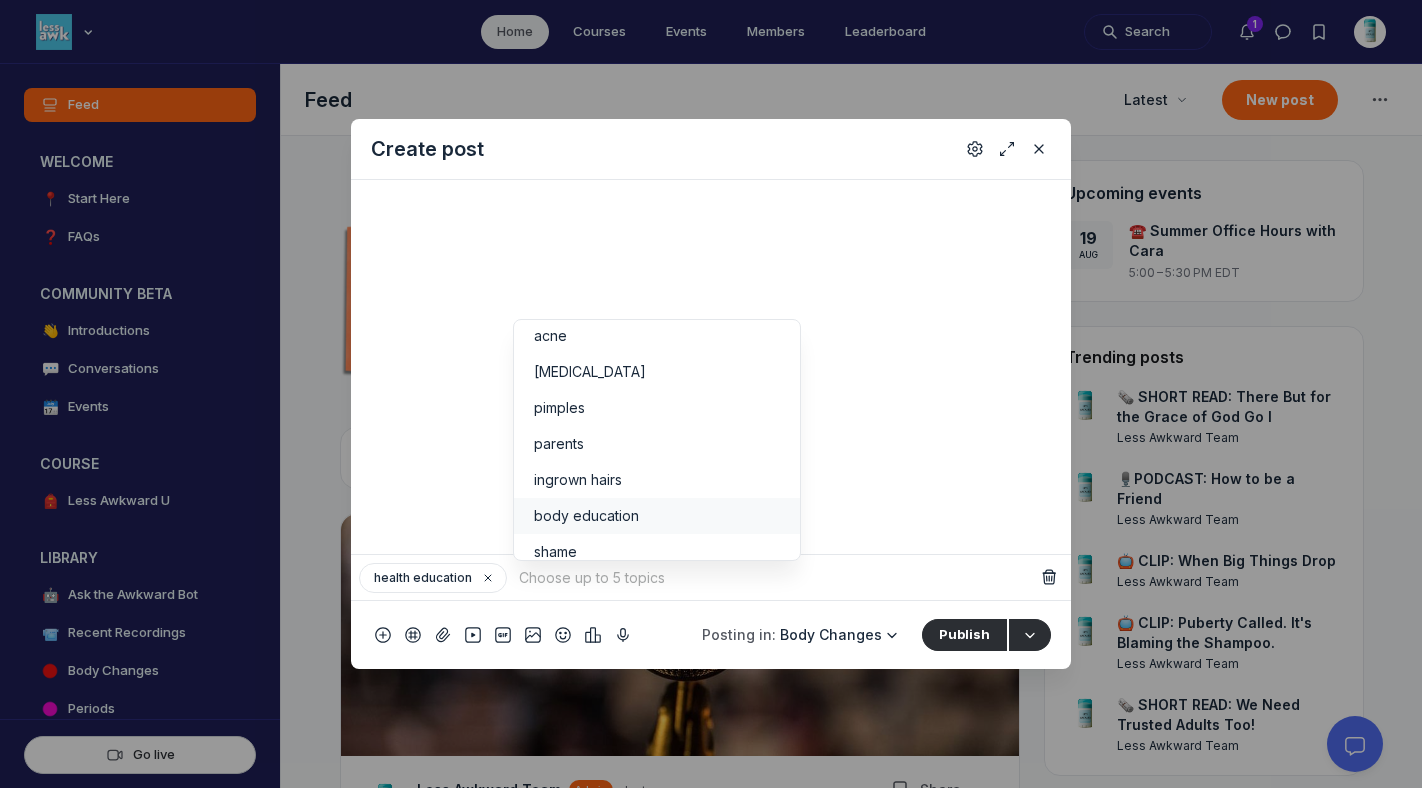 click on "body education" at bounding box center [657, 516] 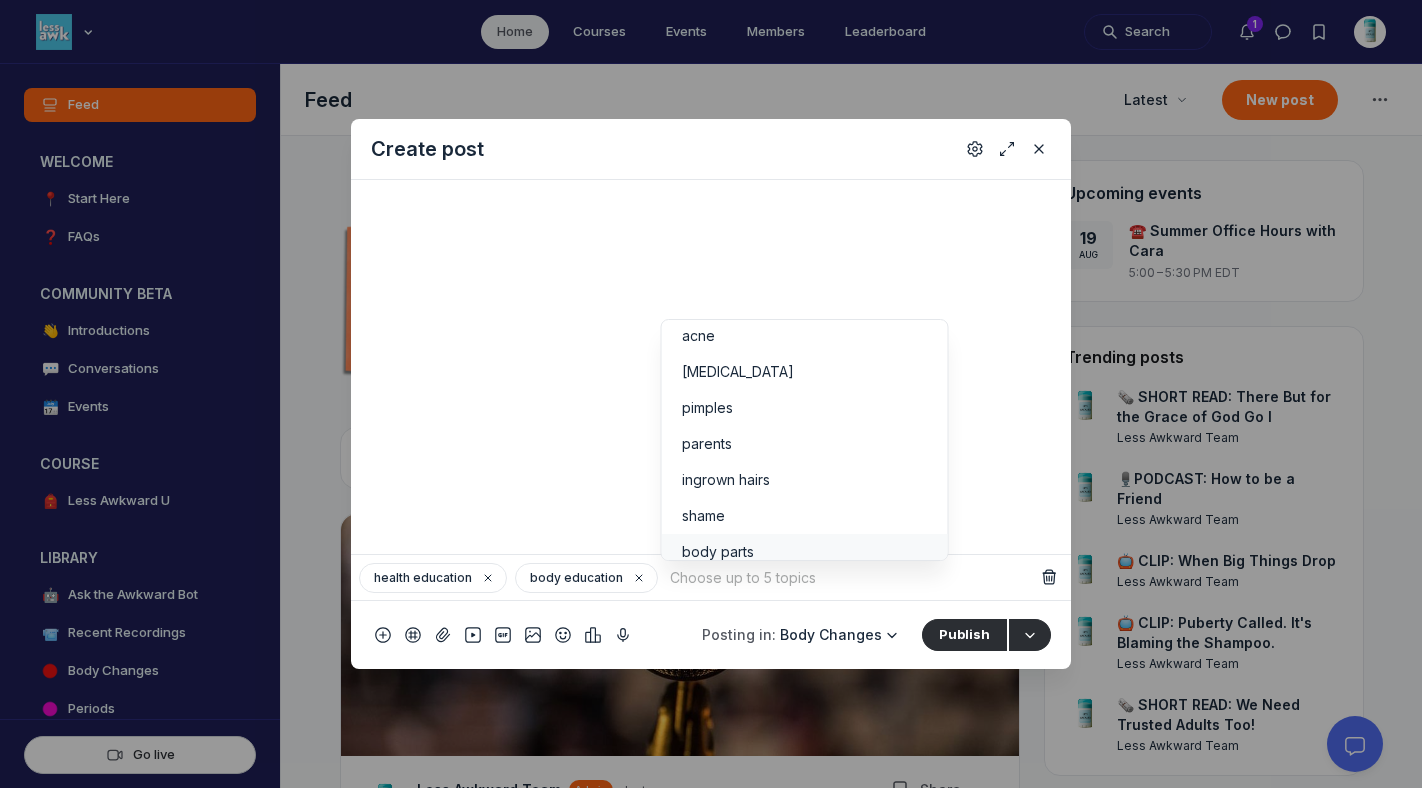 click on "body parts" at bounding box center (805, 552) 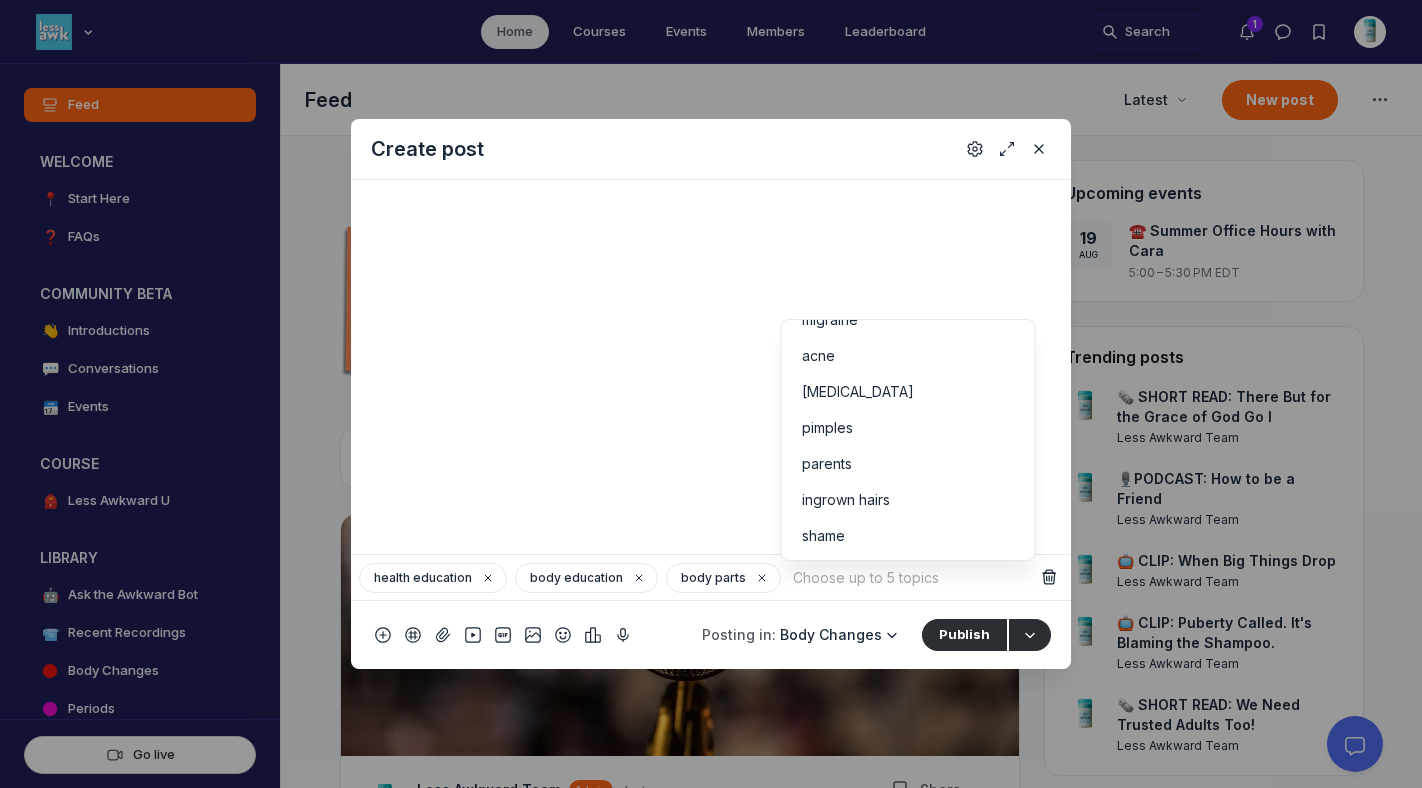 scroll, scrollTop: 388, scrollLeft: 0, axis: vertical 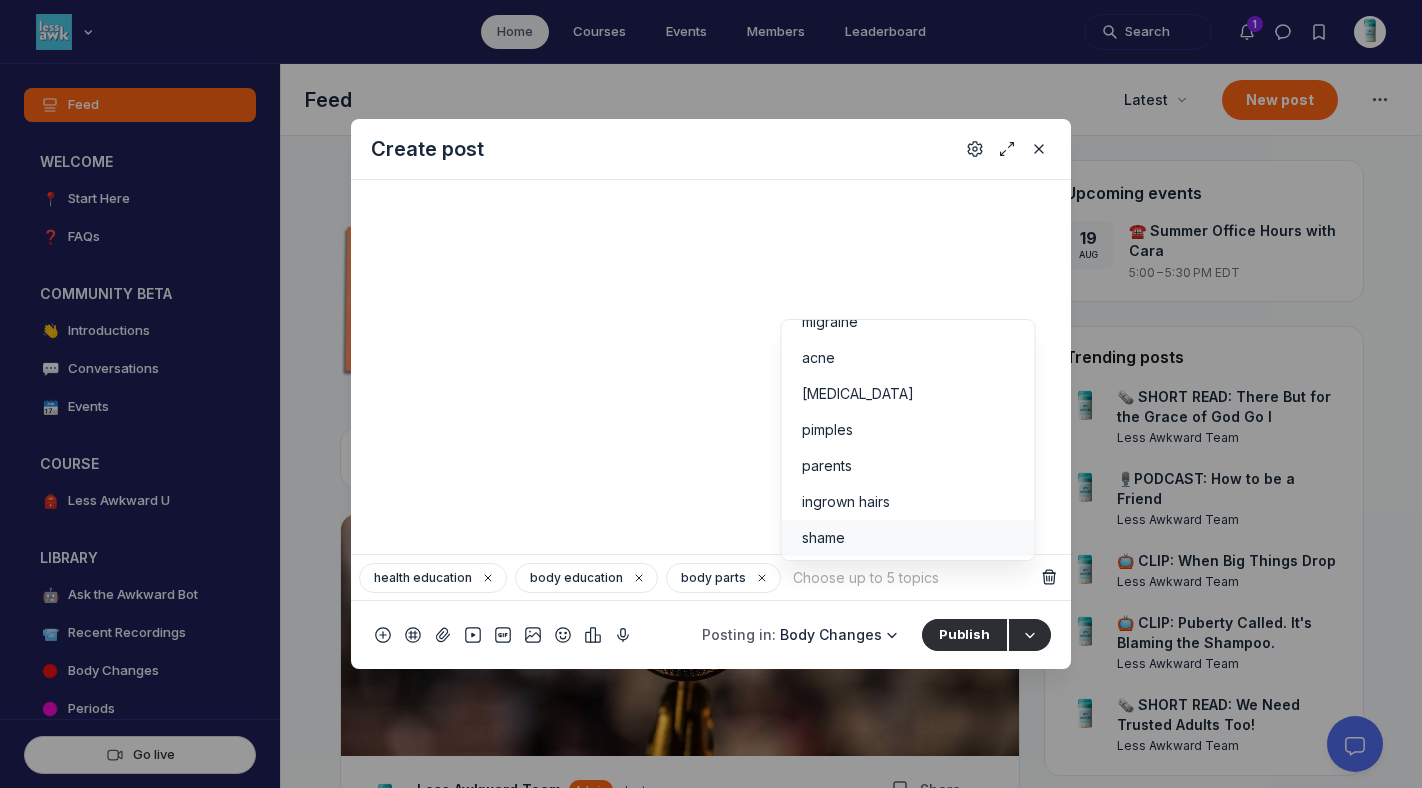 click on "shame" at bounding box center [908, 538] 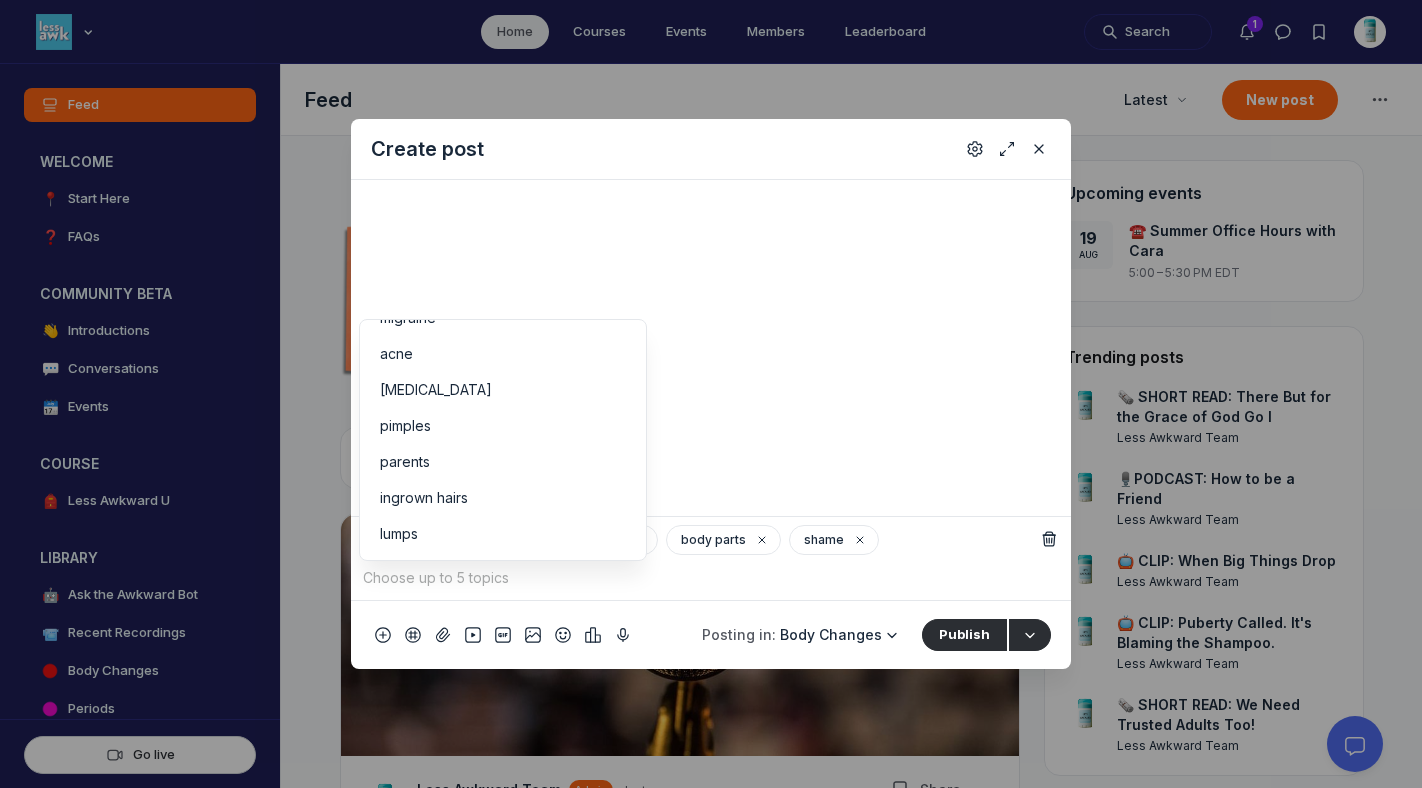 scroll, scrollTop: 352, scrollLeft: 0, axis: vertical 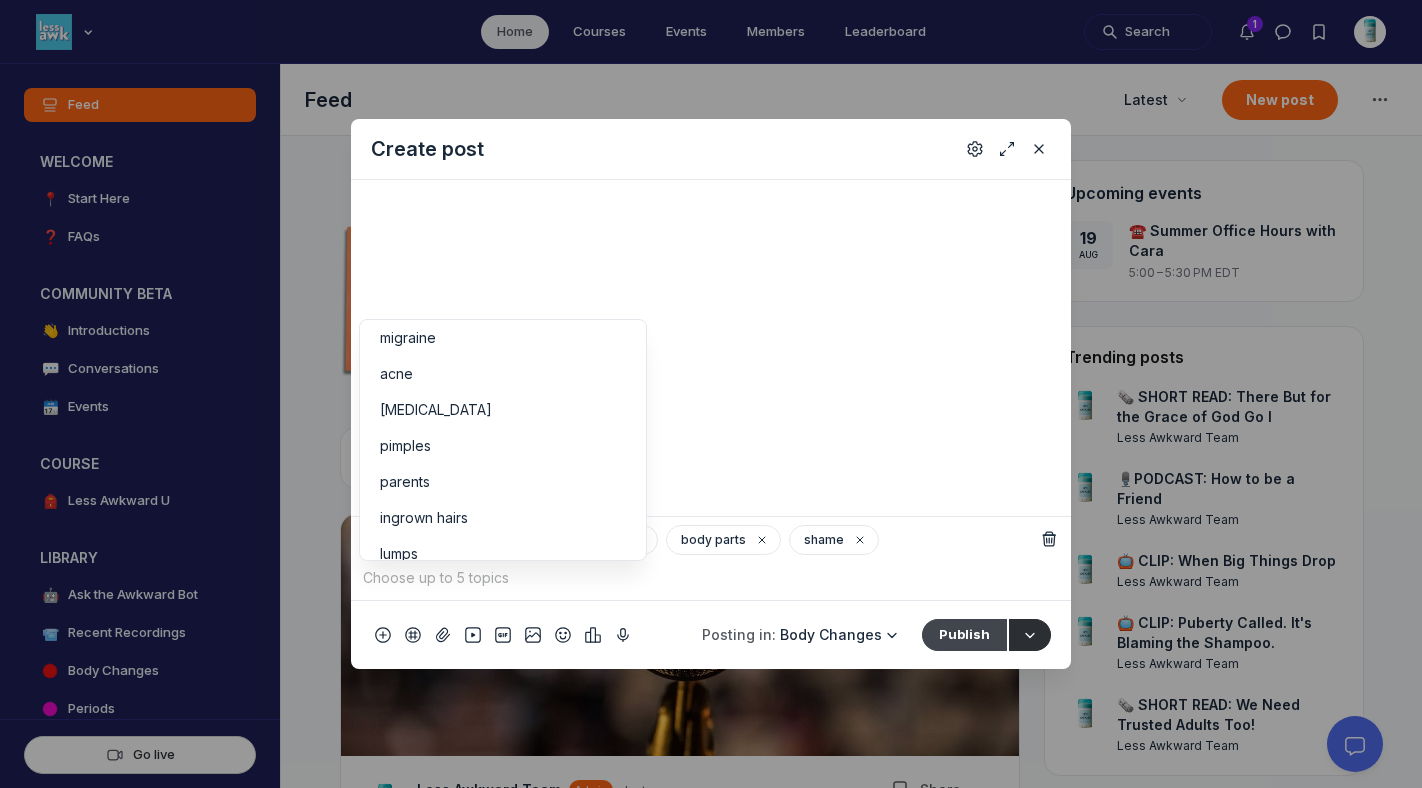 click on "Publish" at bounding box center [964, 635] 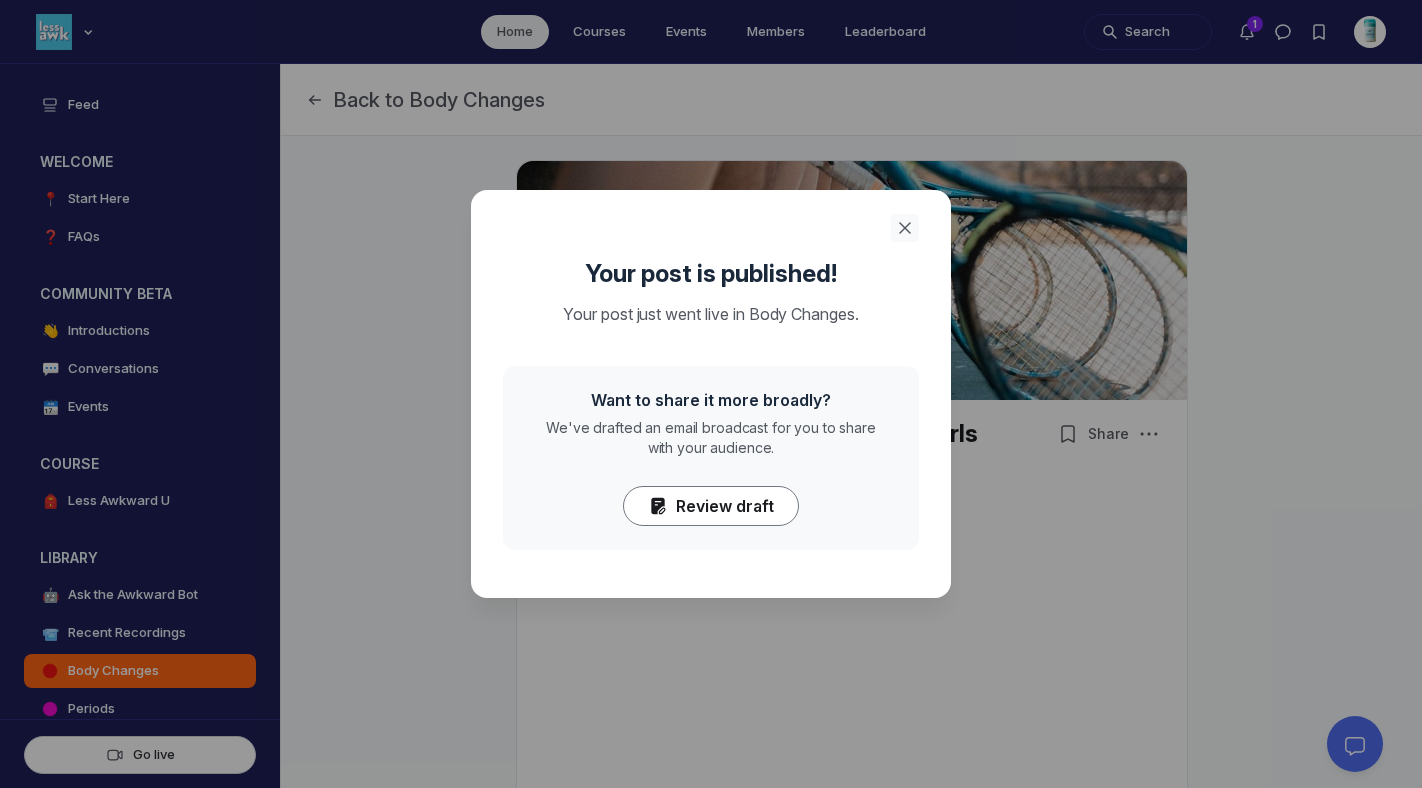 click 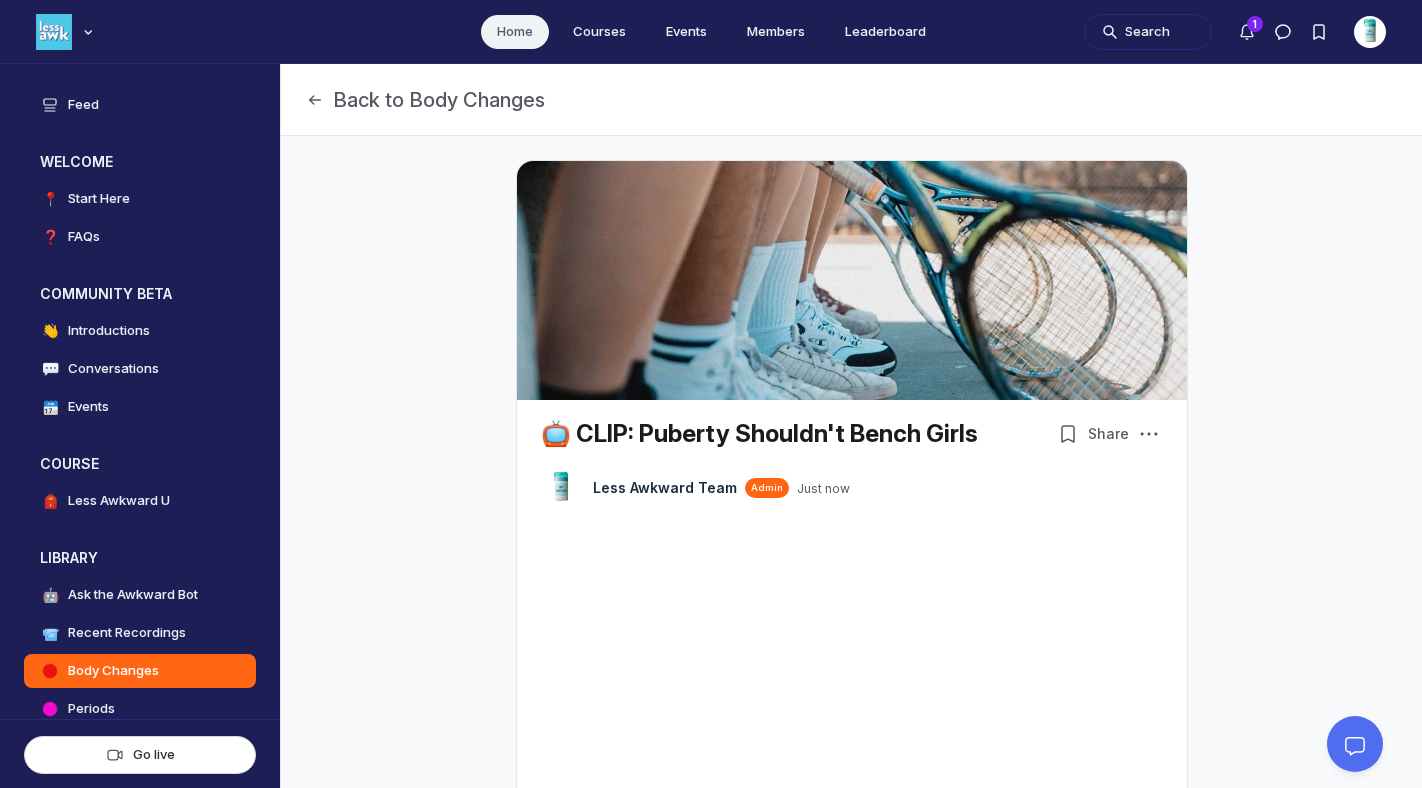 click on "Home" at bounding box center (515, 32) 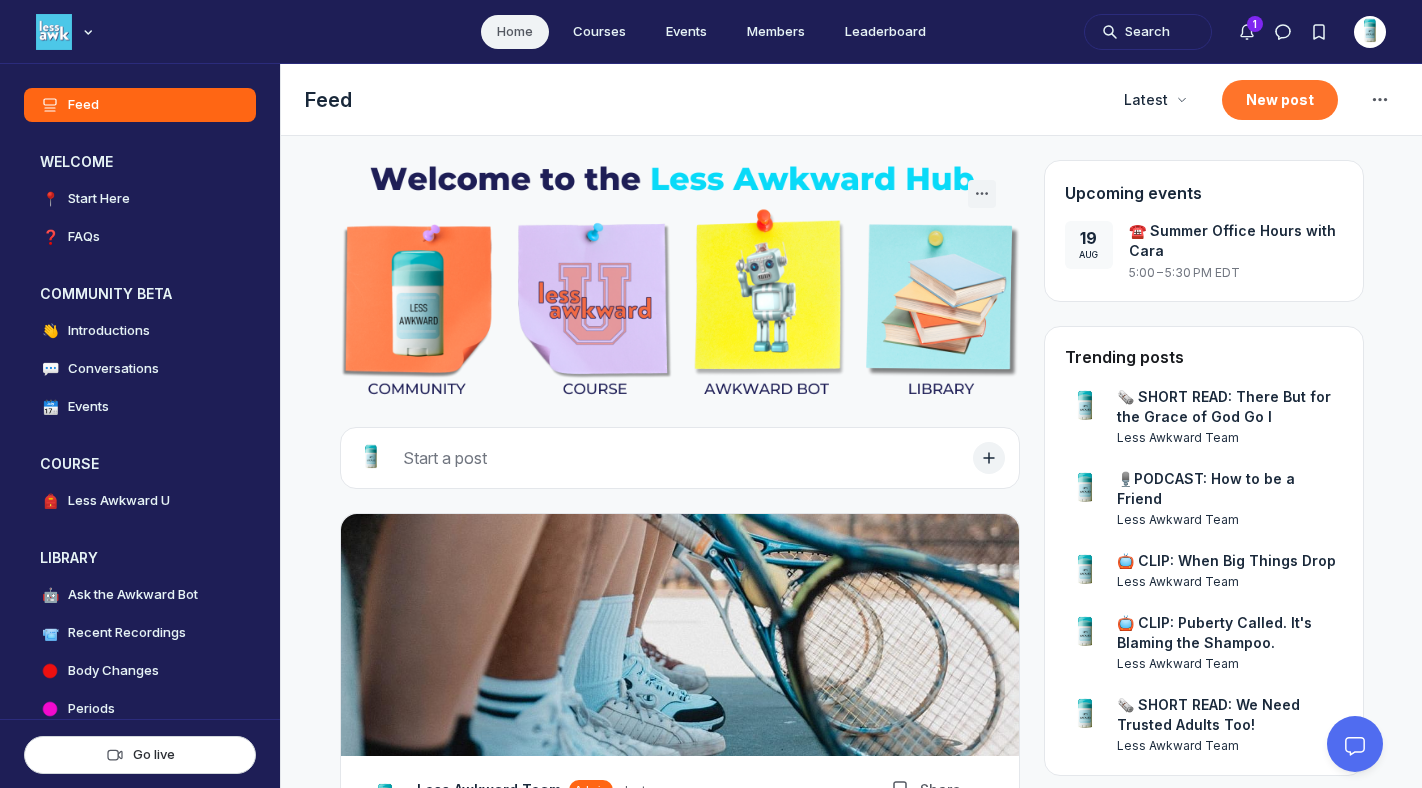 click on "New post" at bounding box center [1280, 100] 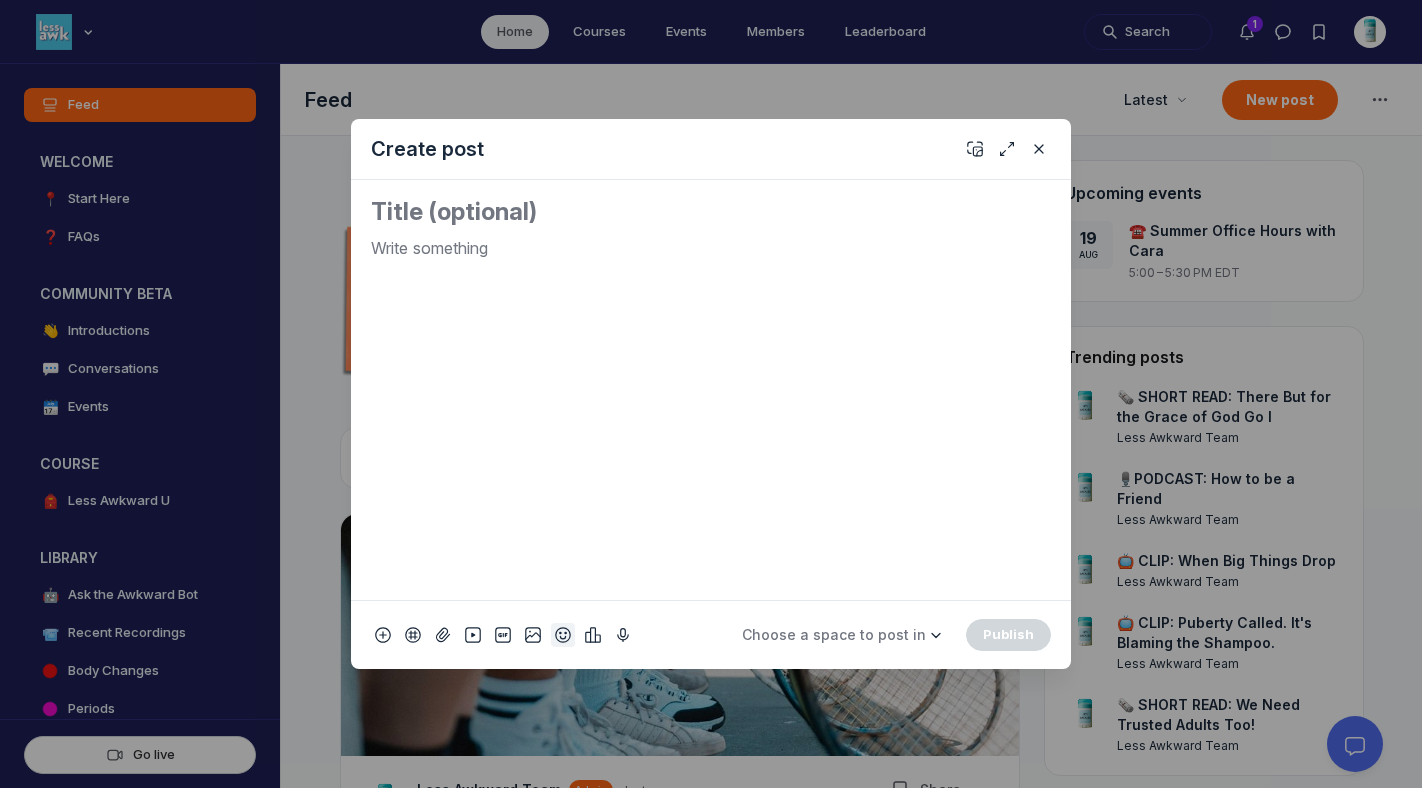 click 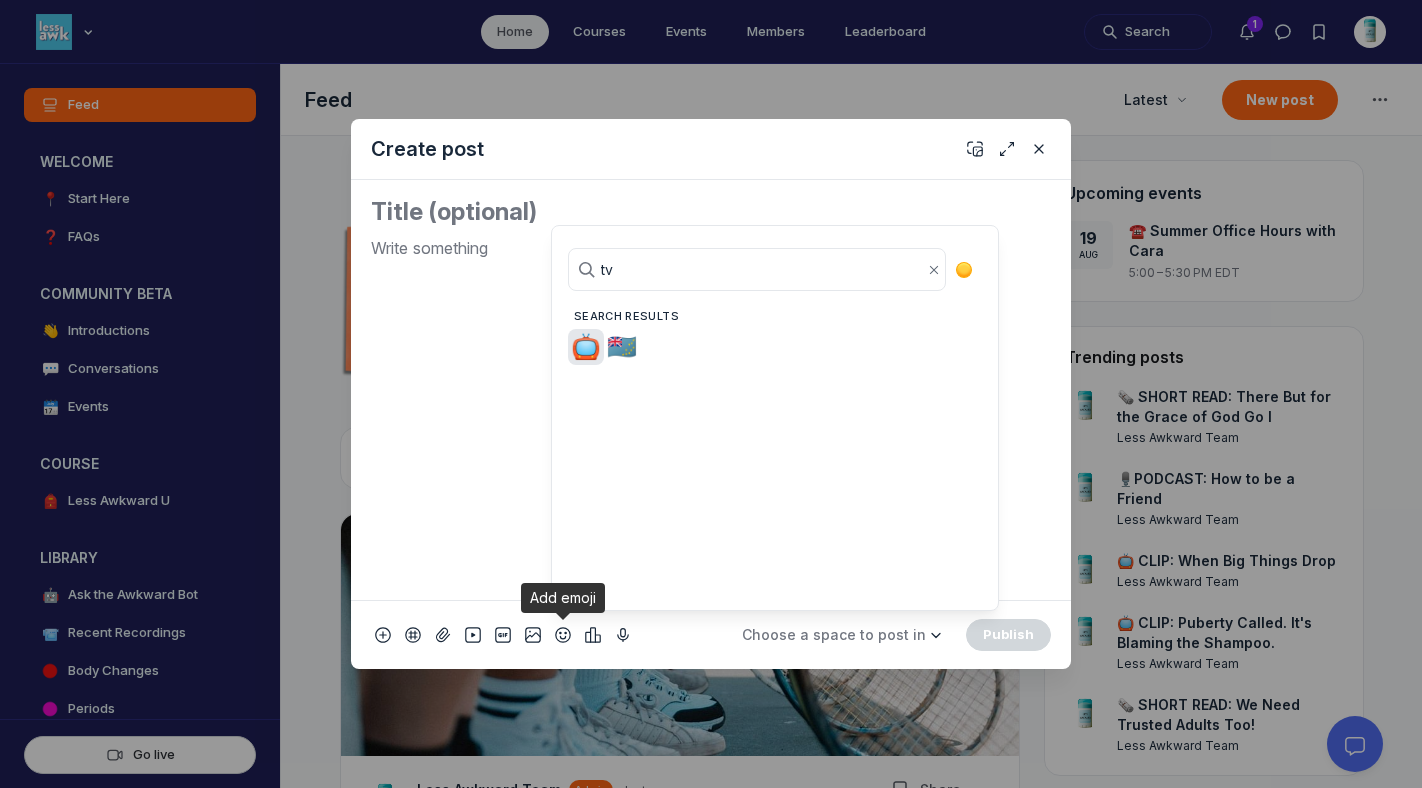 type on "tv" 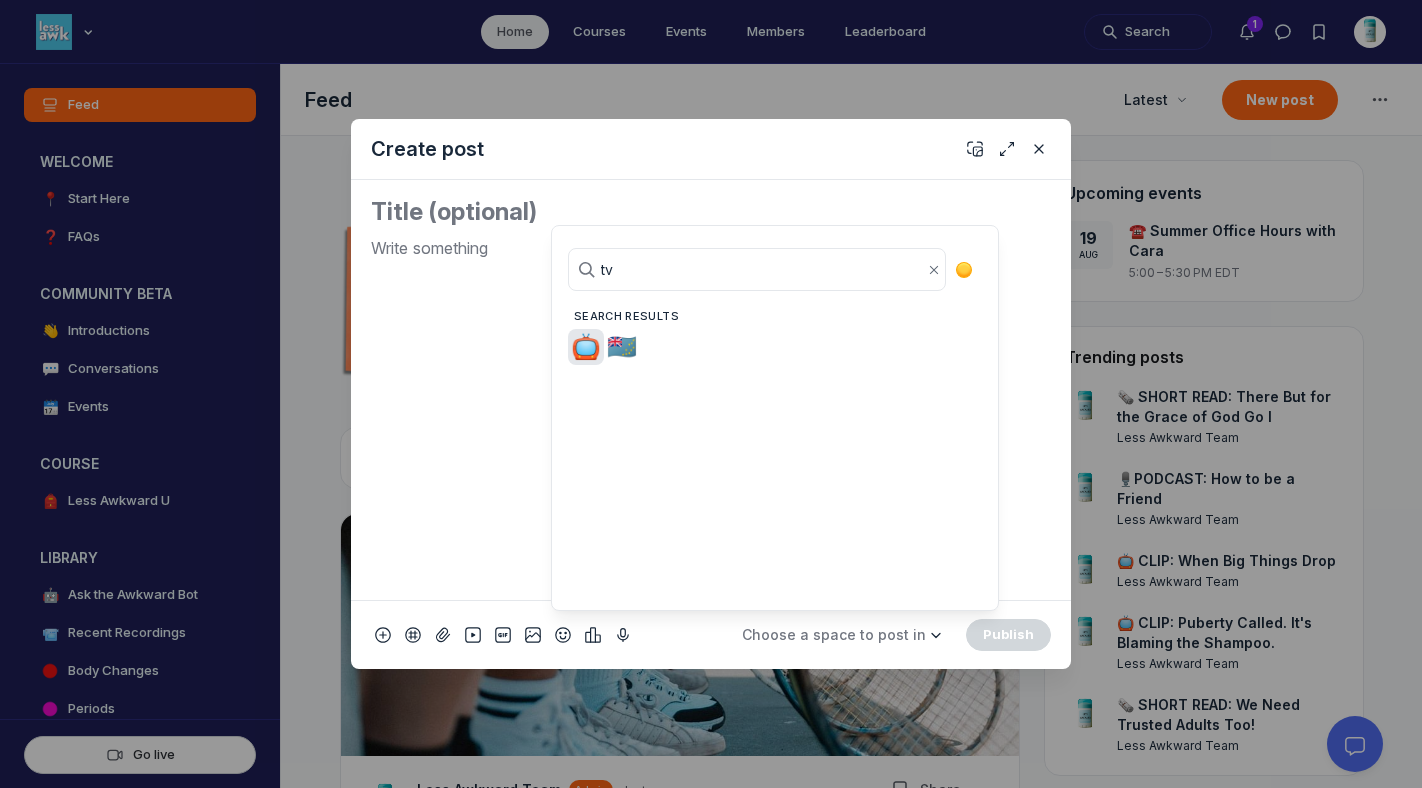 click on "📺" at bounding box center [586, 347] 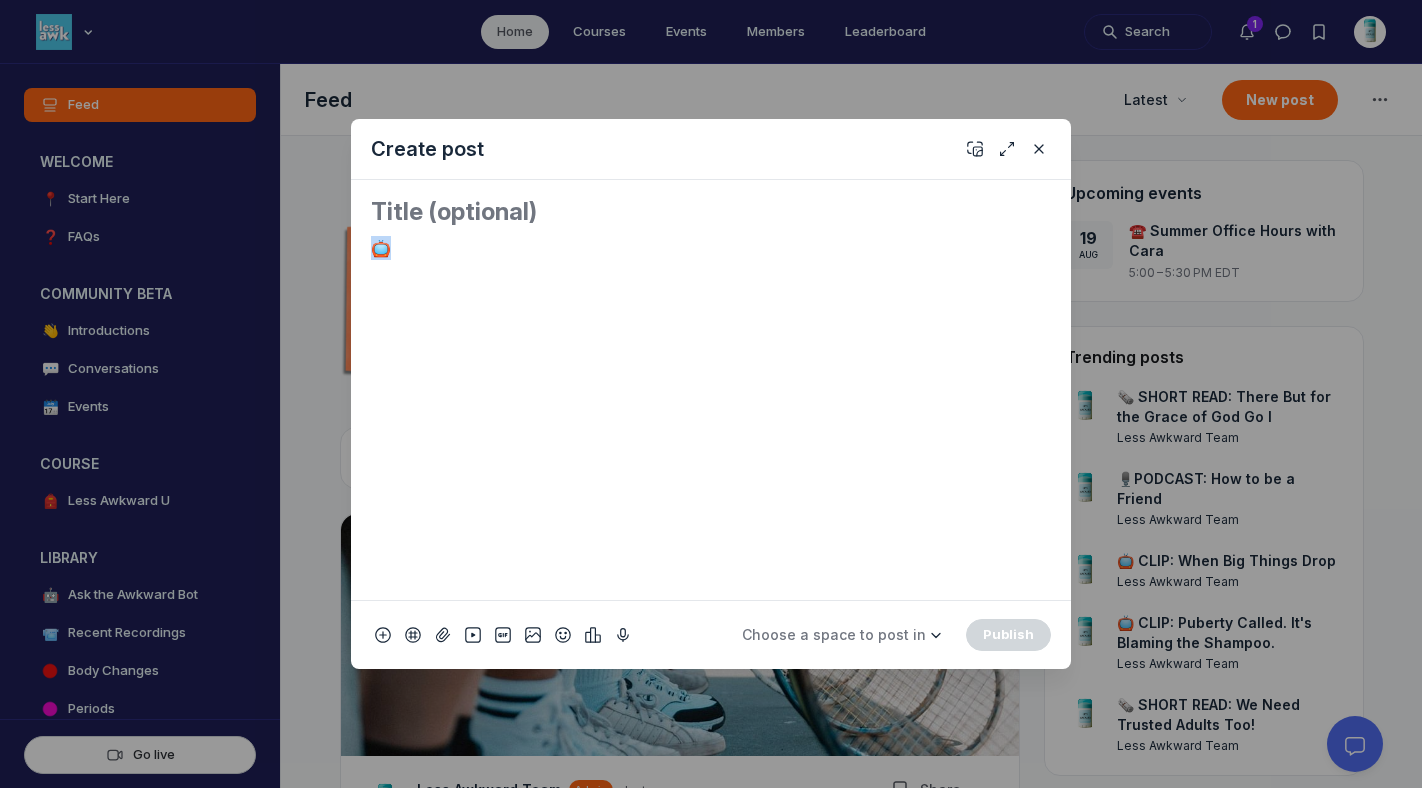 drag, startPoint x: 448, startPoint y: 250, endPoint x: 330, endPoint y: 231, distance: 119.519875 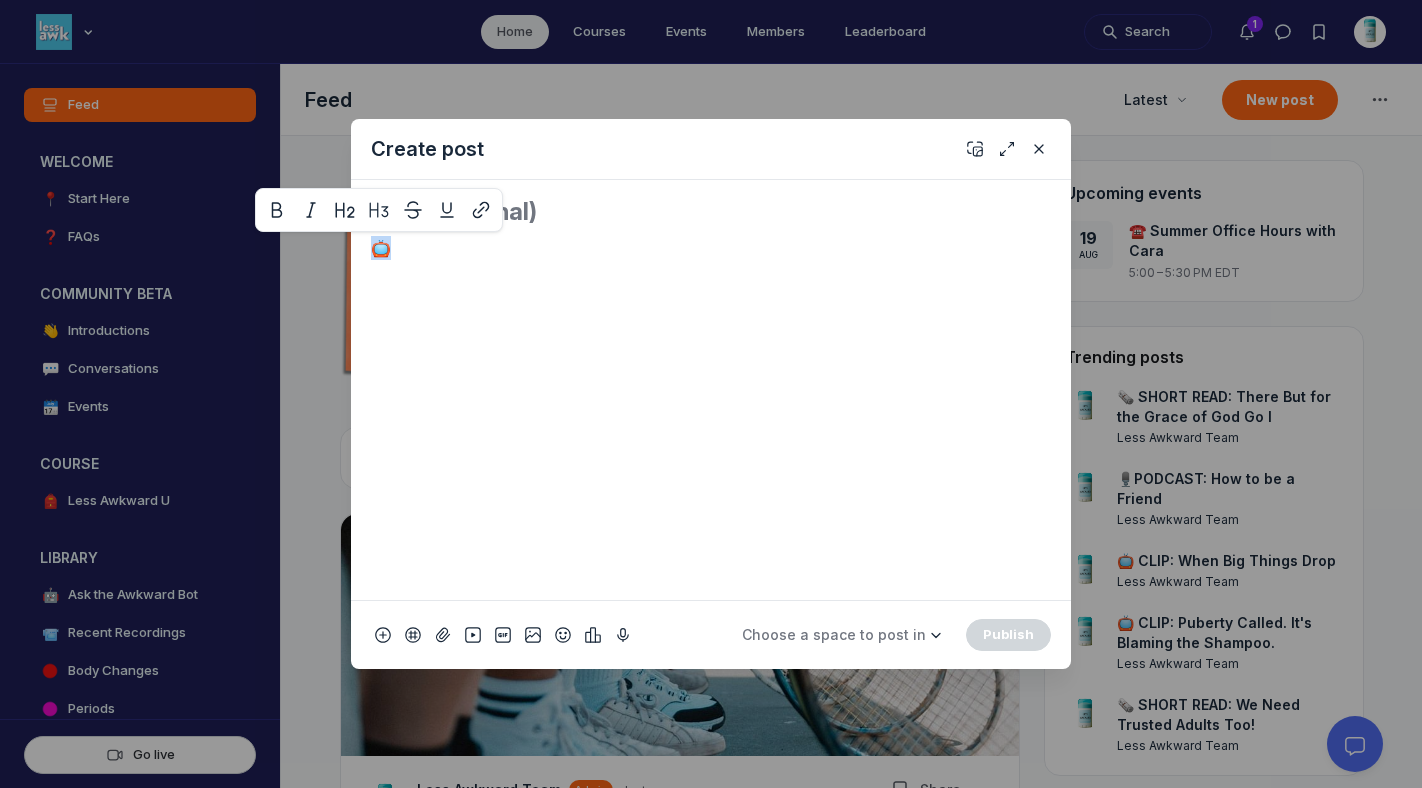 copy on "📺" 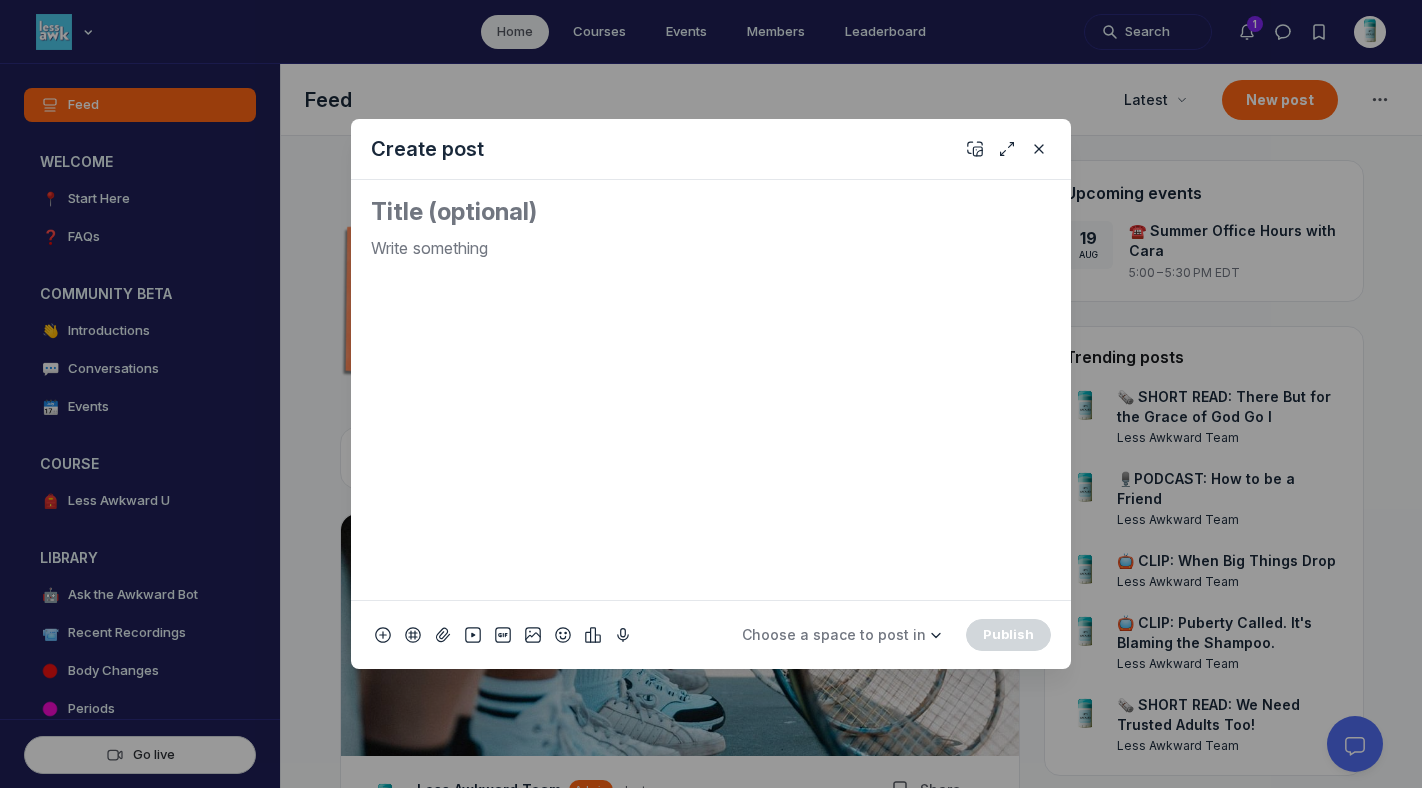 click at bounding box center (711, 212) 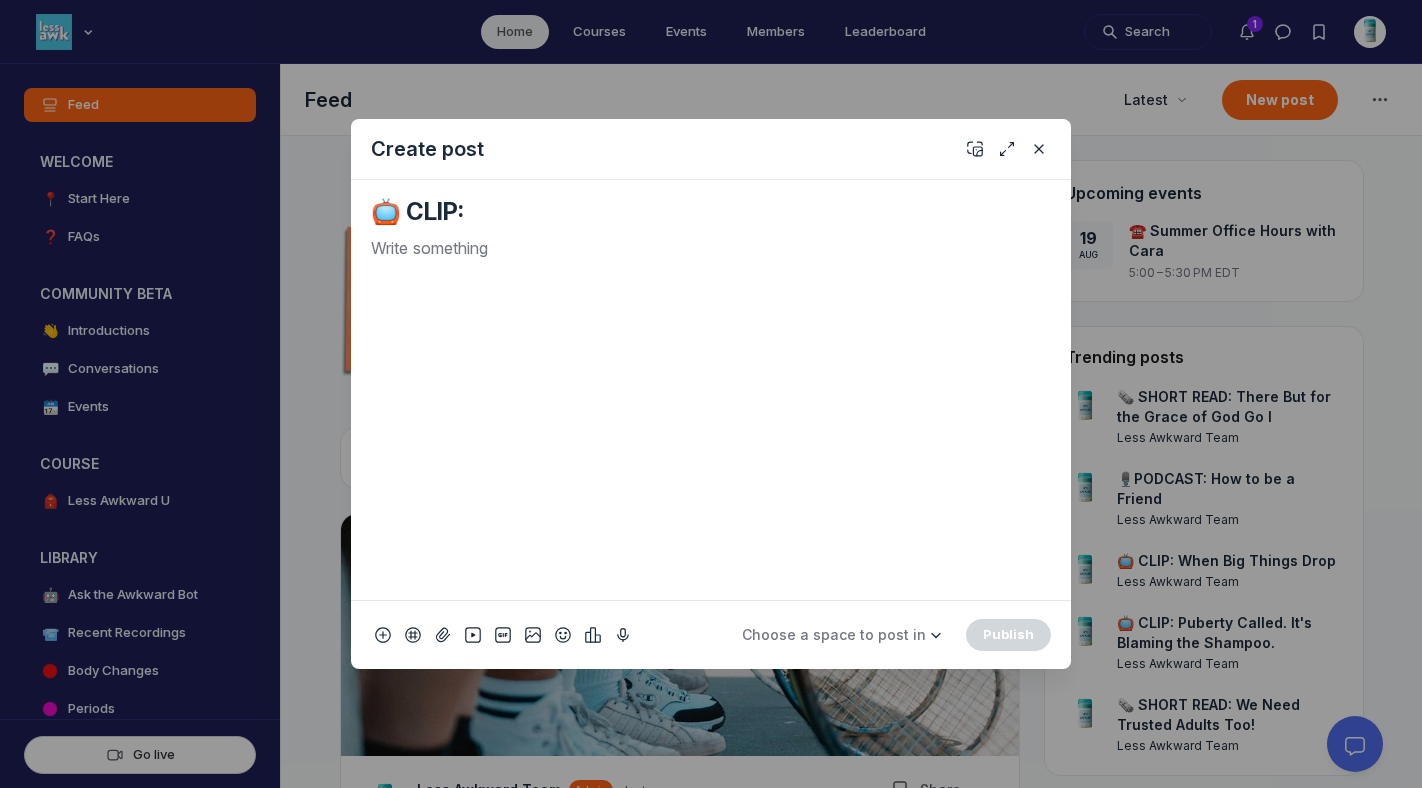 paste on "The Sweetener-Puberty Connection" 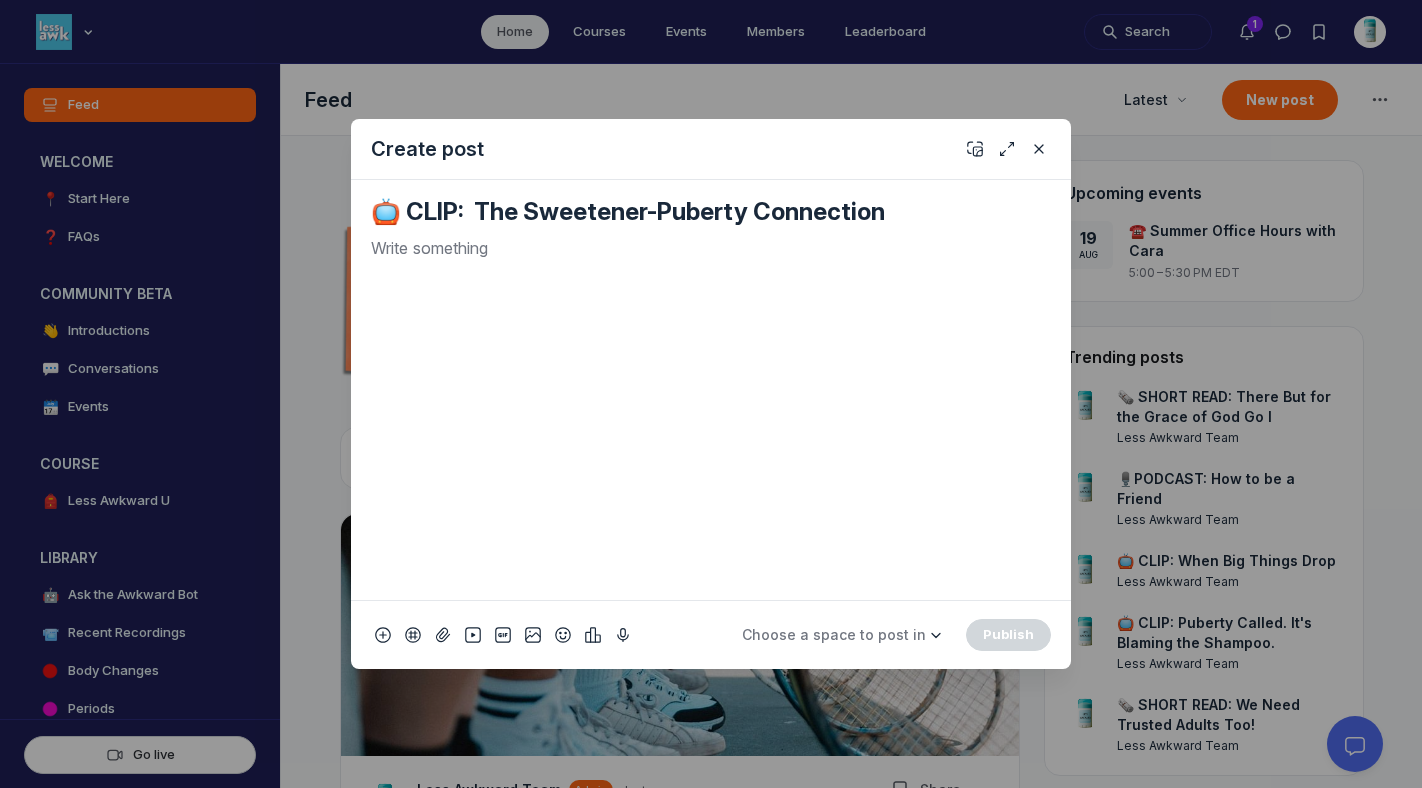 type on "📺 CLIP:  The Sweetener-Puberty Connection" 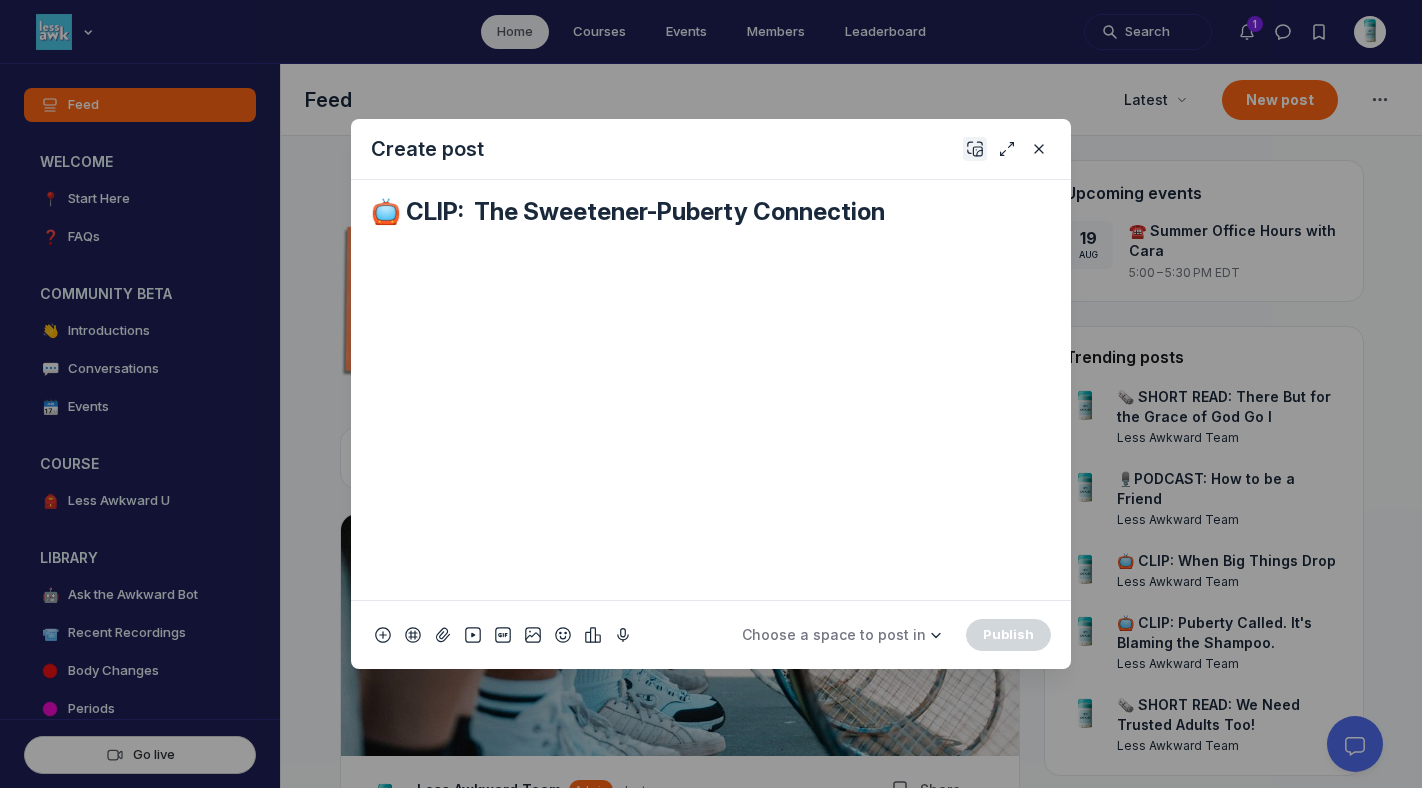 click 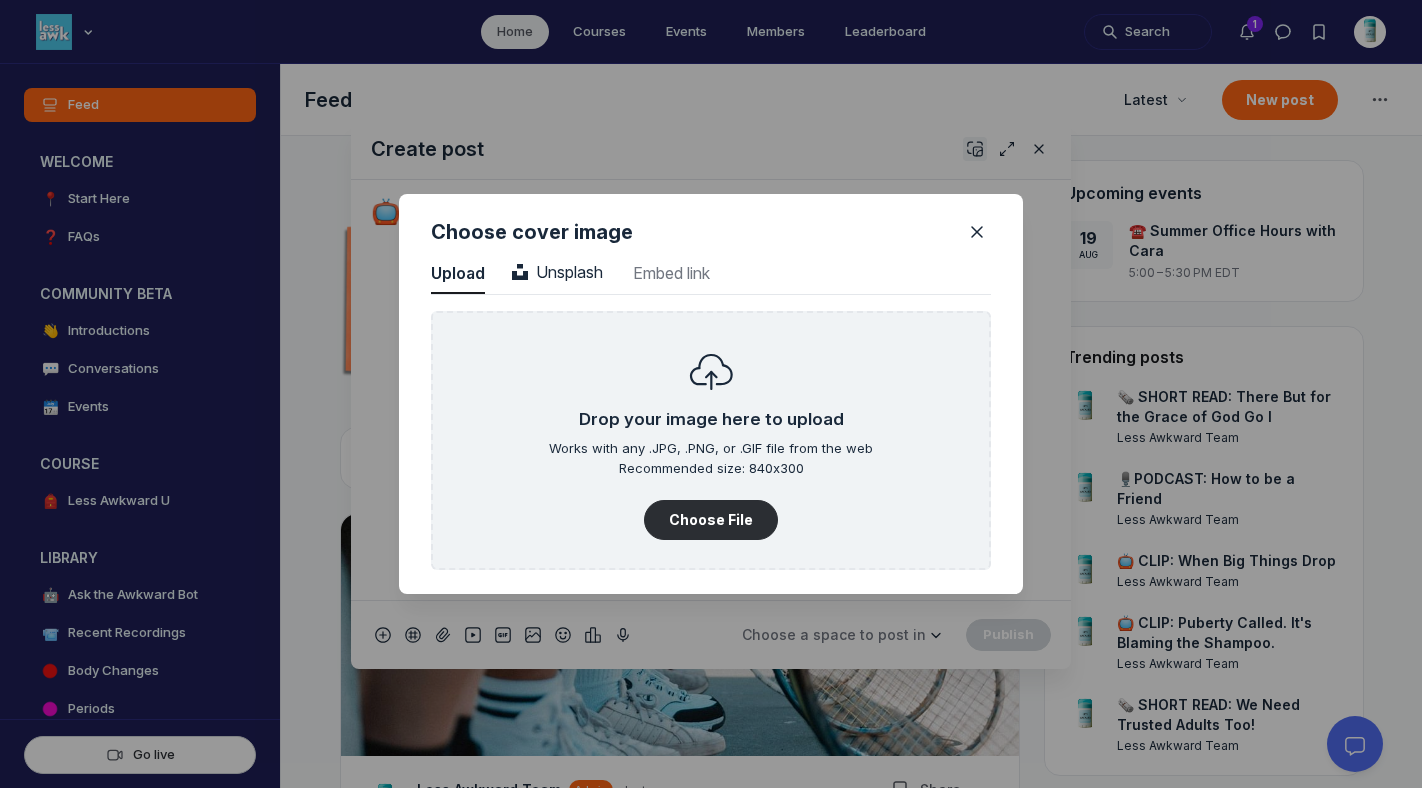 scroll, scrollTop: 2702, scrollLeft: 5090, axis: both 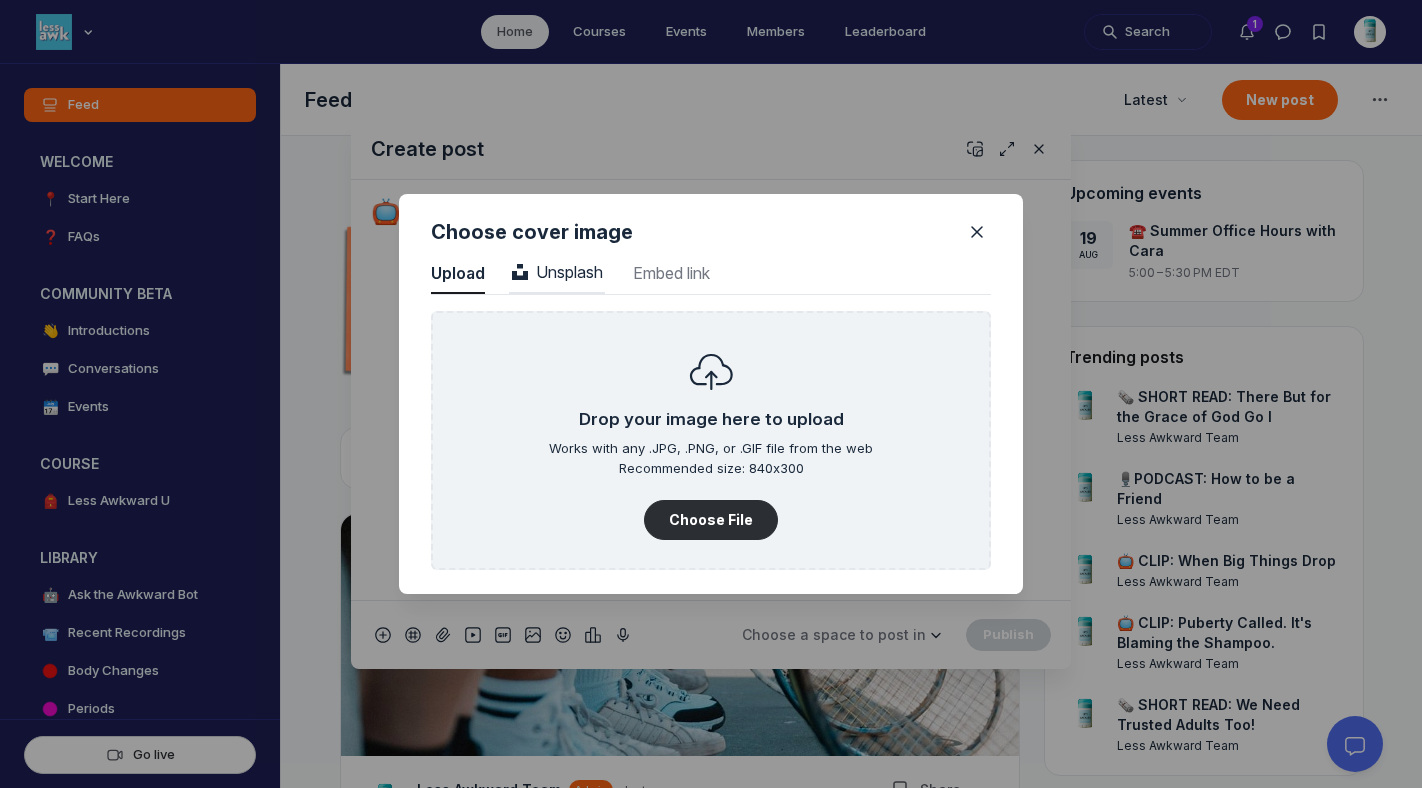 click on "Unsplash" at bounding box center (557, 272) 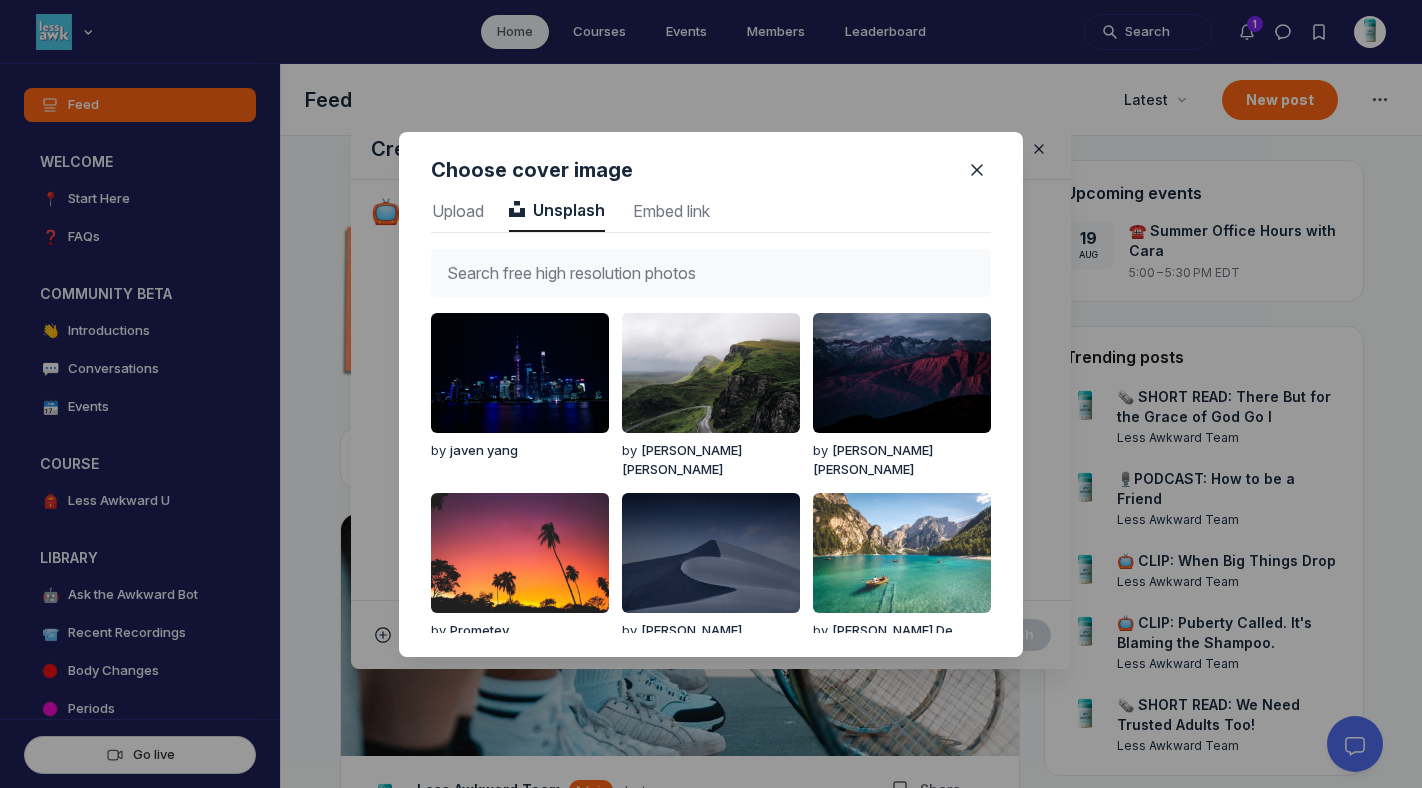 click at bounding box center [711, 273] 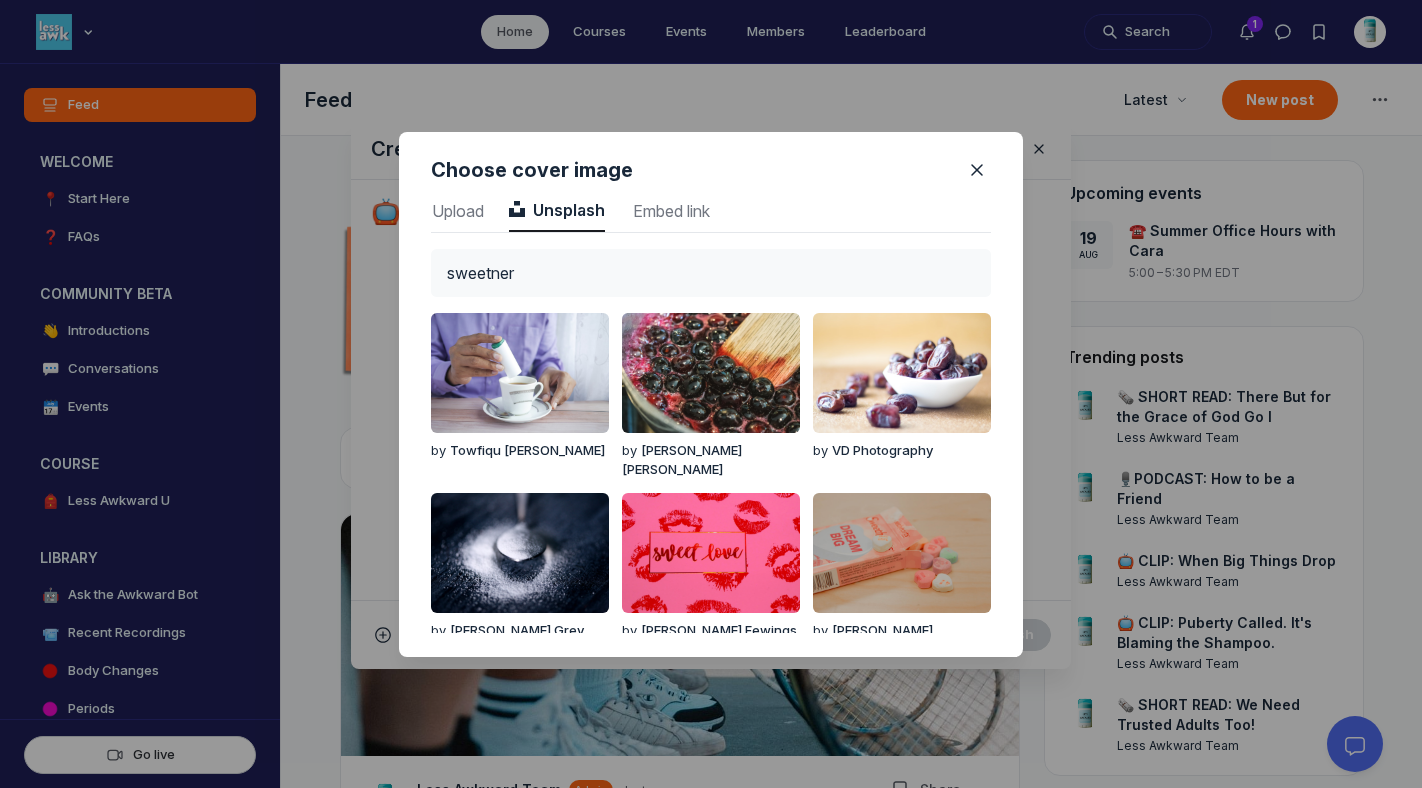 type on "sweetner" 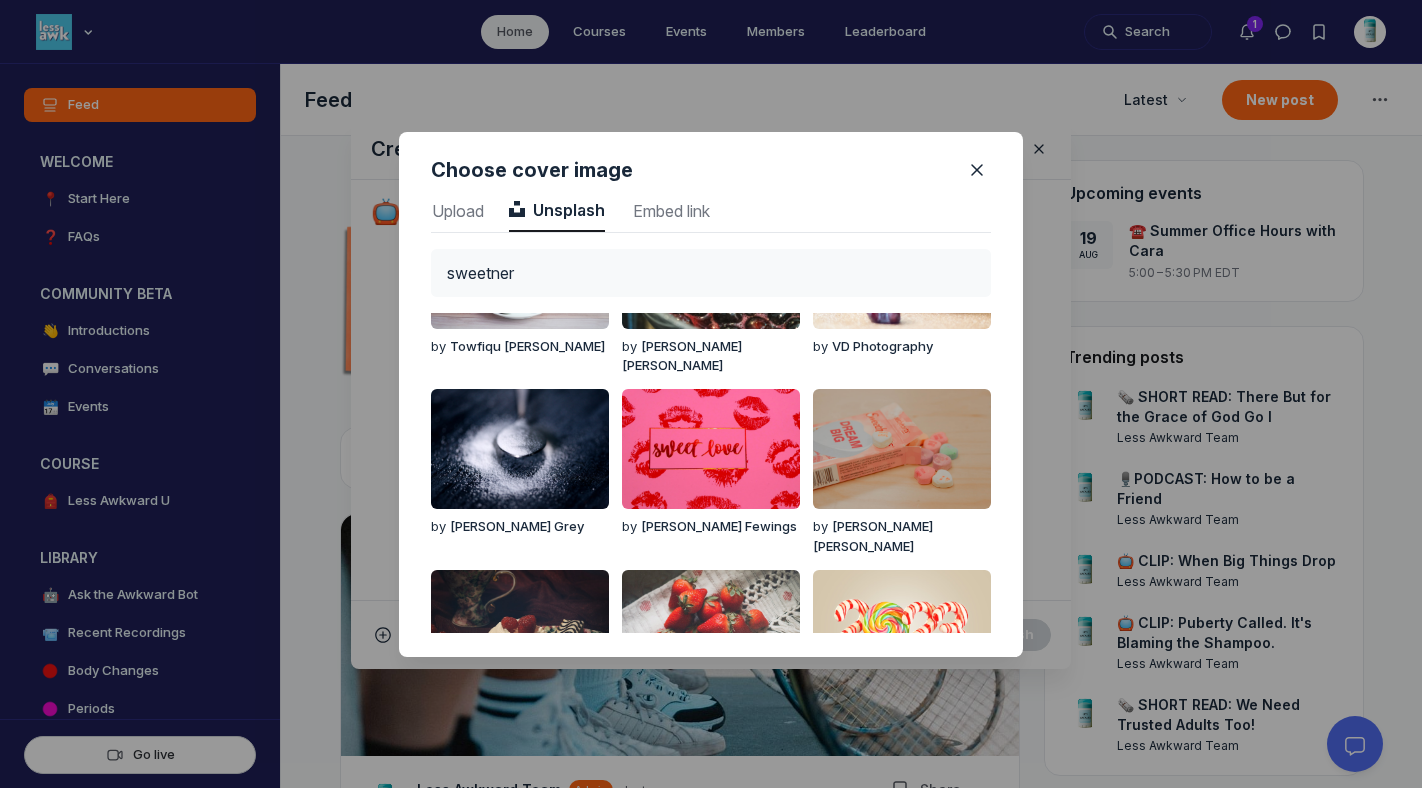 scroll, scrollTop: 98, scrollLeft: 0, axis: vertical 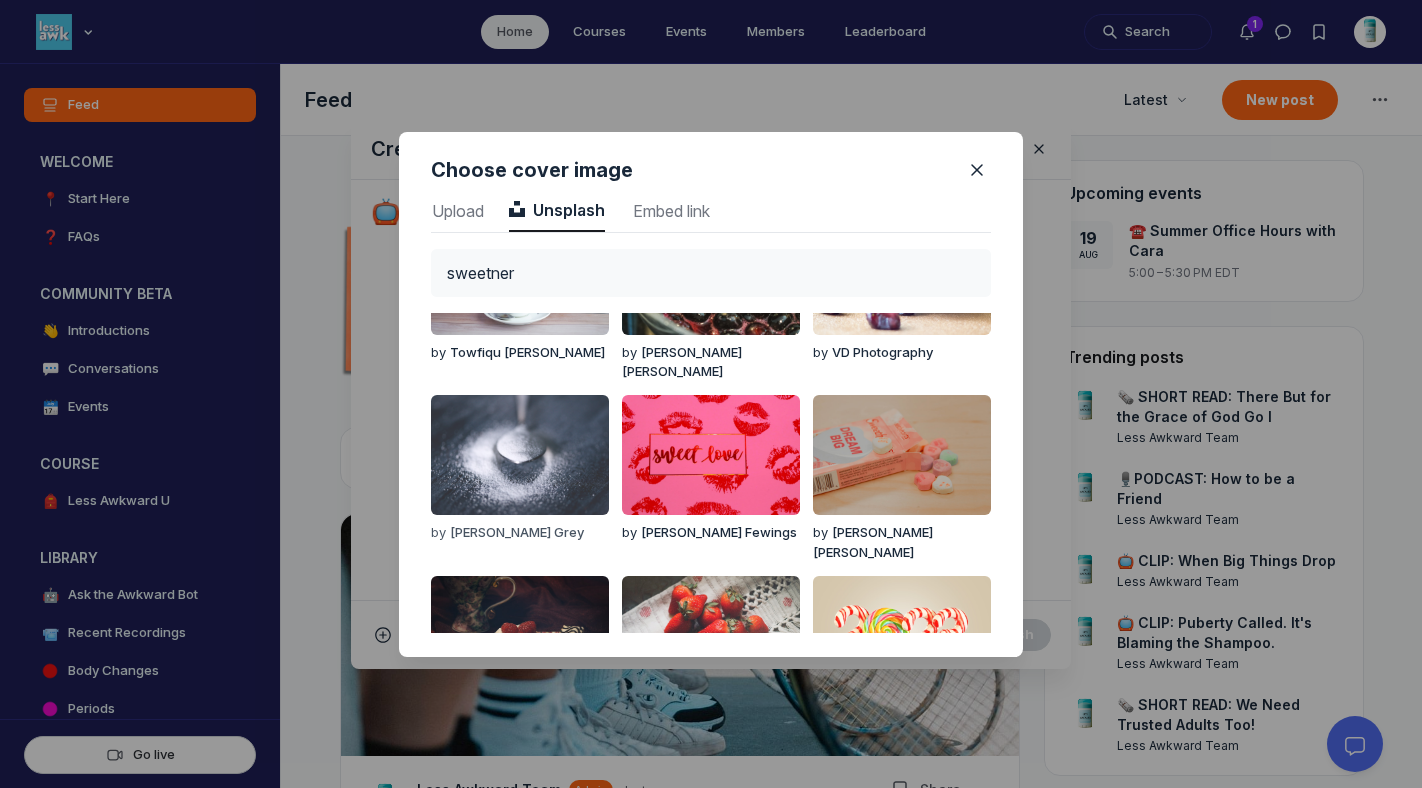 click at bounding box center [520, 455] 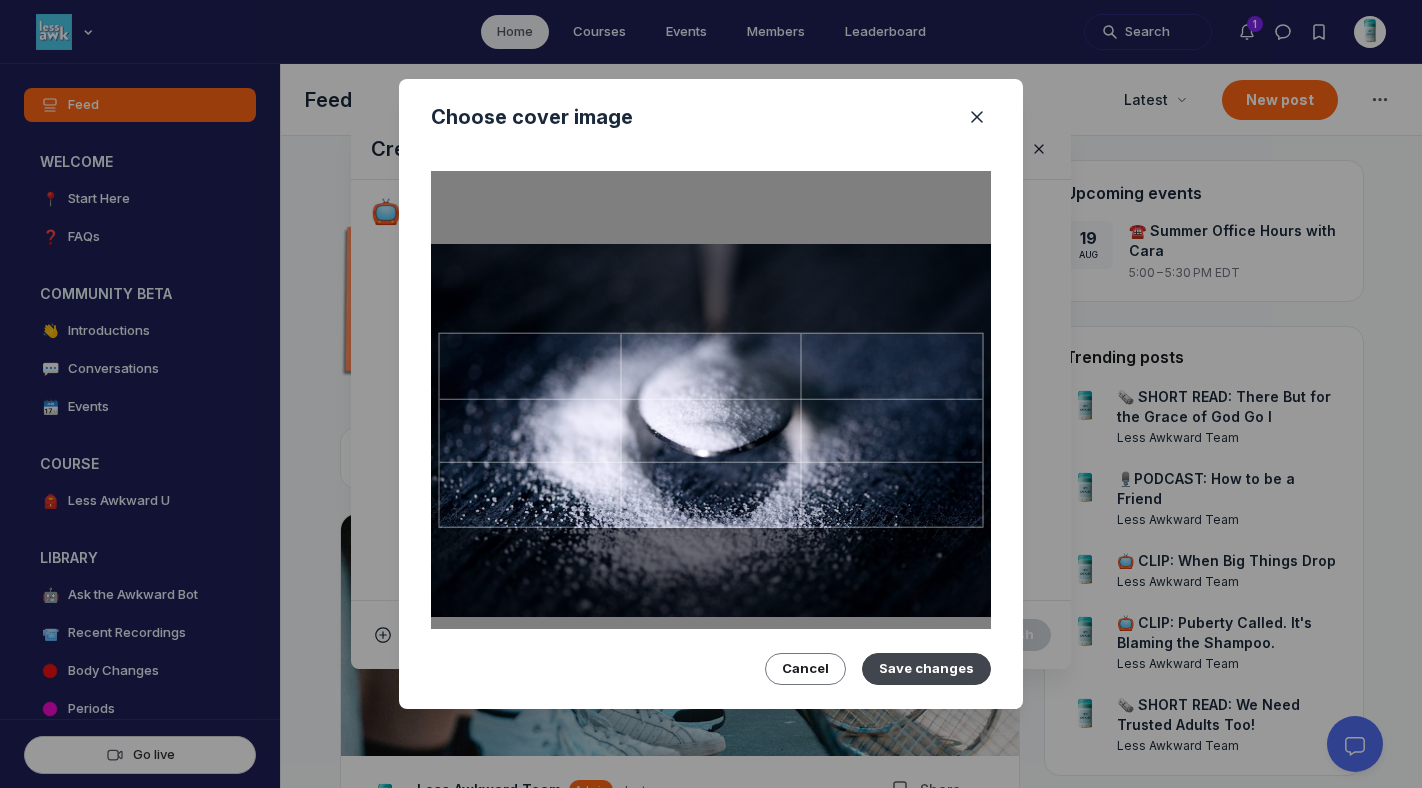 click on "Save changes" at bounding box center [926, 669] 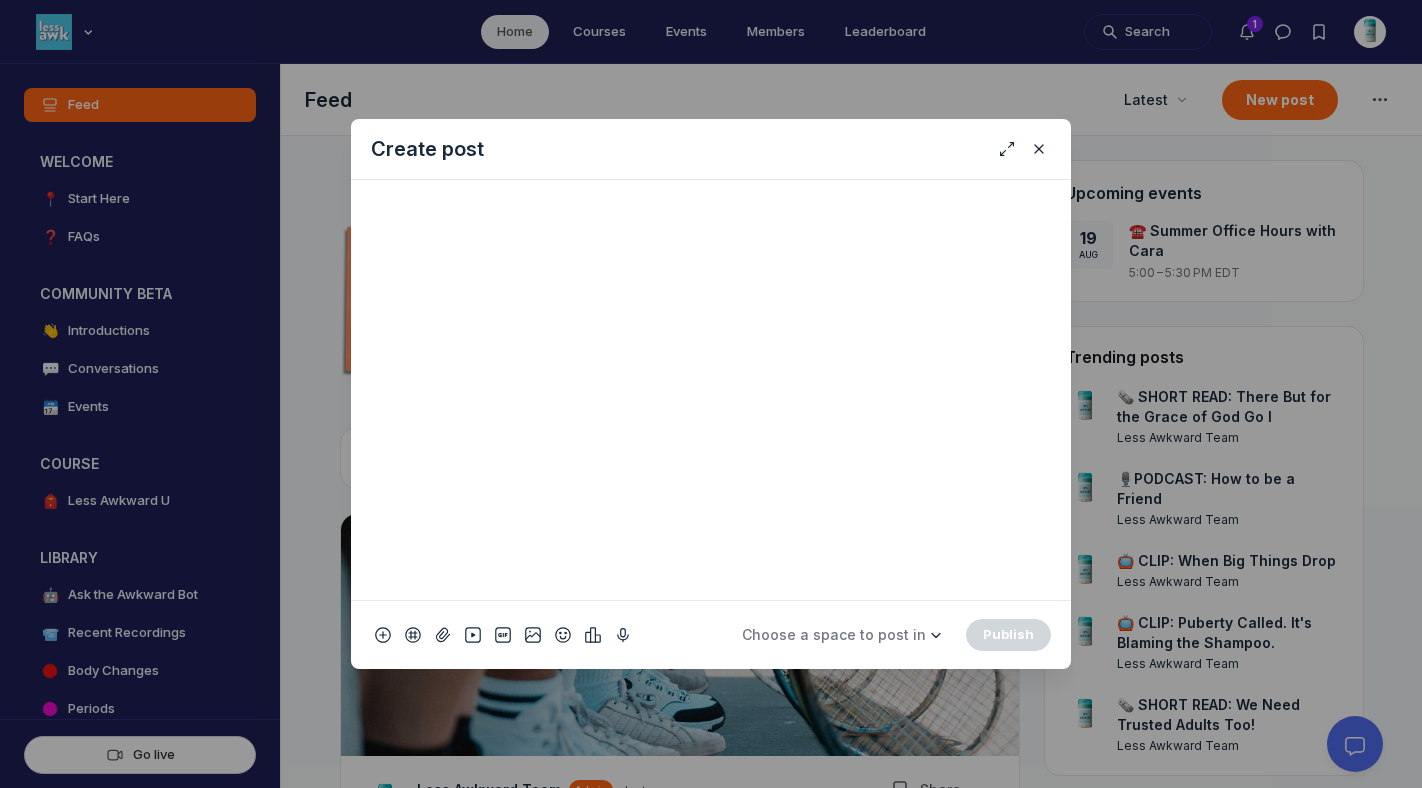 scroll, scrollTop: 705, scrollLeft: 0, axis: vertical 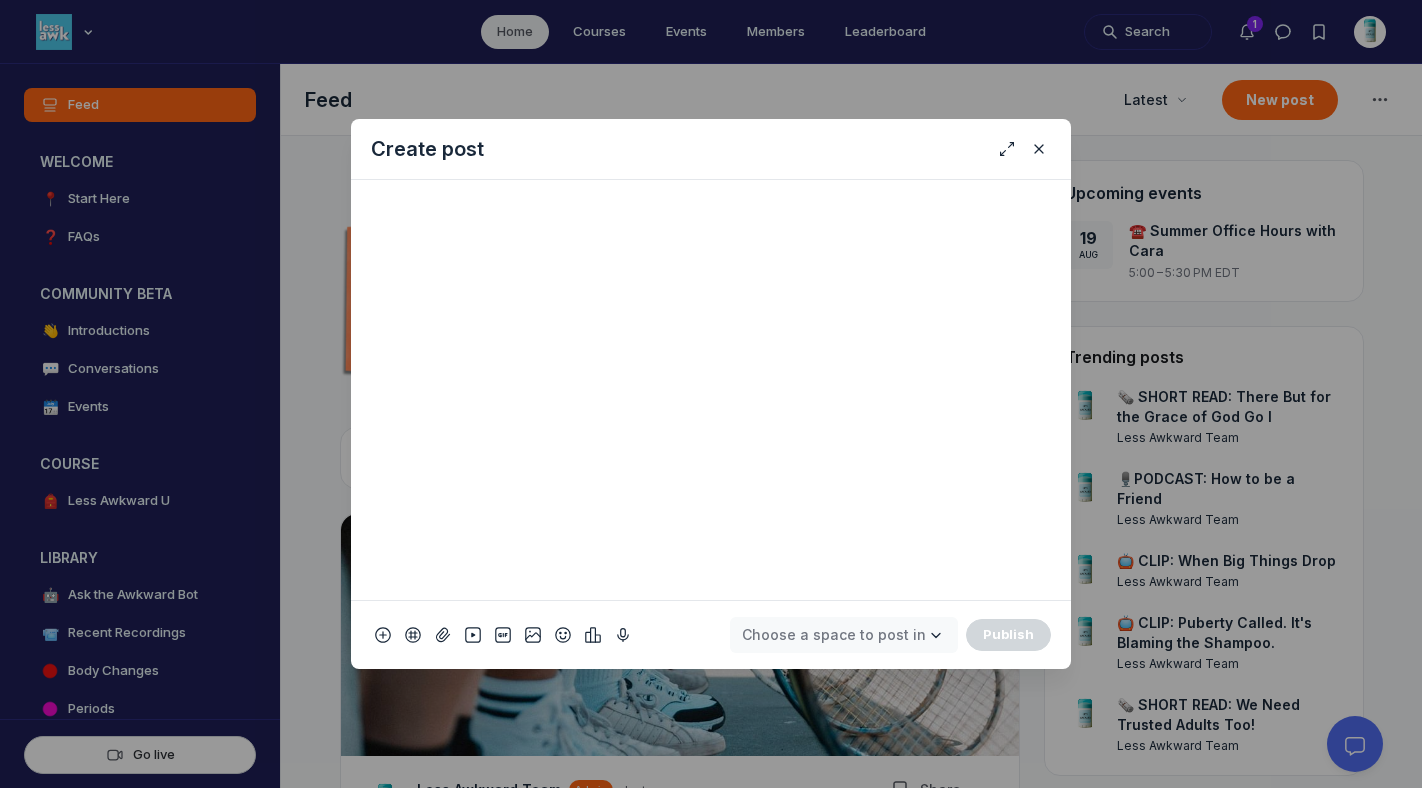 click on "Choose a space to post in" at bounding box center [834, 634] 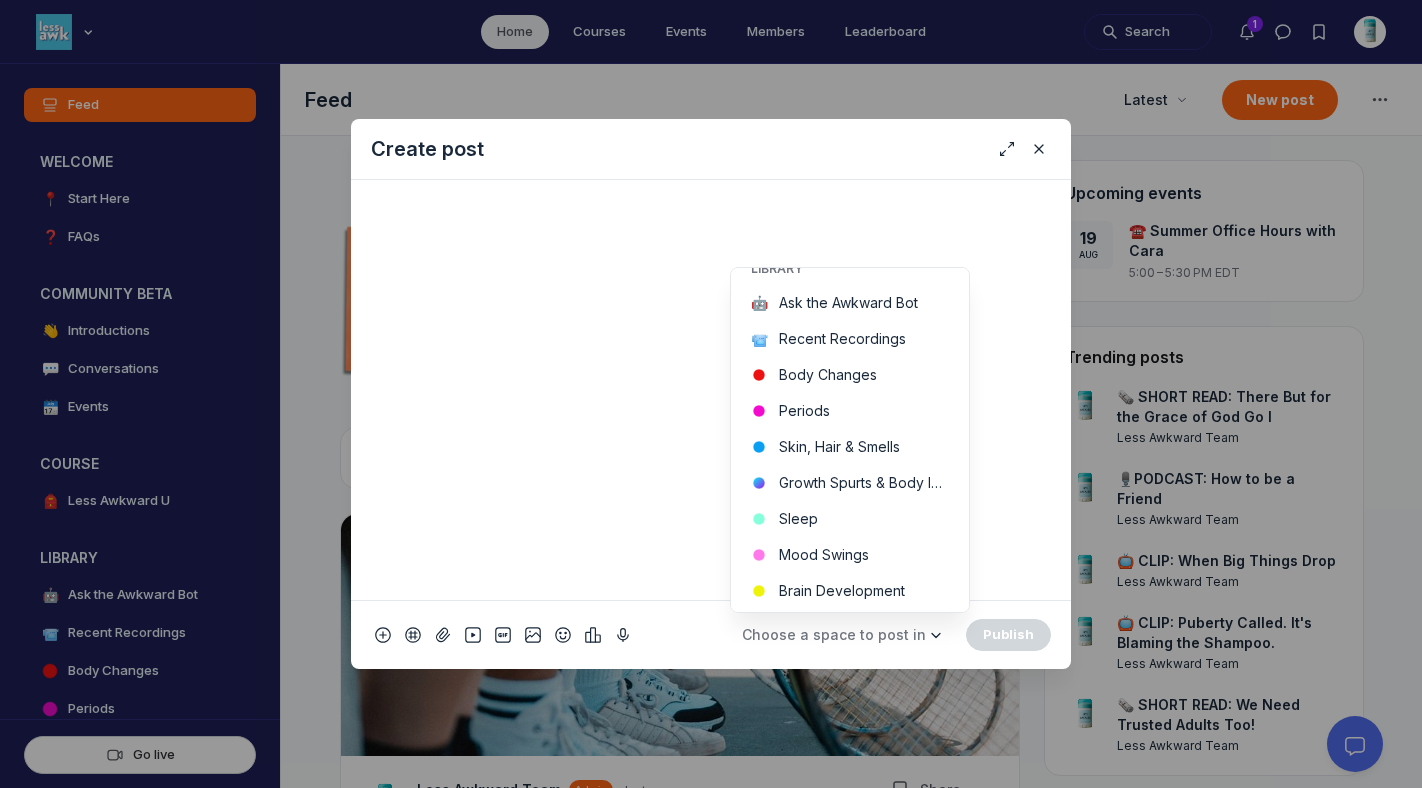 scroll, scrollTop: 806, scrollLeft: 0, axis: vertical 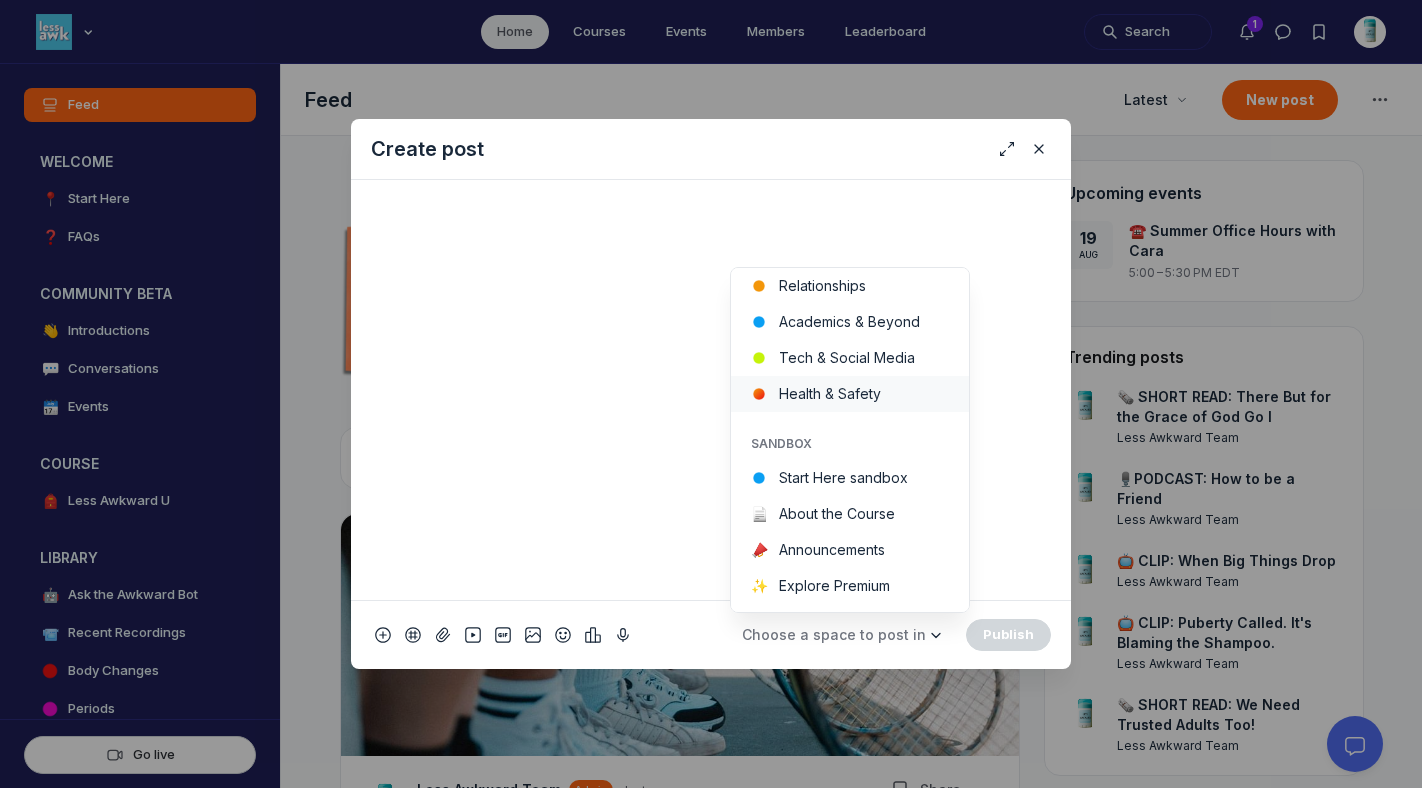 click on "Health & Safety" at bounding box center [850, 394] 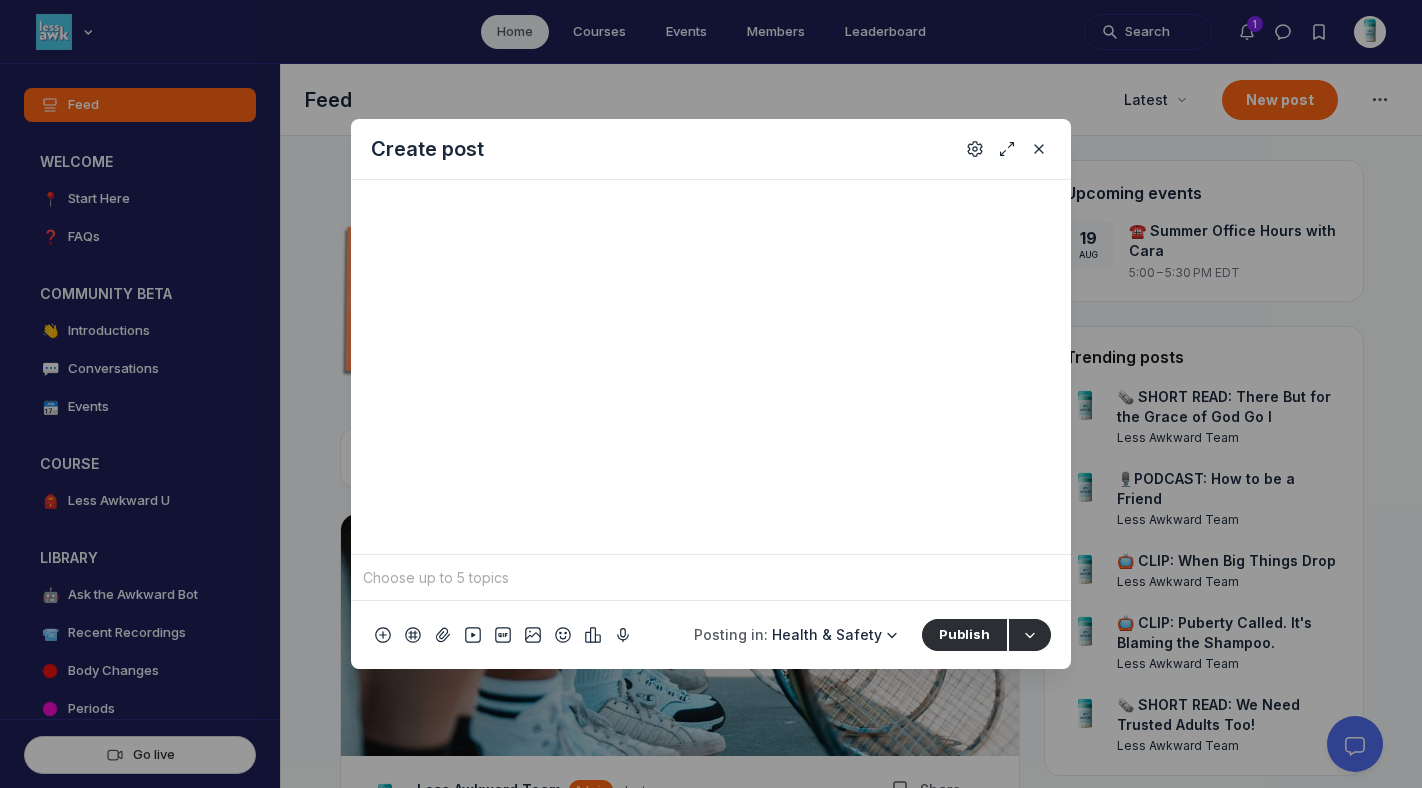 click at bounding box center (711, 578) 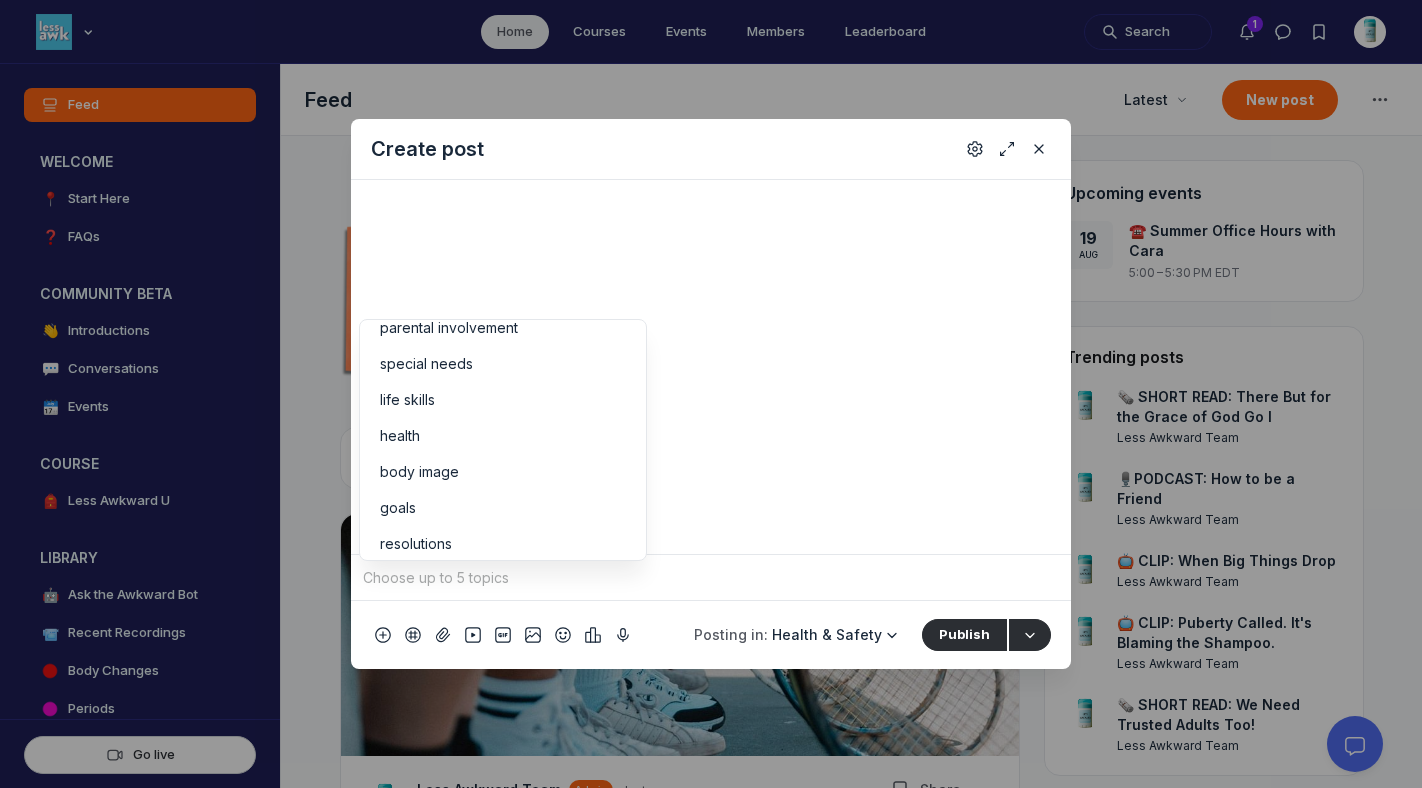 scroll, scrollTop: 236, scrollLeft: 0, axis: vertical 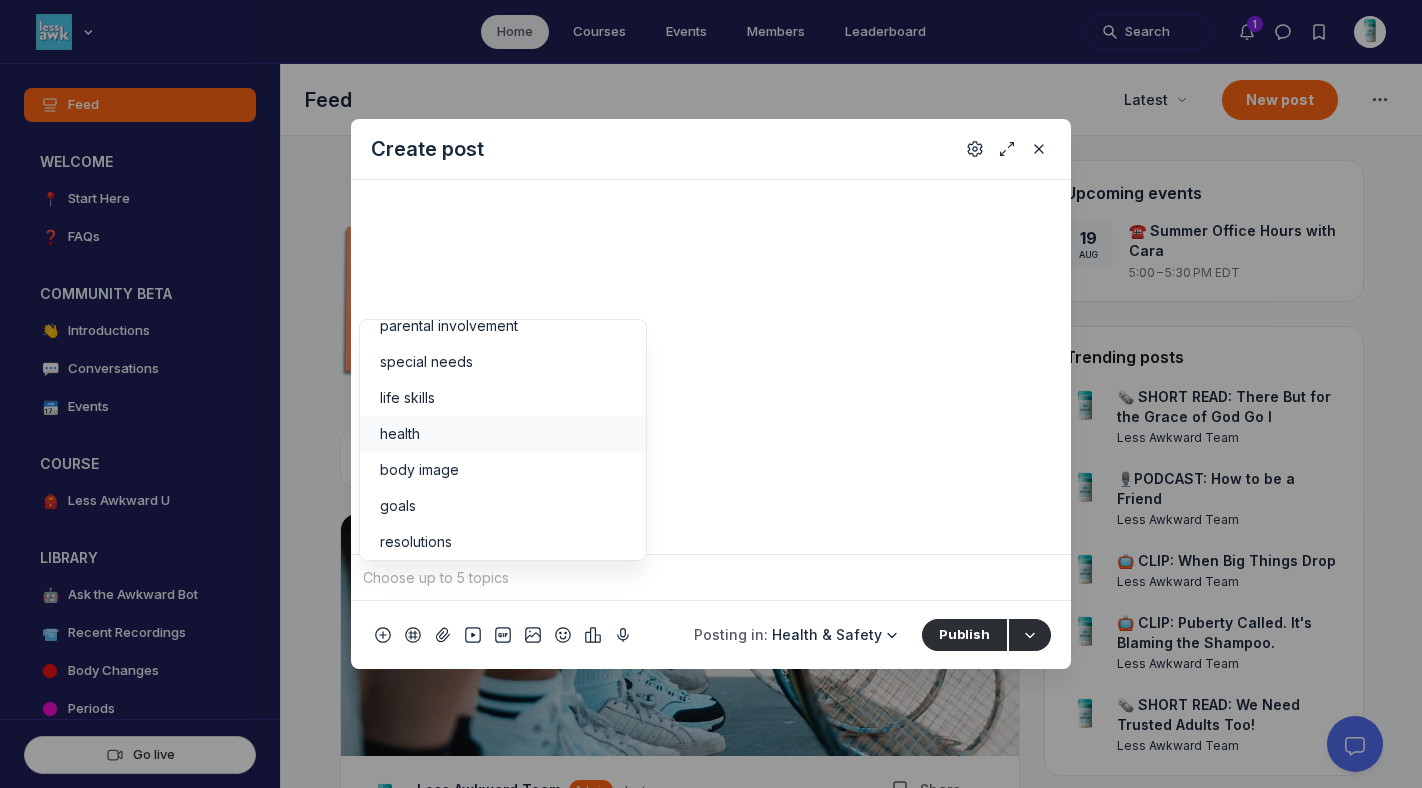 click on "health" at bounding box center (503, 434) 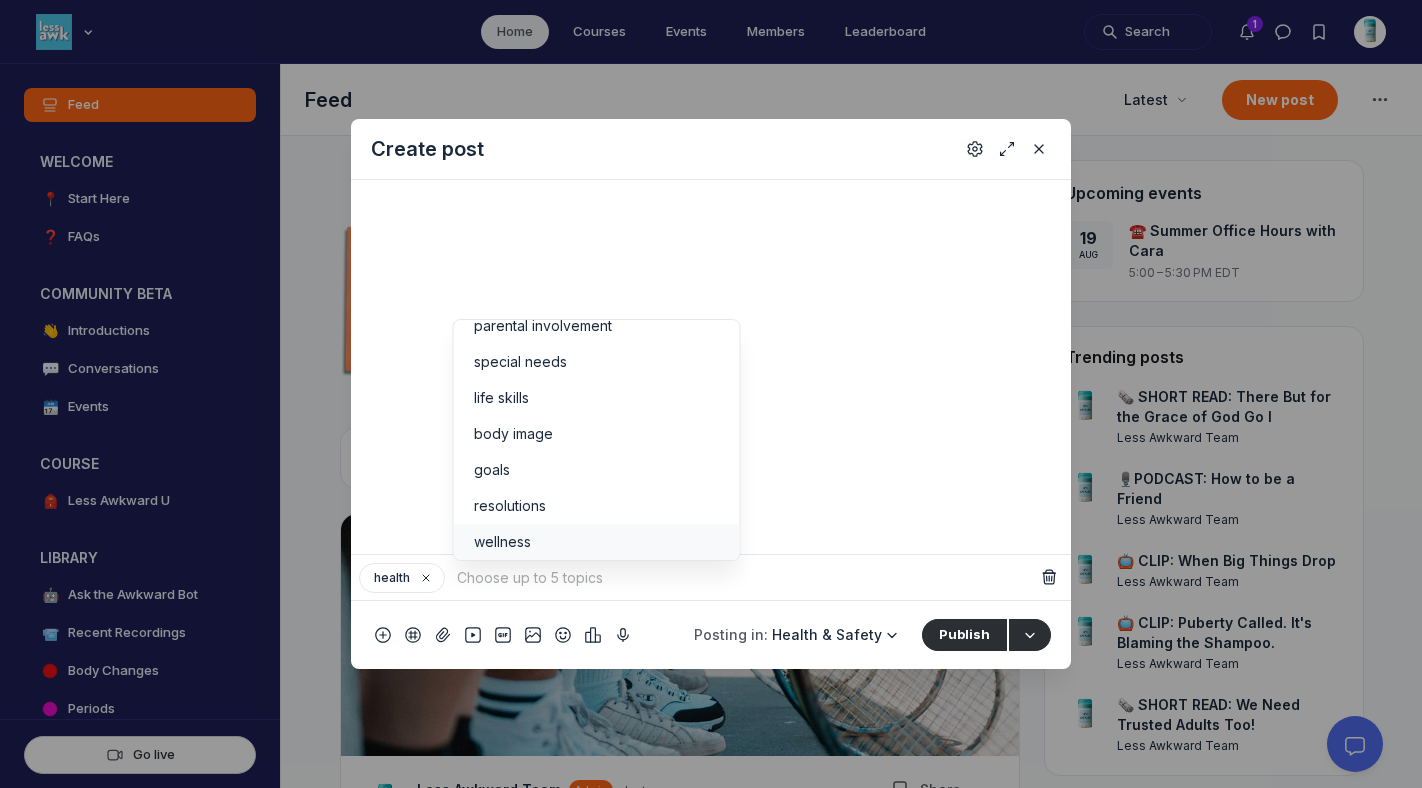 click on "wellness" at bounding box center (597, 542) 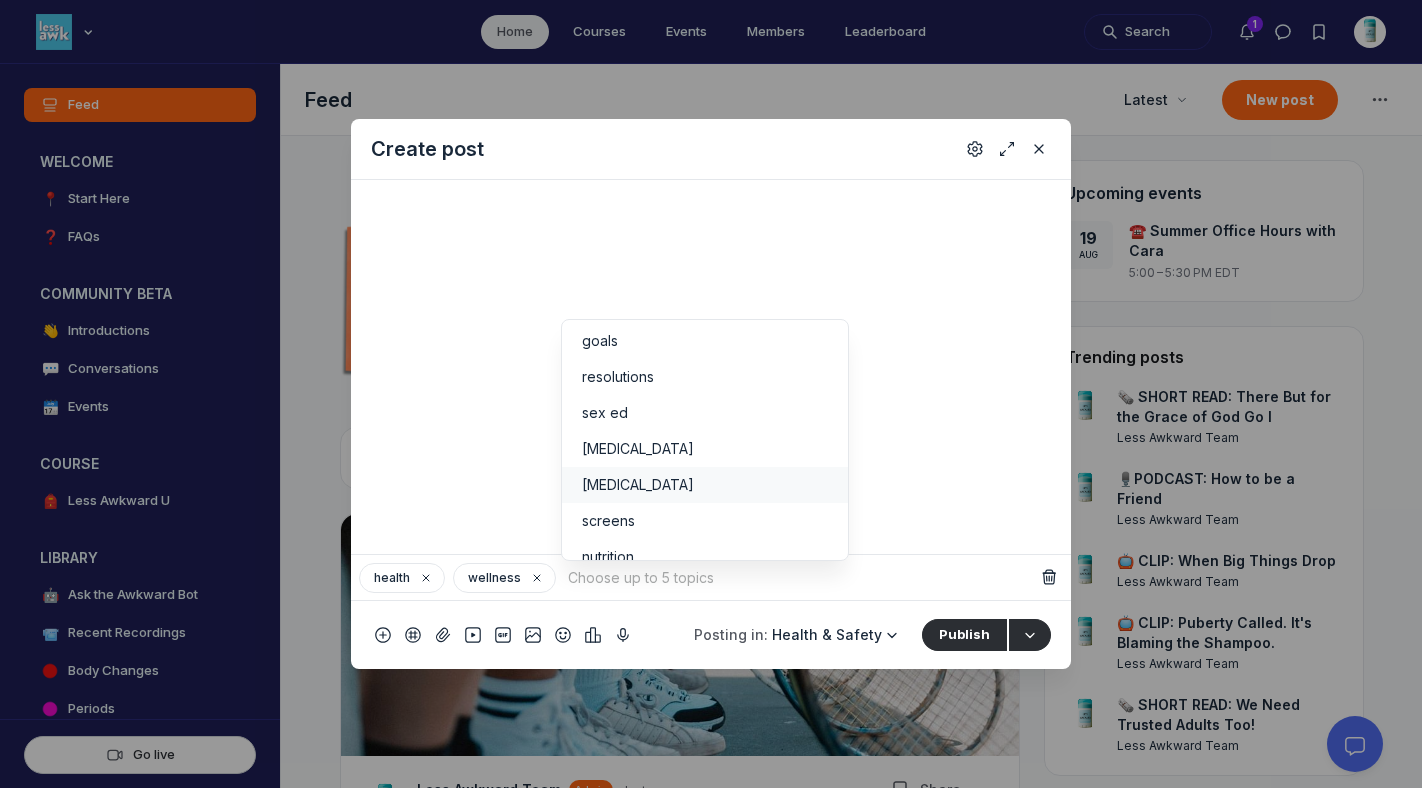 scroll, scrollTop: 367, scrollLeft: 0, axis: vertical 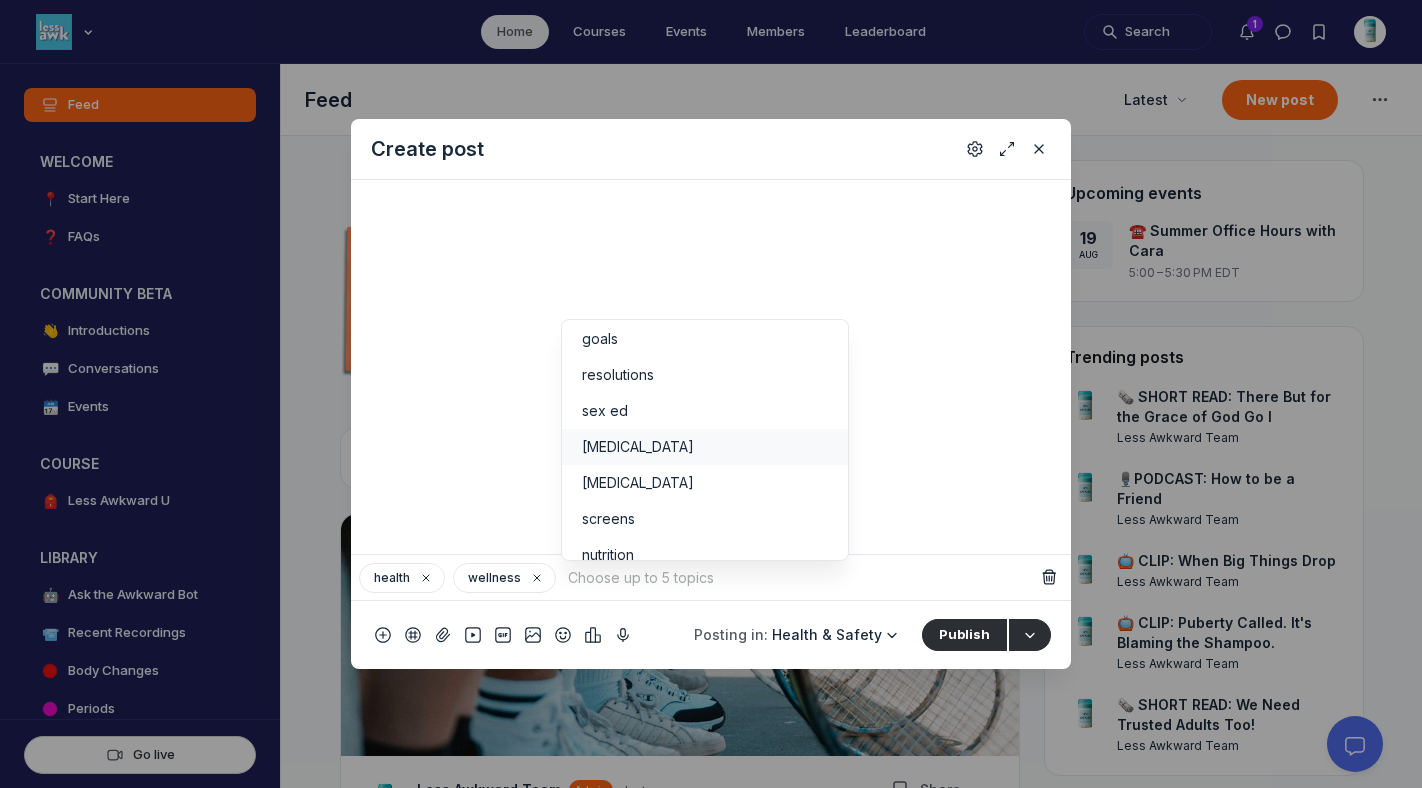 click on "[MEDICAL_DATA]" at bounding box center [705, 447] 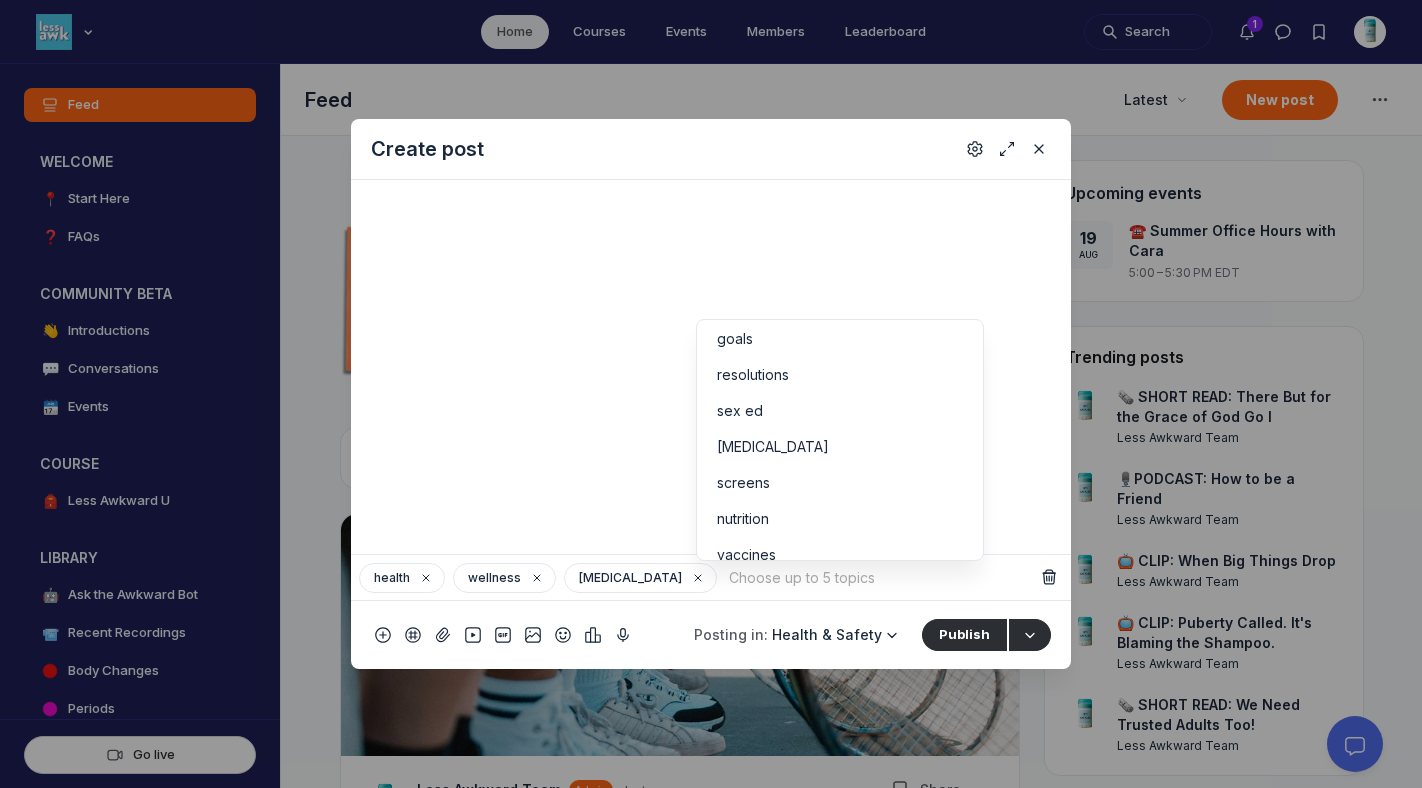 scroll, scrollTop: 388, scrollLeft: 0, axis: vertical 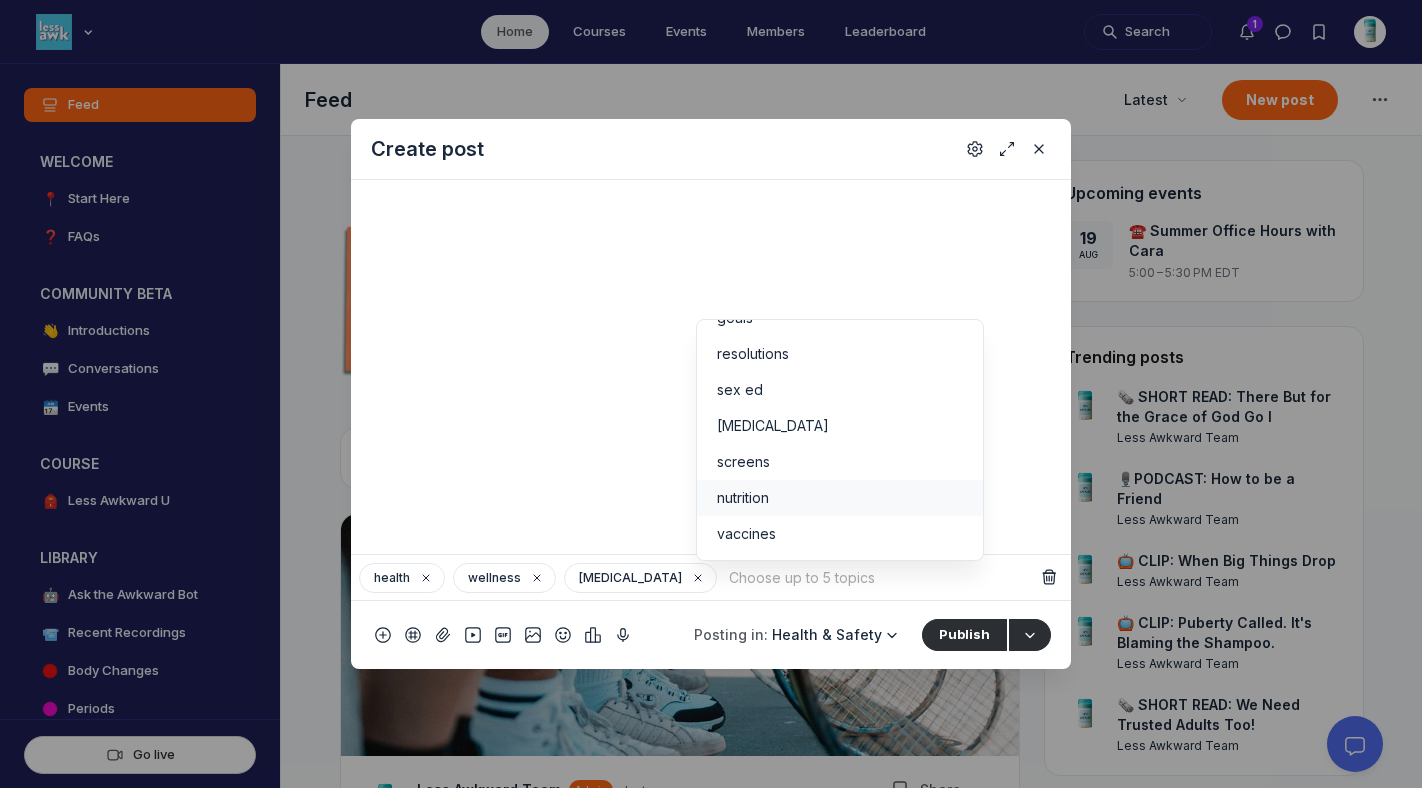 click on "nutrition" at bounding box center [840, 498] 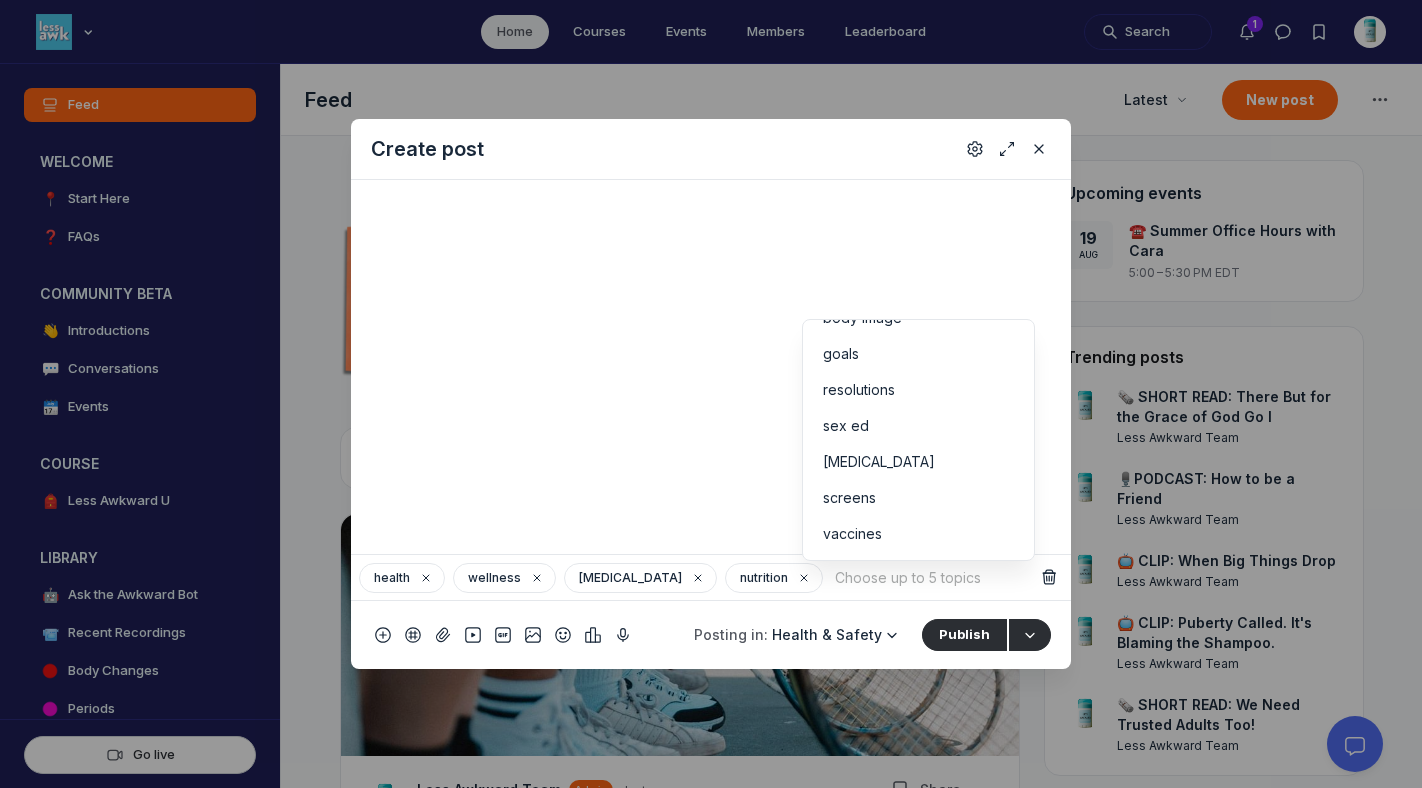 scroll, scrollTop: 352, scrollLeft: 0, axis: vertical 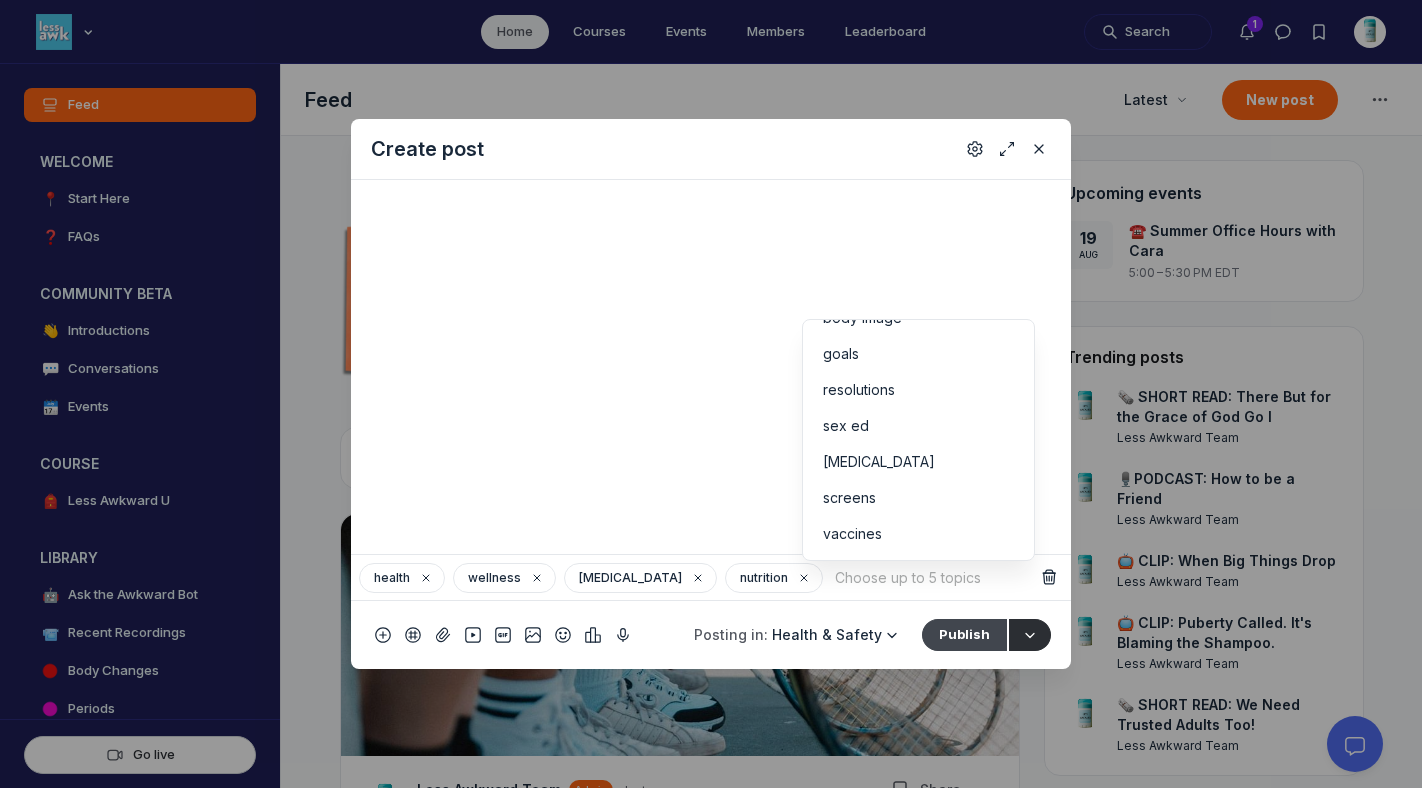 click on "Publish" at bounding box center (964, 635) 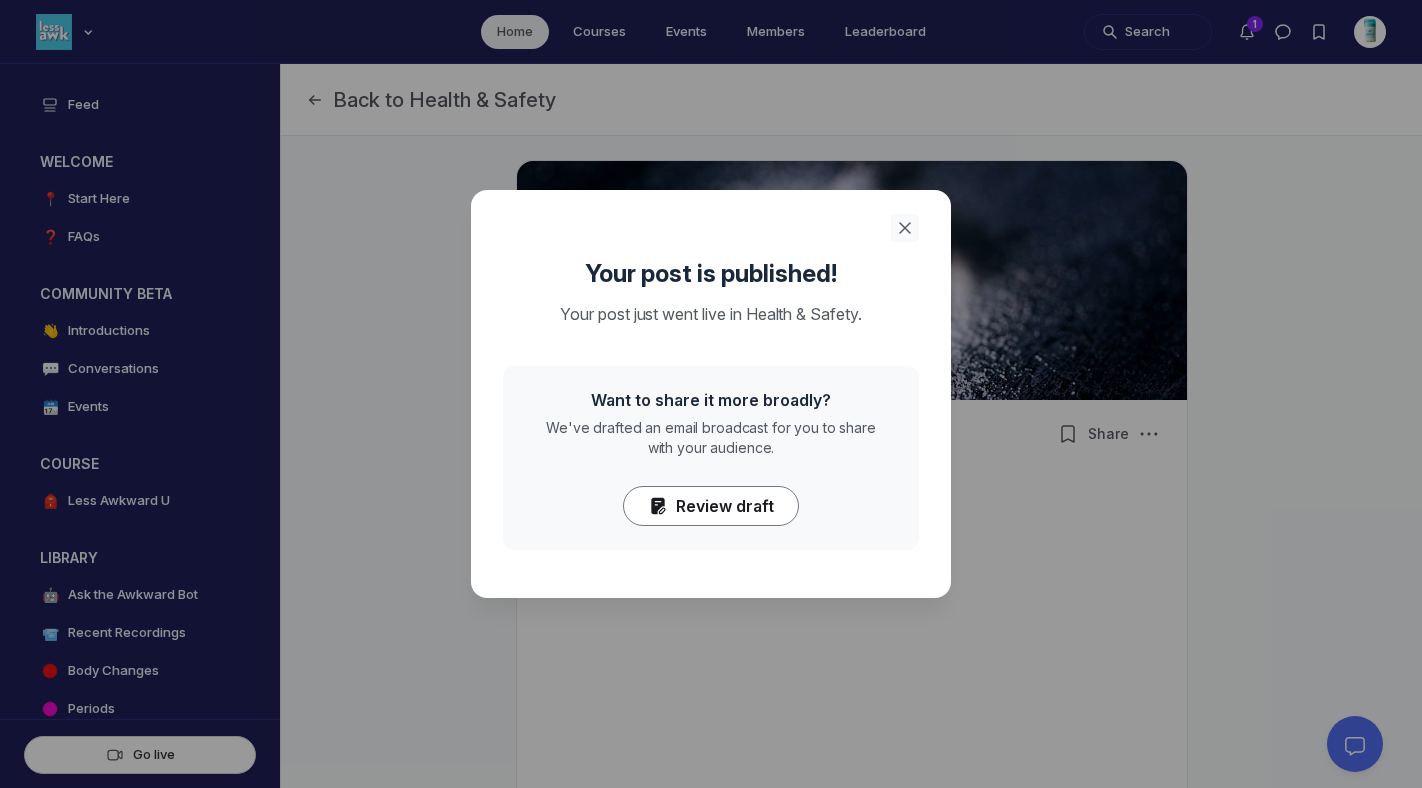 click 